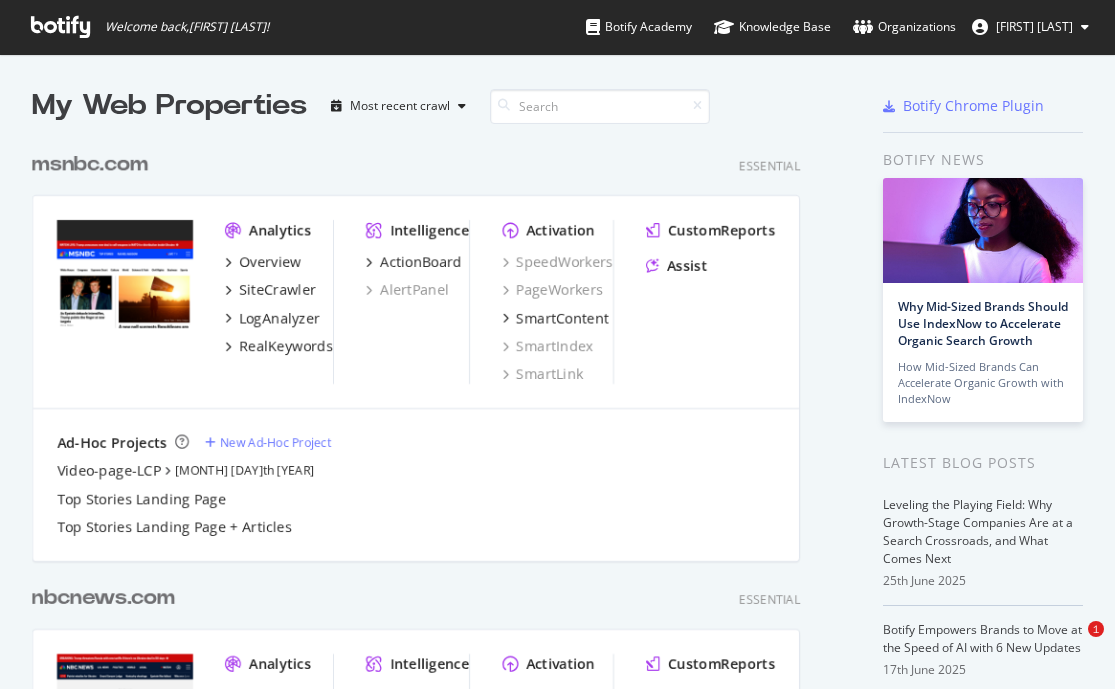 scroll, scrollTop: 0, scrollLeft: 0, axis: both 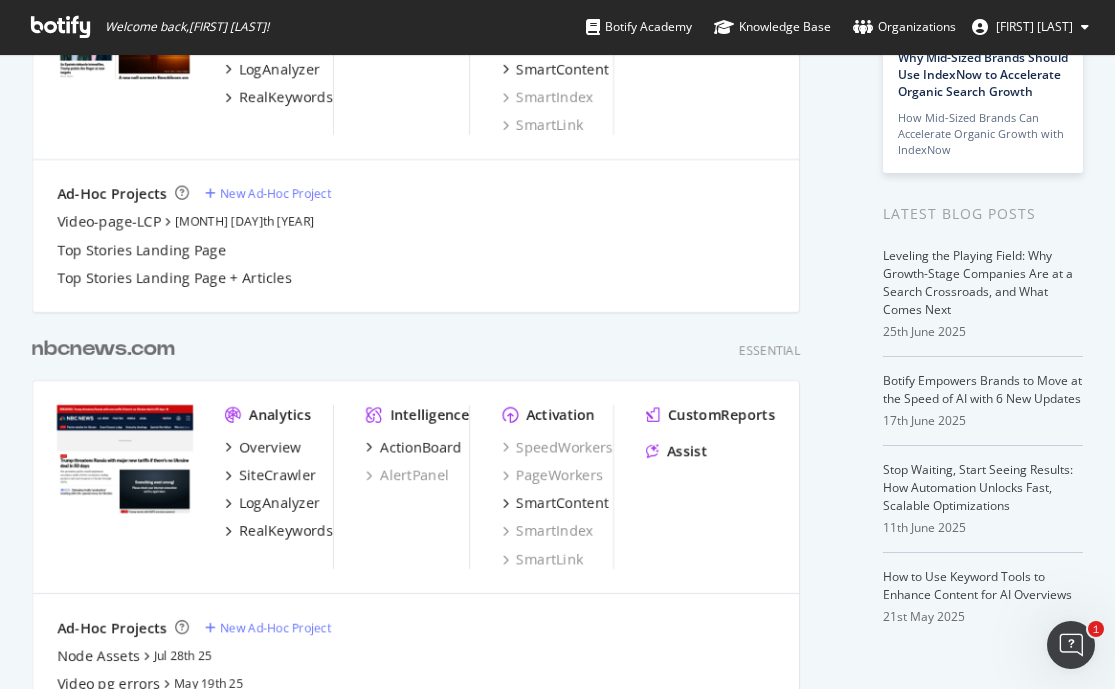 click on "nbcnews.com" at bounding box center [103, 349] 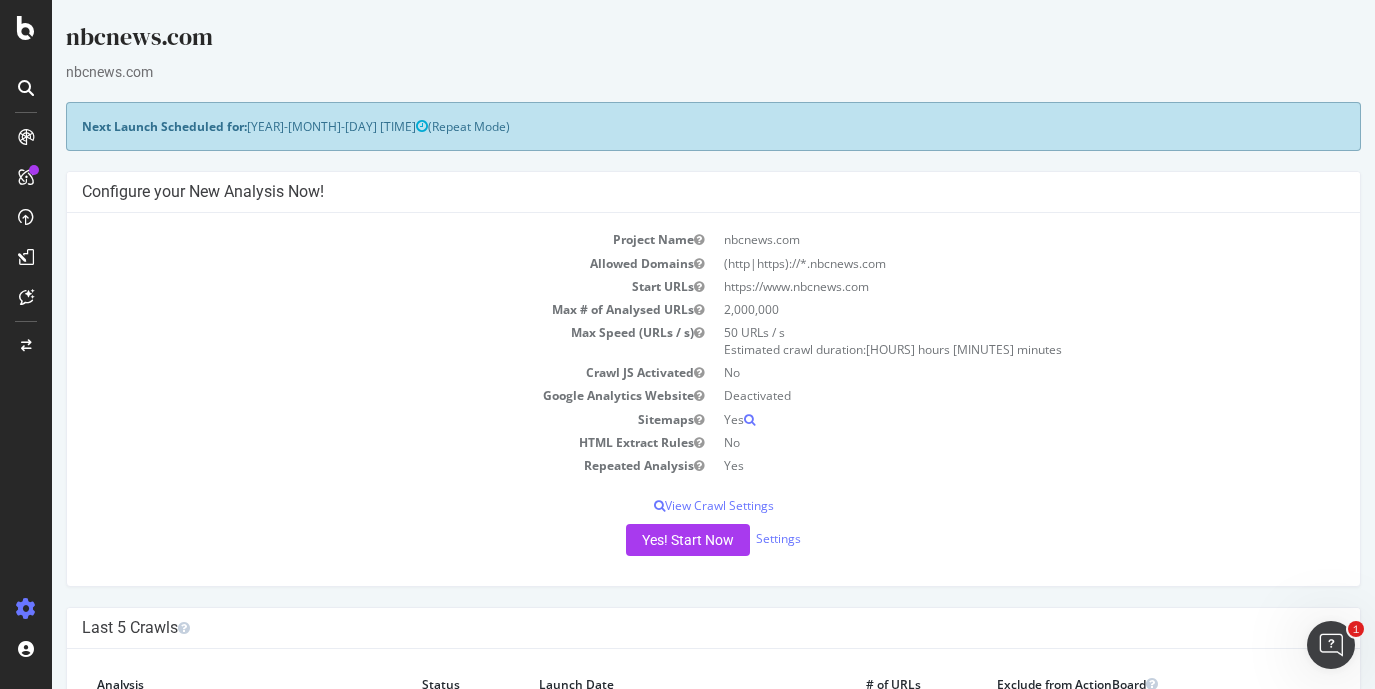 scroll, scrollTop: 0, scrollLeft: 0, axis: both 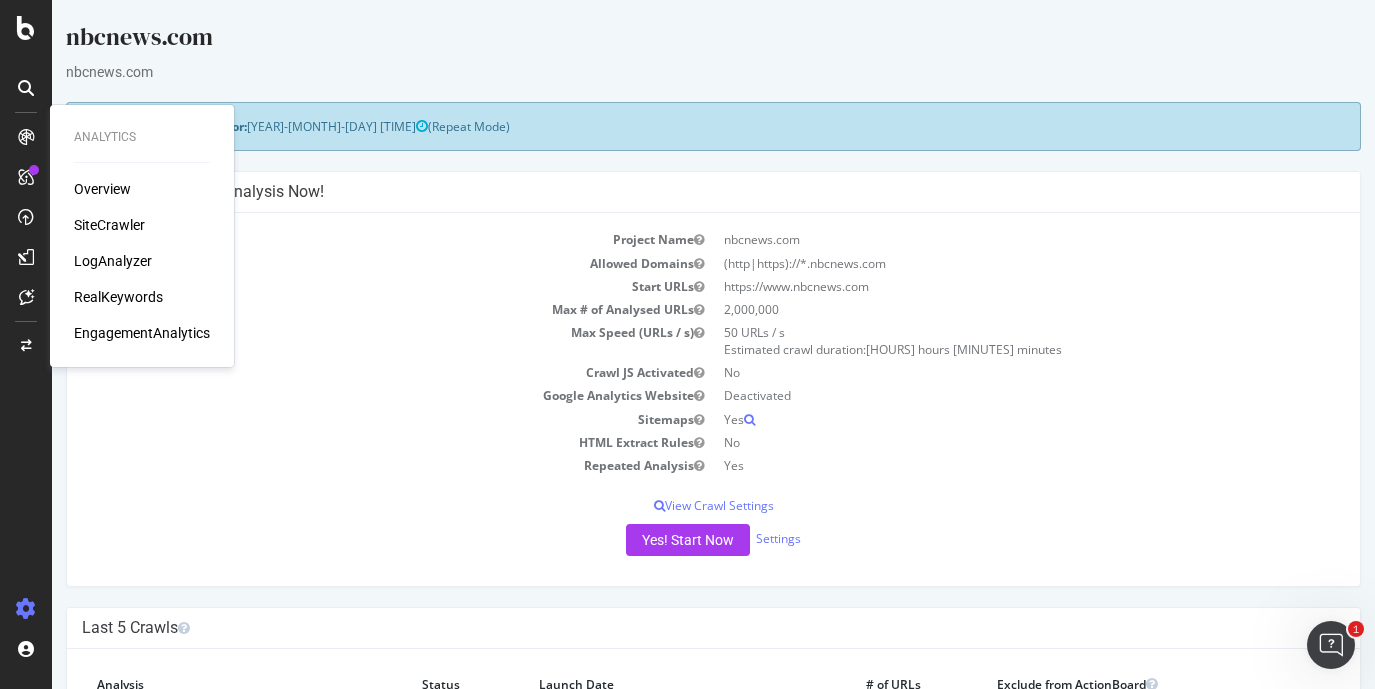 click on "LogAnalyzer" at bounding box center [113, 261] 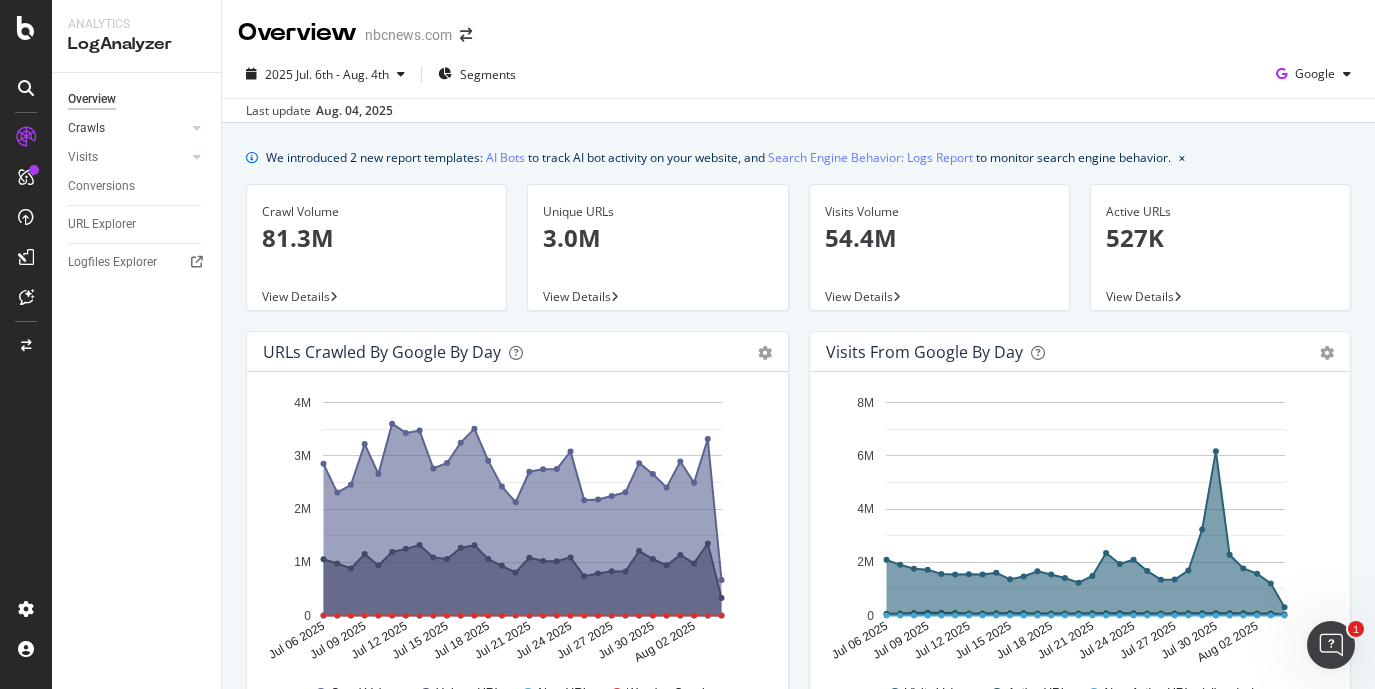 click on "Crawls" at bounding box center (127, 128) 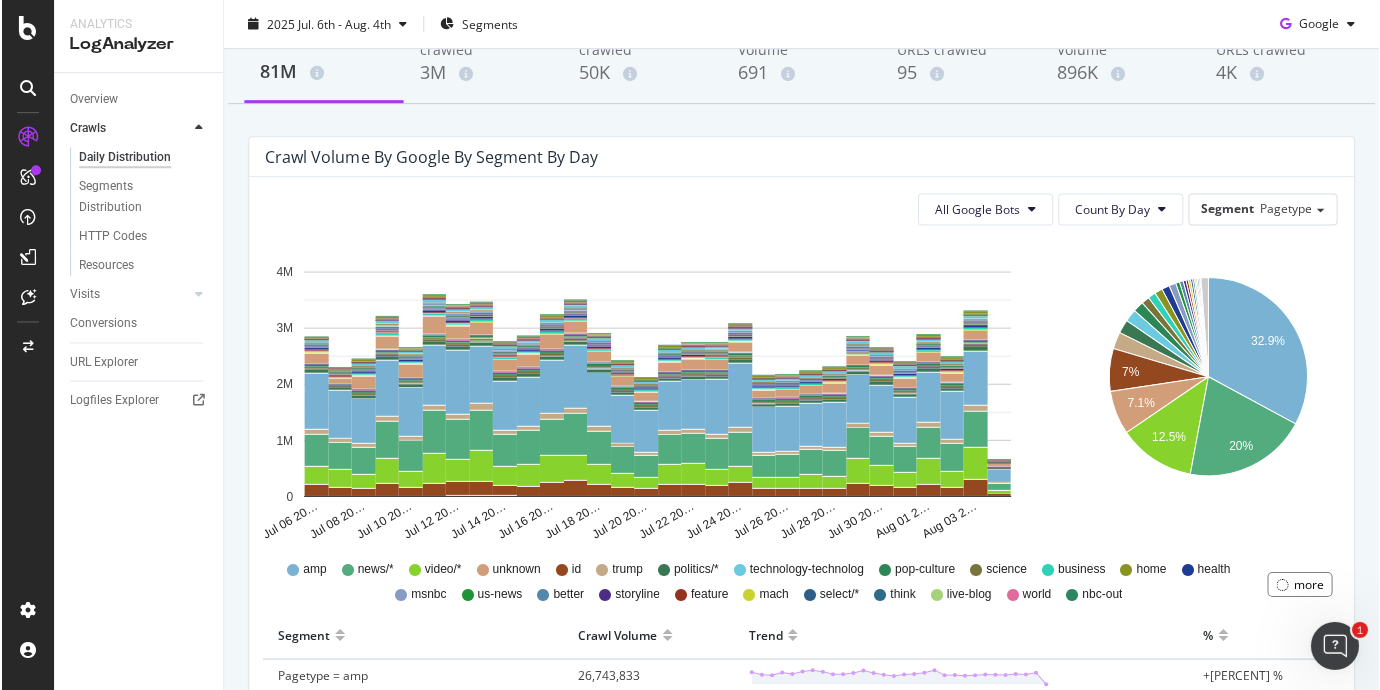 scroll, scrollTop: 0, scrollLeft: 0, axis: both 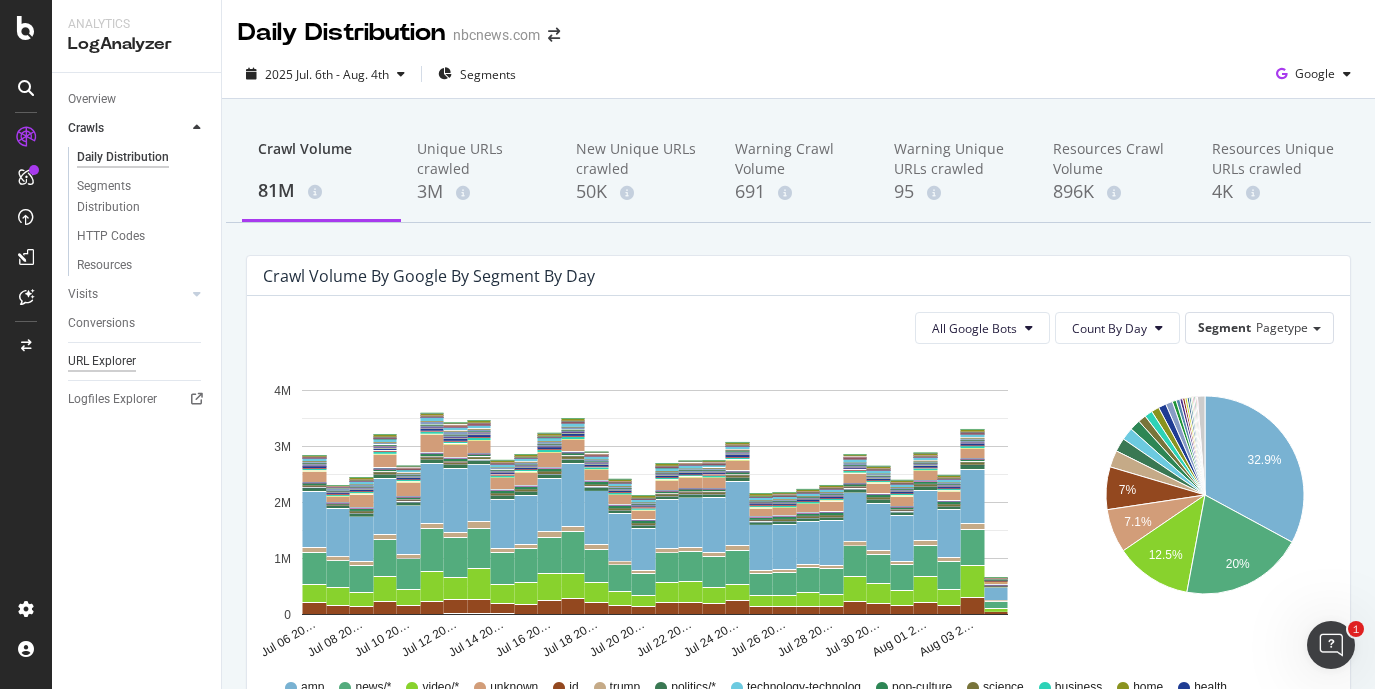 click on "URL Explorer" at bounding box center [102, 361] 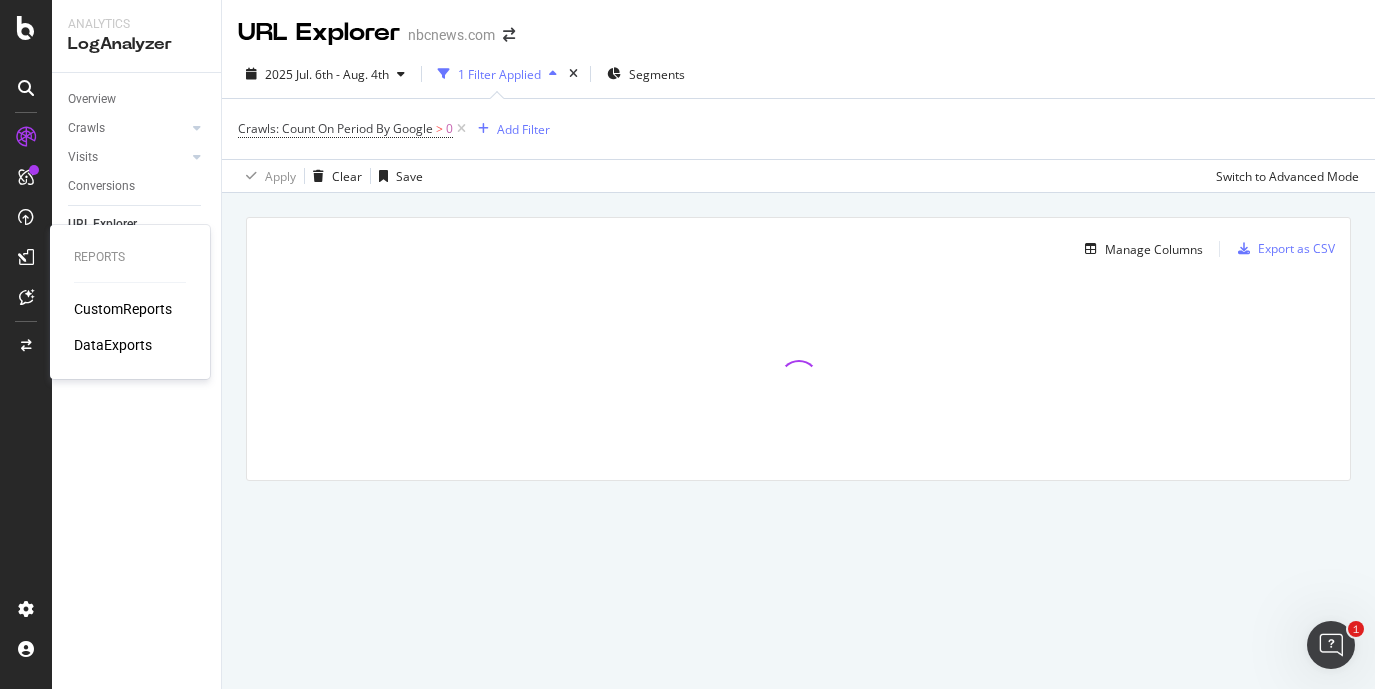 click on "CustomReports" at bounding box center [123, 309] 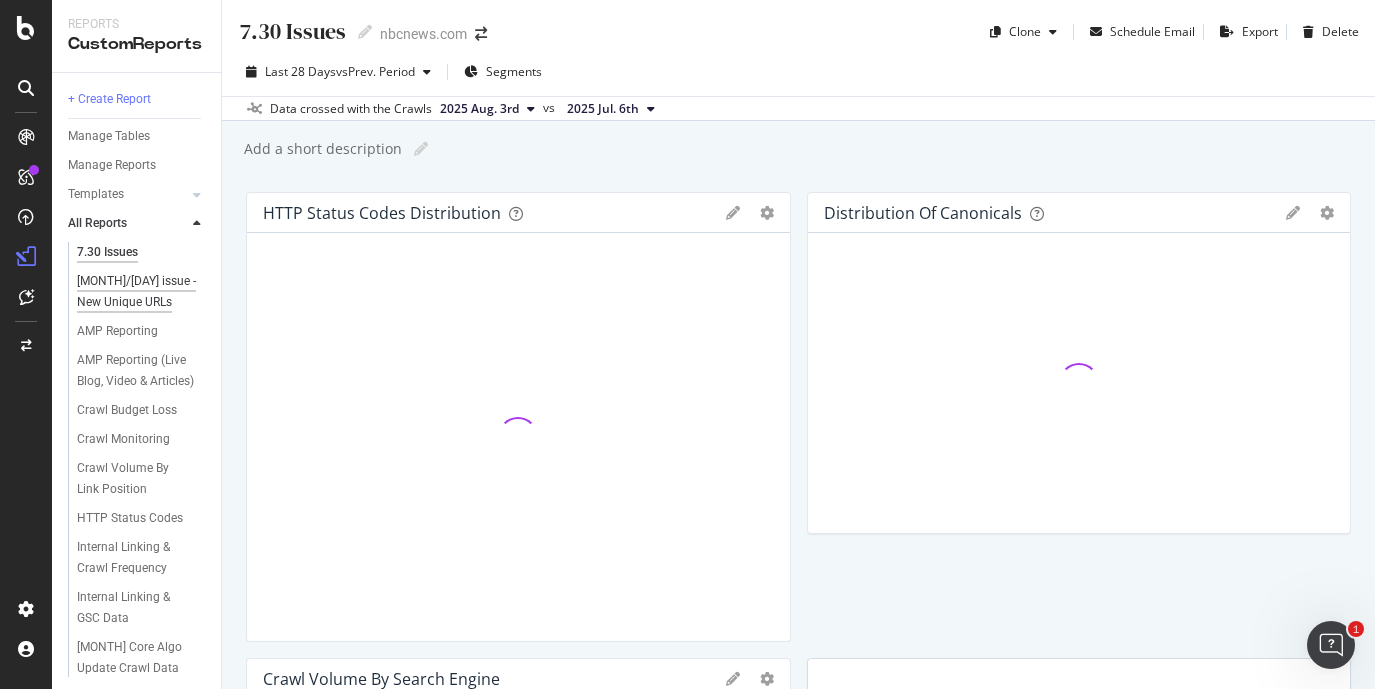 click on "[DATE] issue - New Unique URLs" at bounding box center (136, 292) 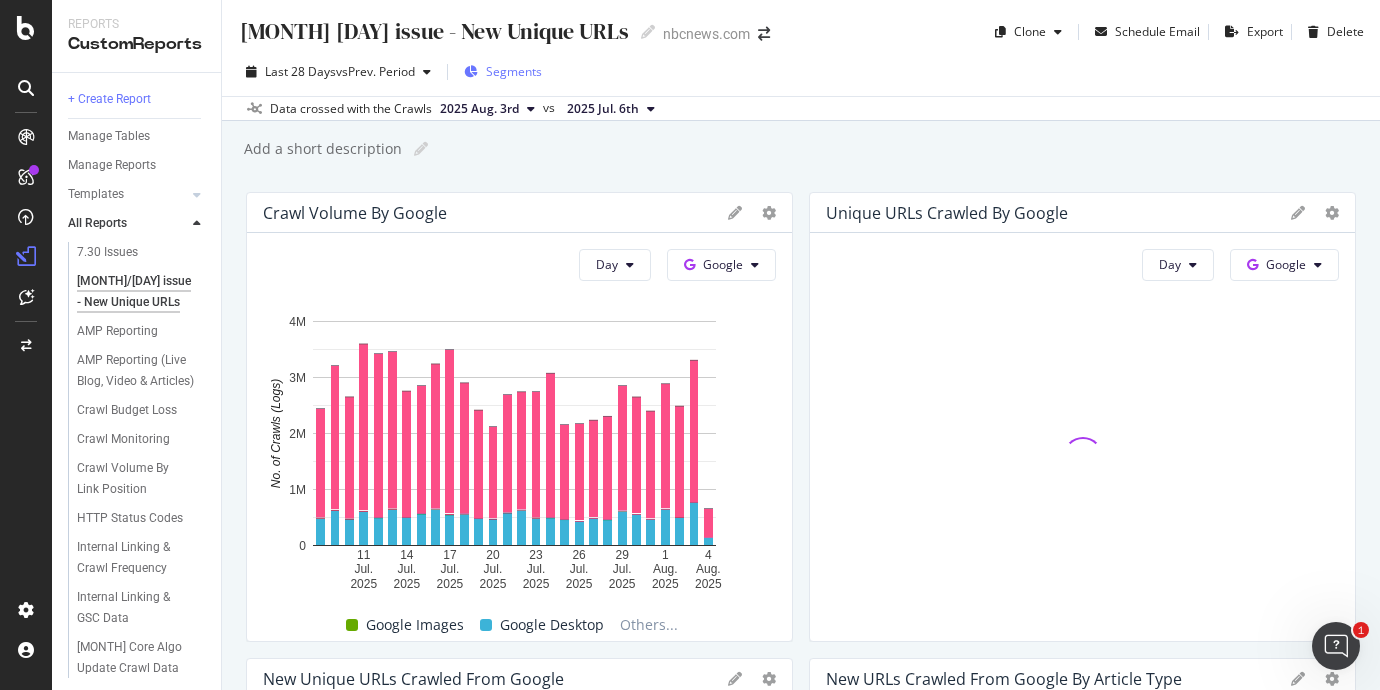 click on "Segments" at bounding box center [514, 71] 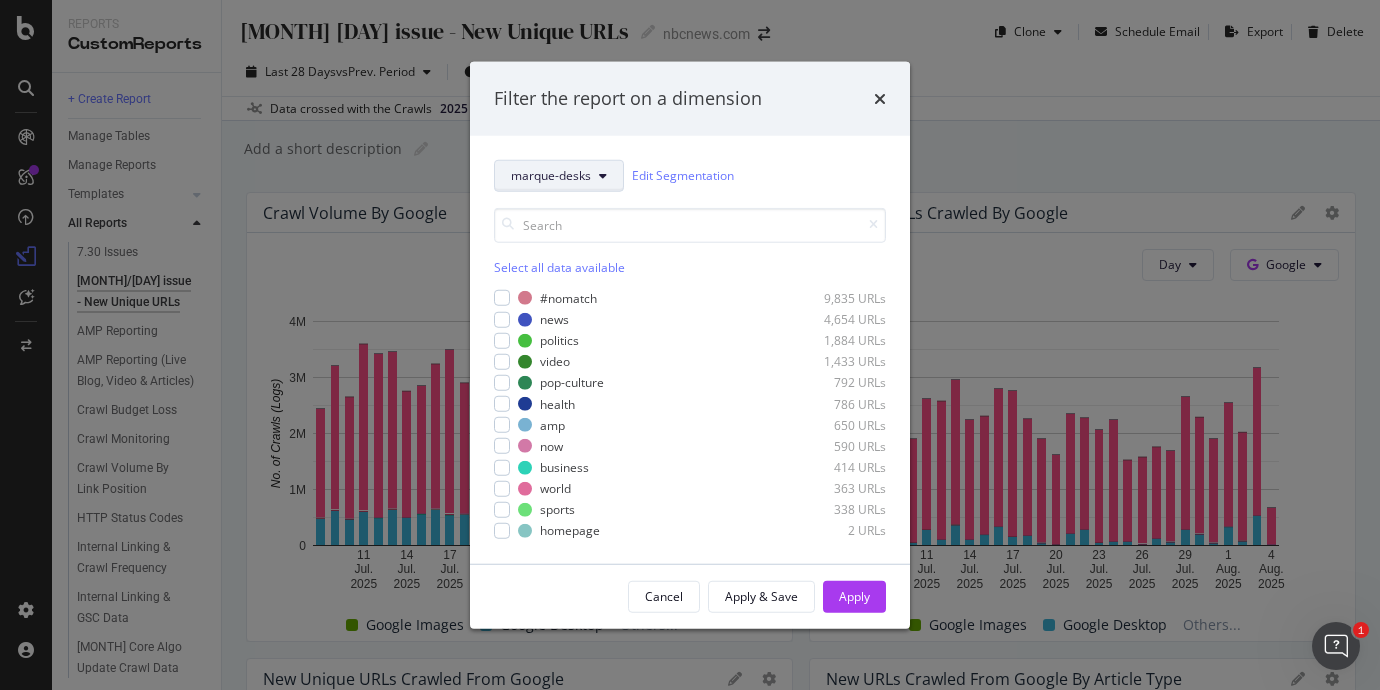 click on "marque-desks" at bounding box center [559, 175] 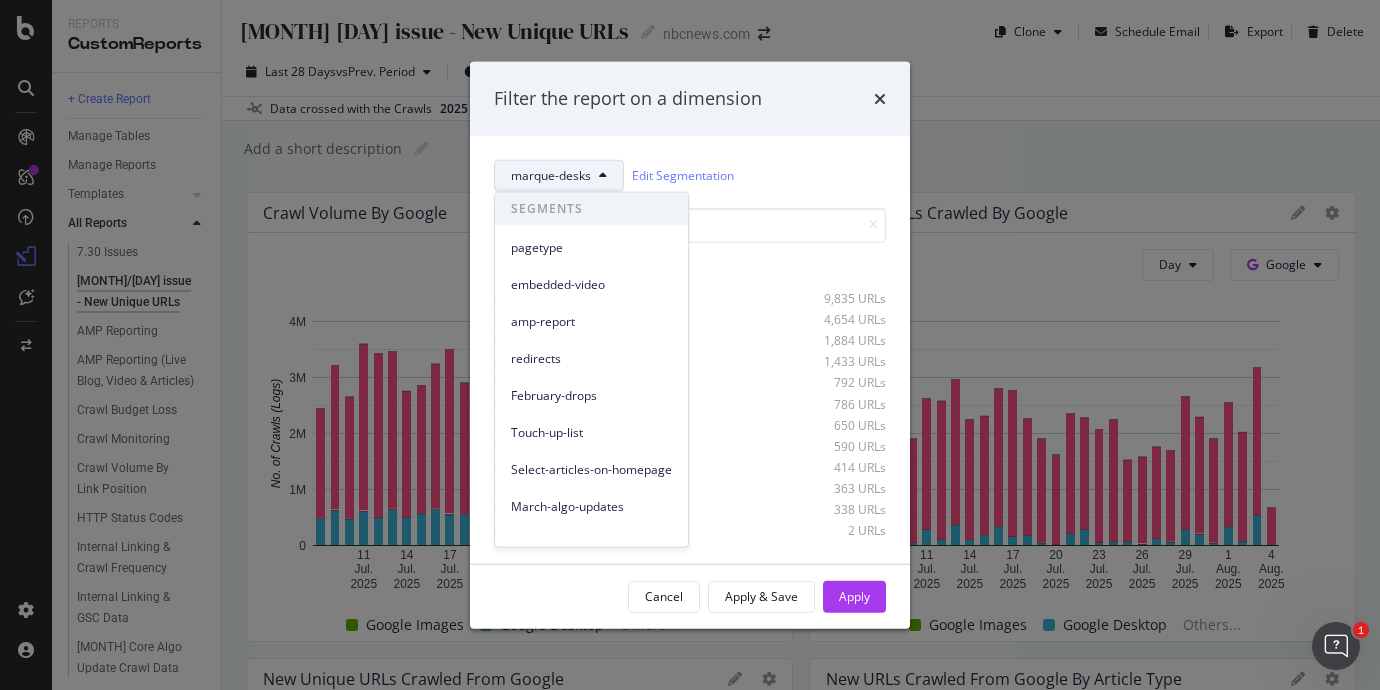 click on "marque-desks Edit Segmentation" at bounding box center [690, 175] 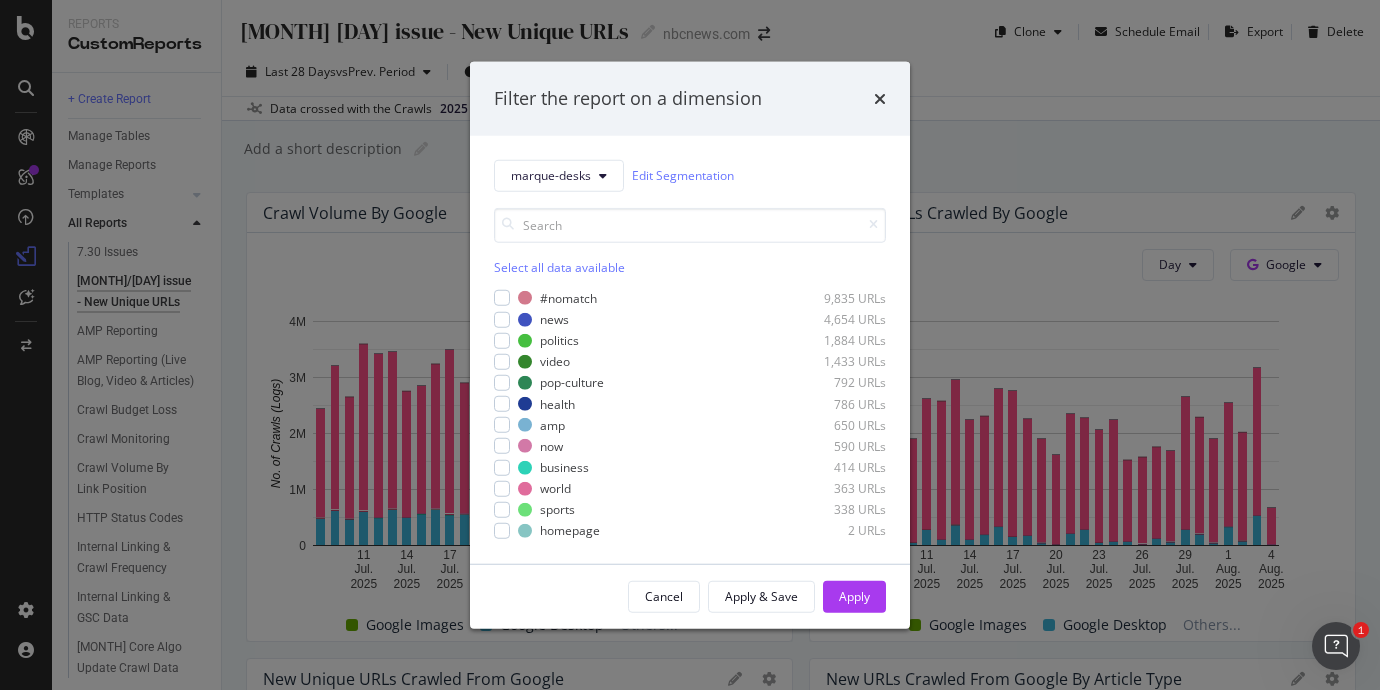 click on "Select all data available" at bounding box center [690, 266] 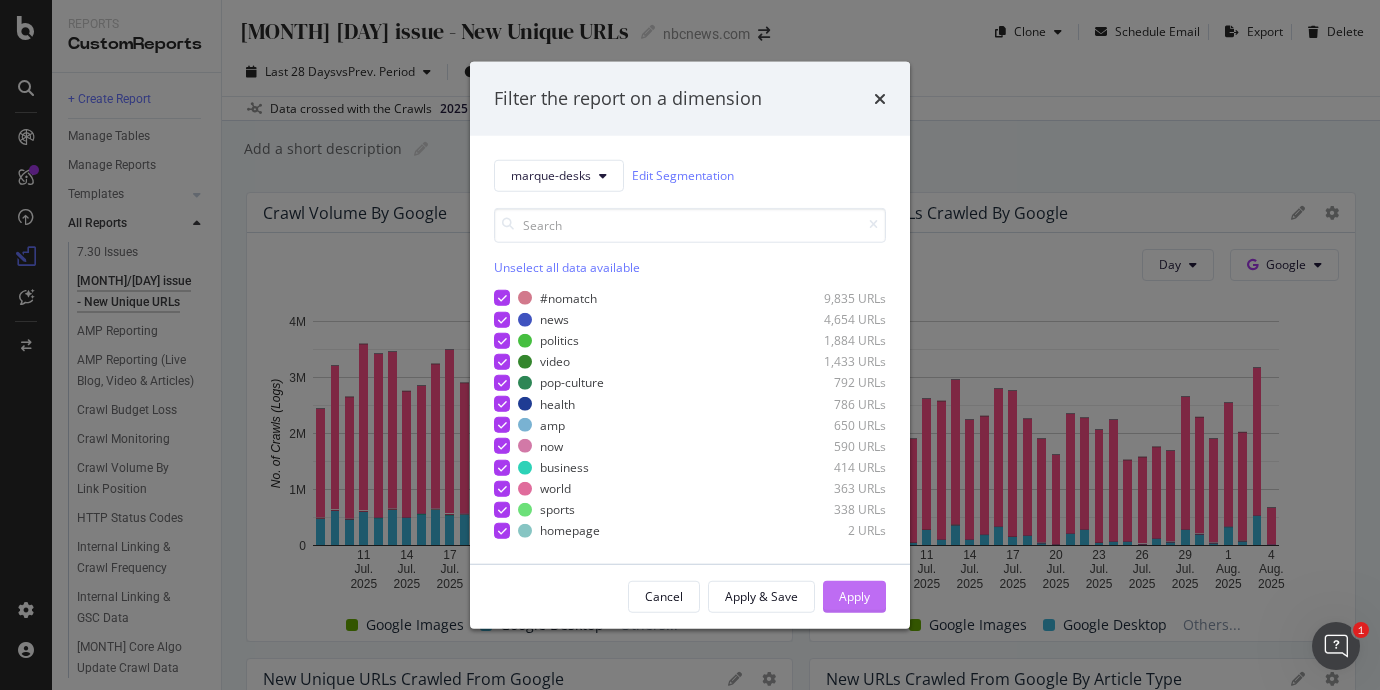 click on "Apply" at bounding box center (854, 596) 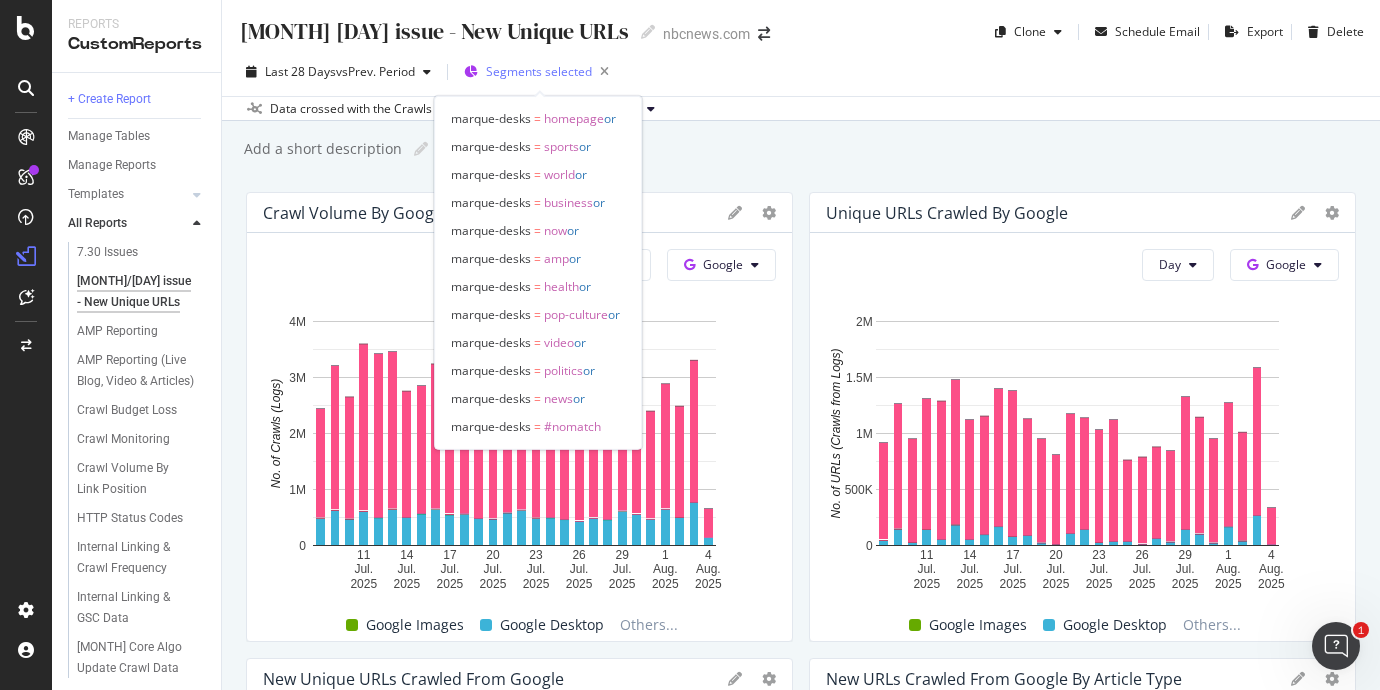 click on "Segments selected" at bounding box center [539, 71] 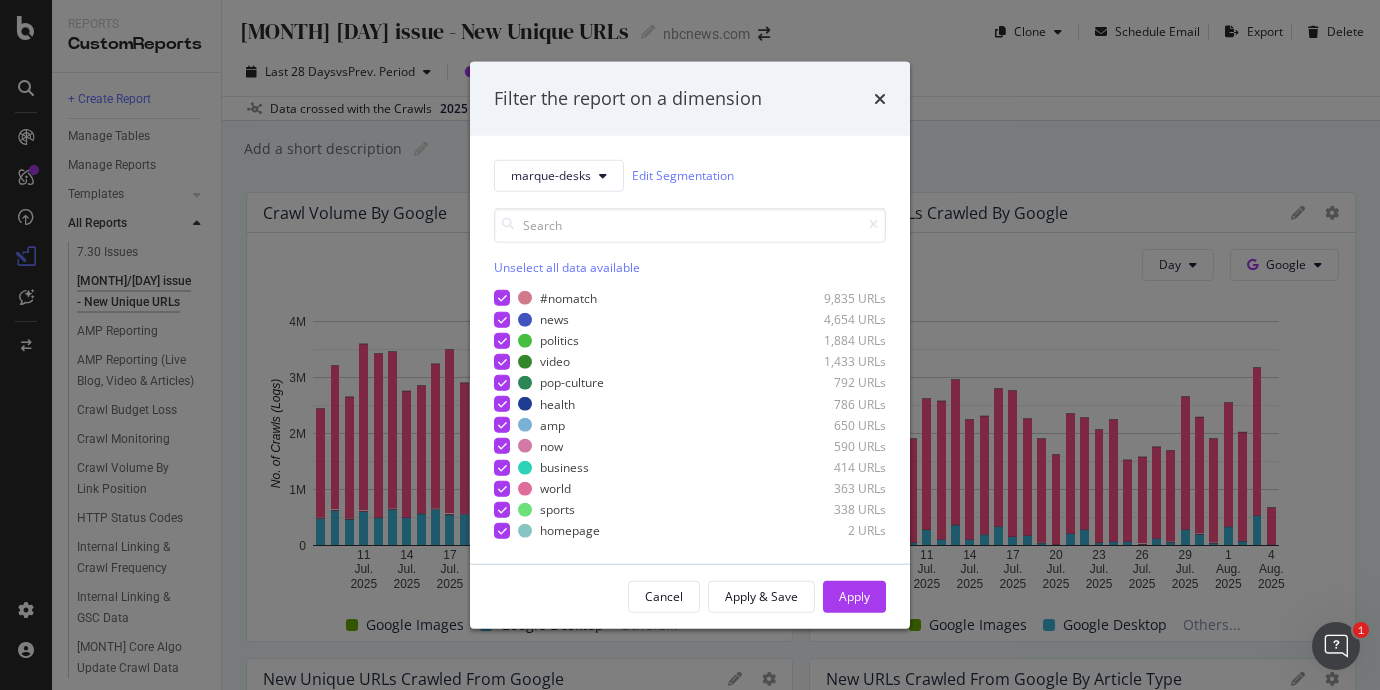 click on "Unselect all data available" at bounding box center [690, 266] 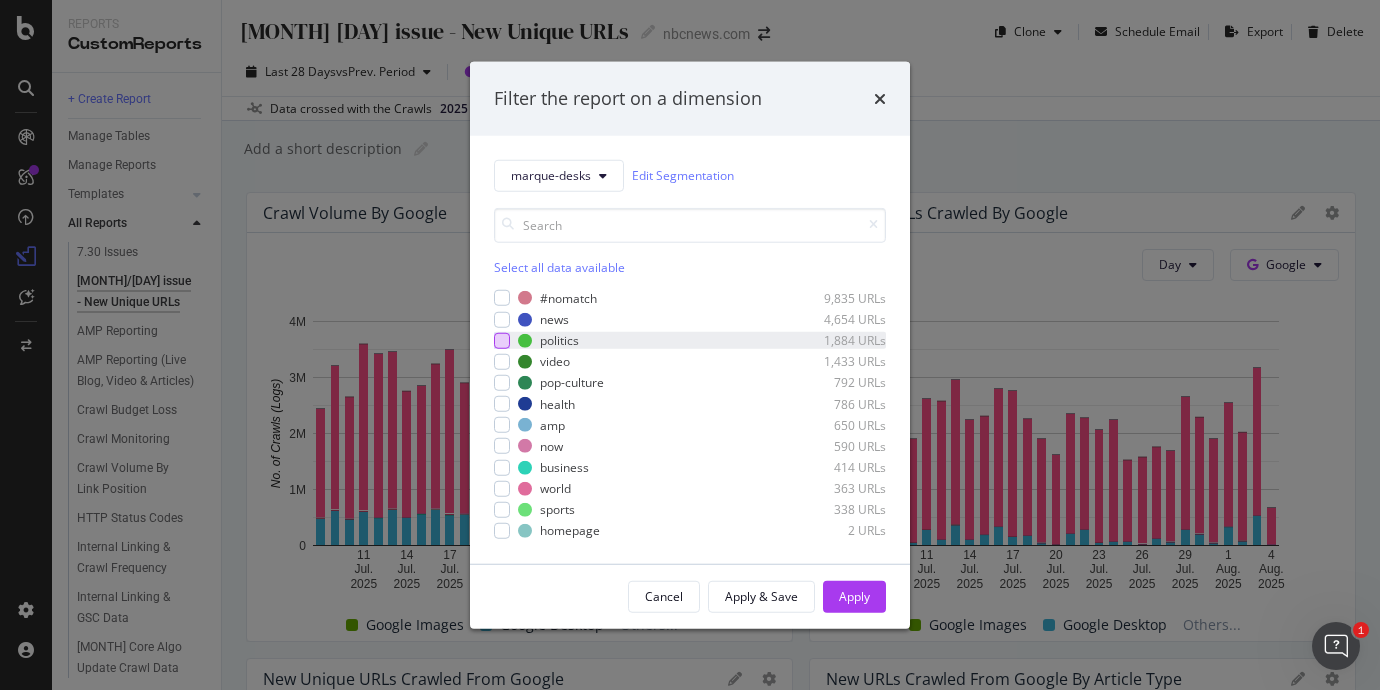 click at bounding box center (502, 340) 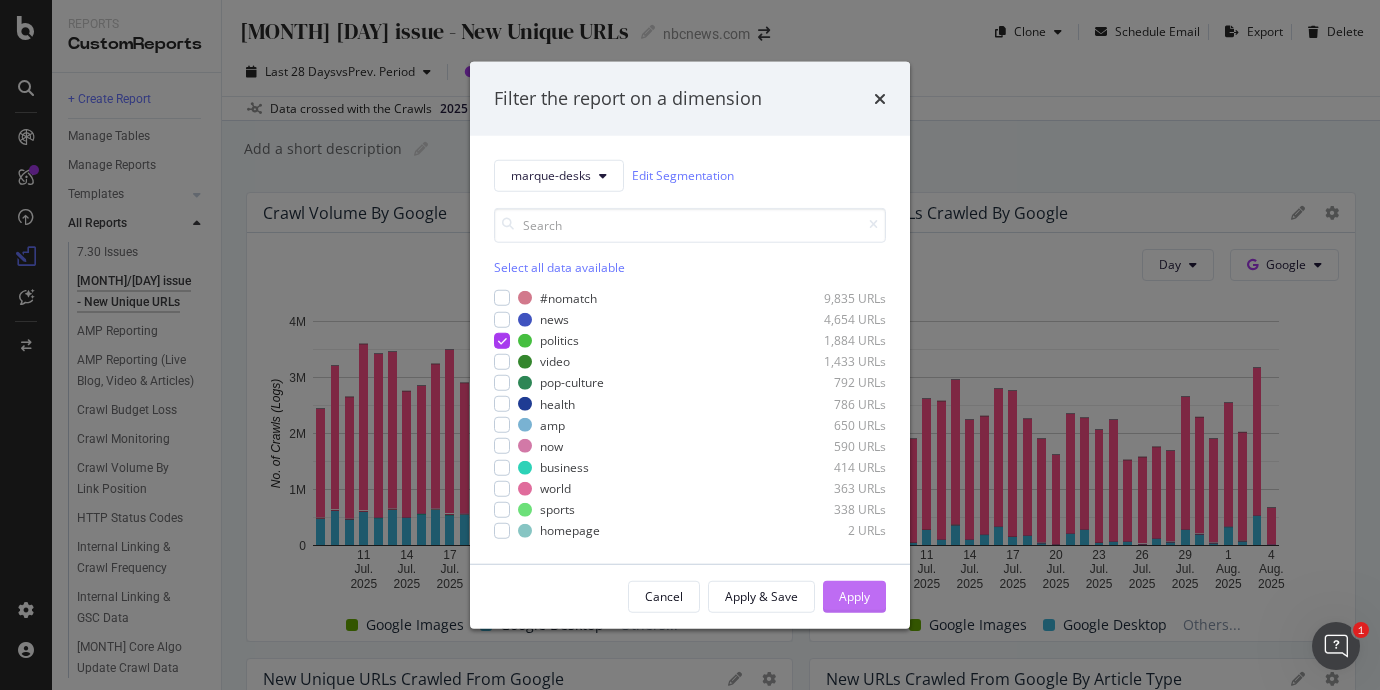 click on "Apply" at bounding box center [854, 596] 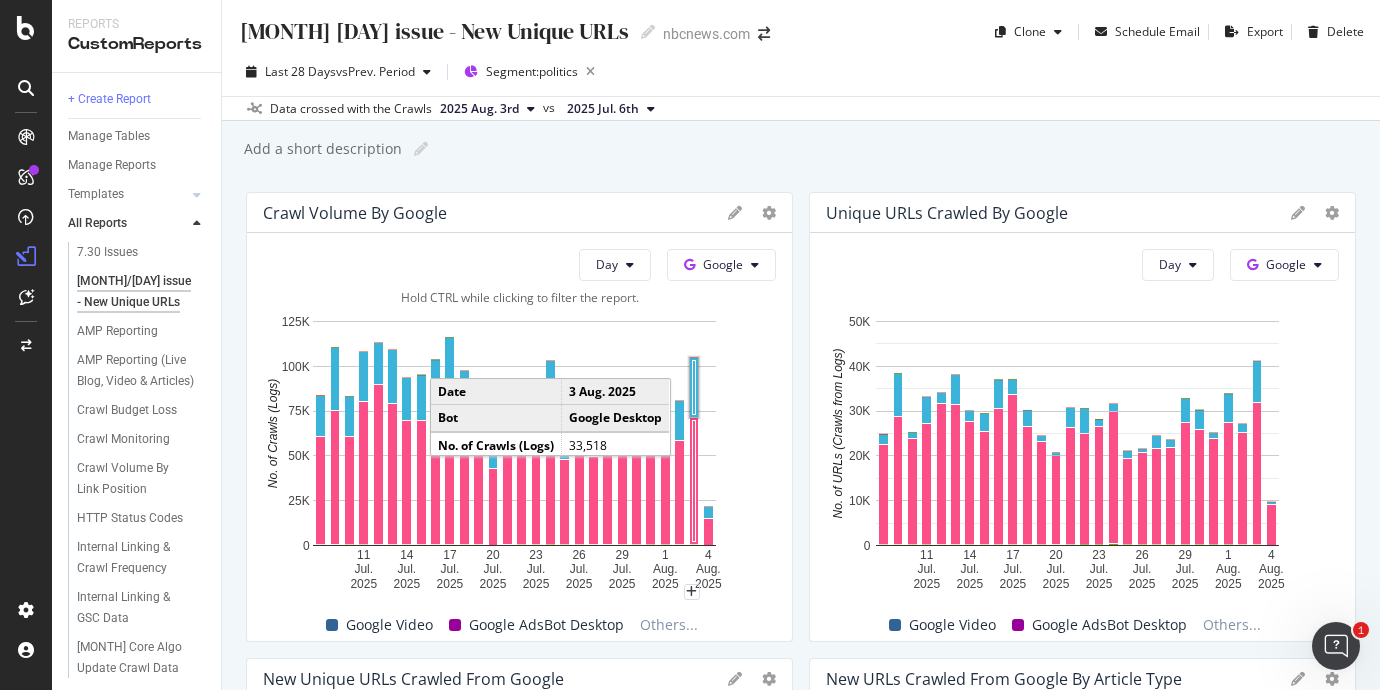 click 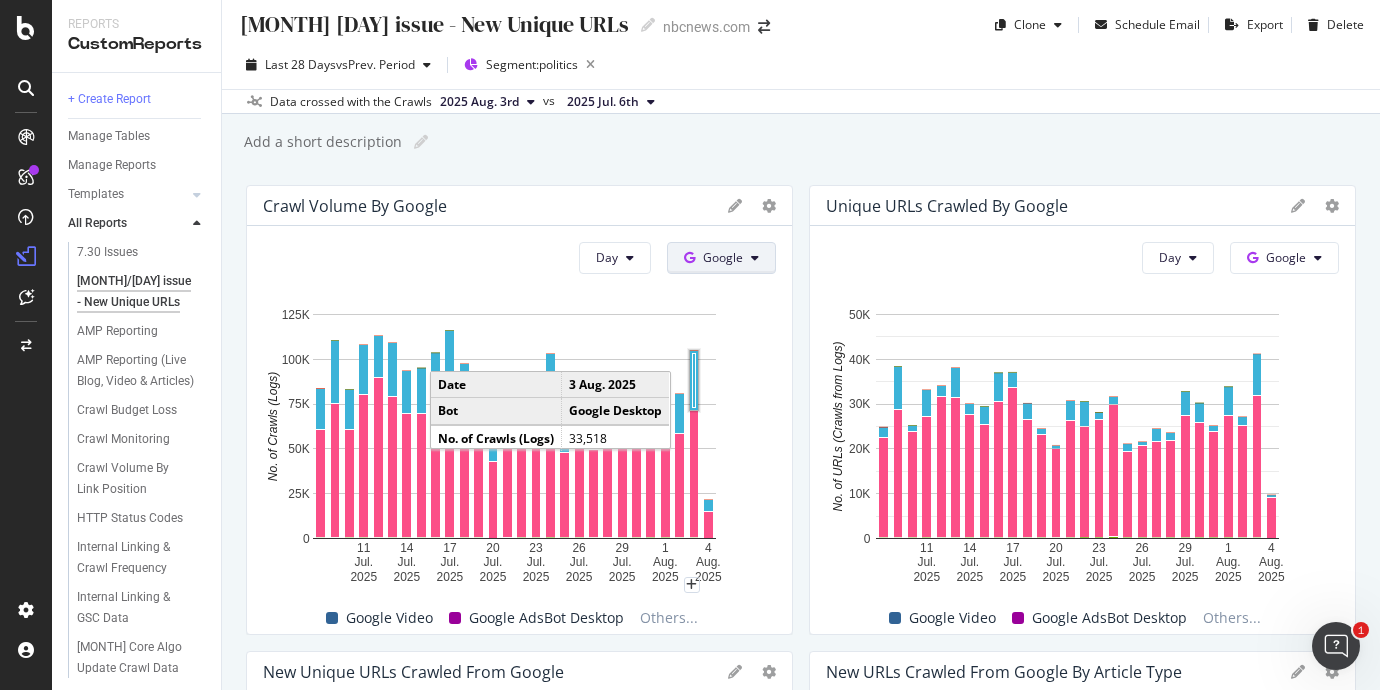 scroll, scrollTop: 0, scrollLeft: 0, axis: both 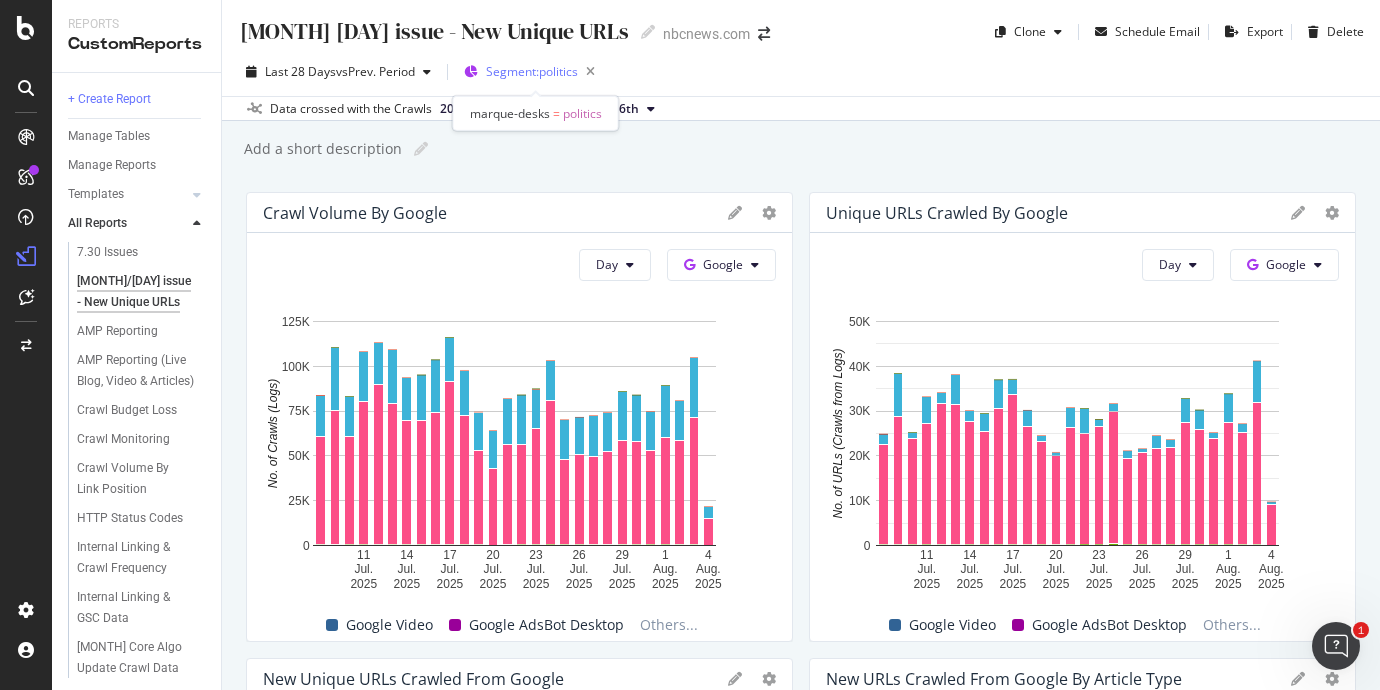 click on "Segment:  politics" at bounding box center (532, 71) 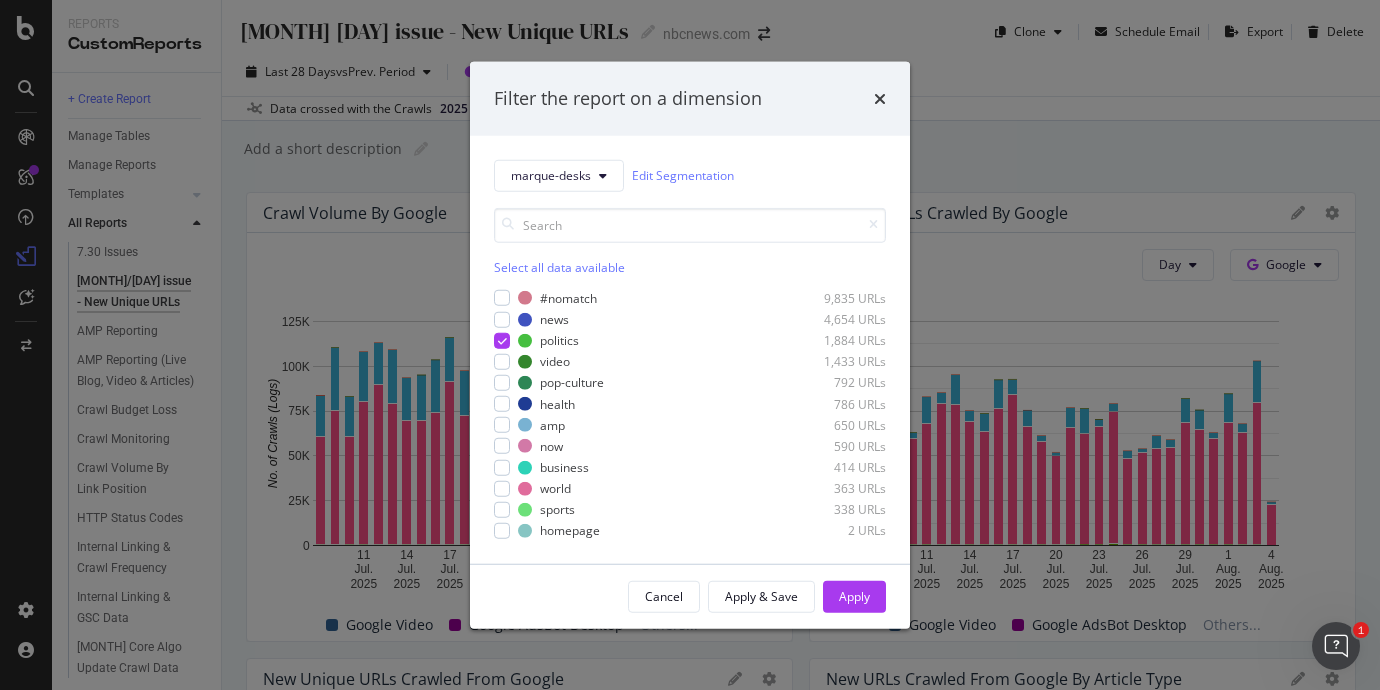 click on "Select all data available" at bounding box center [690, 266] 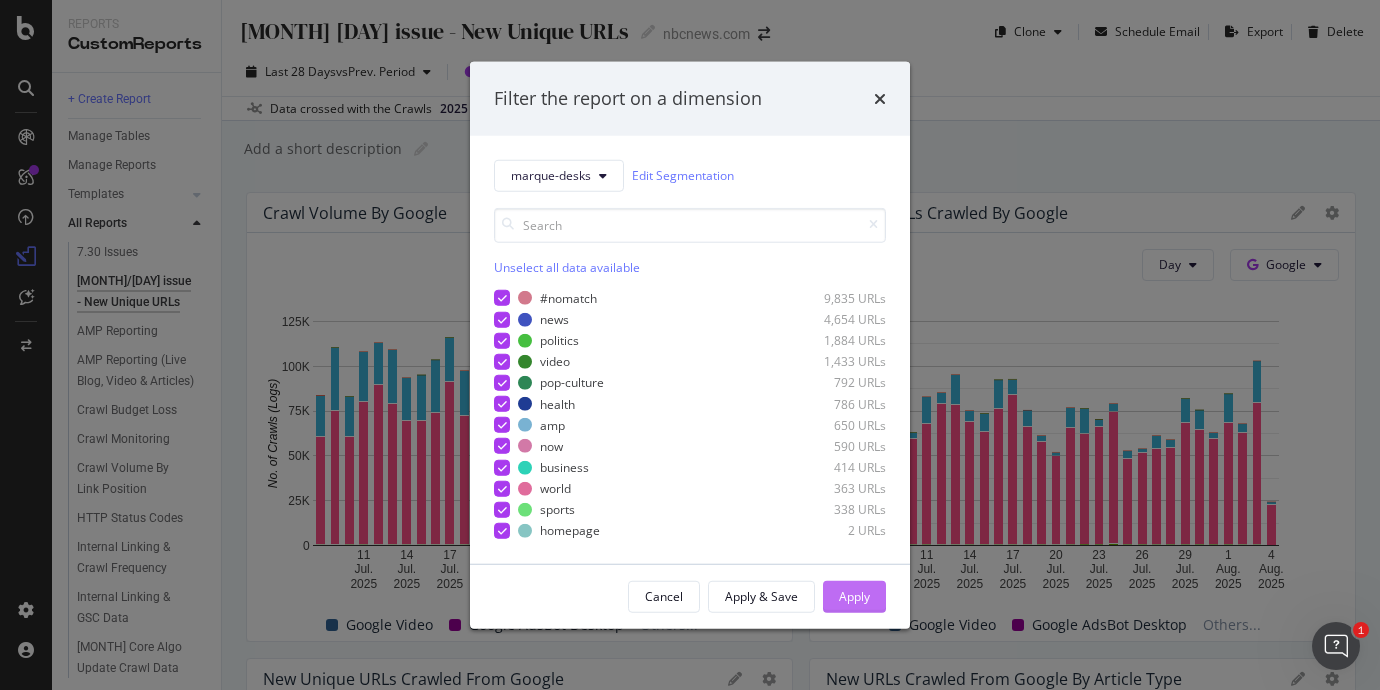 click on "Apply" at bounding box center [854, 596] 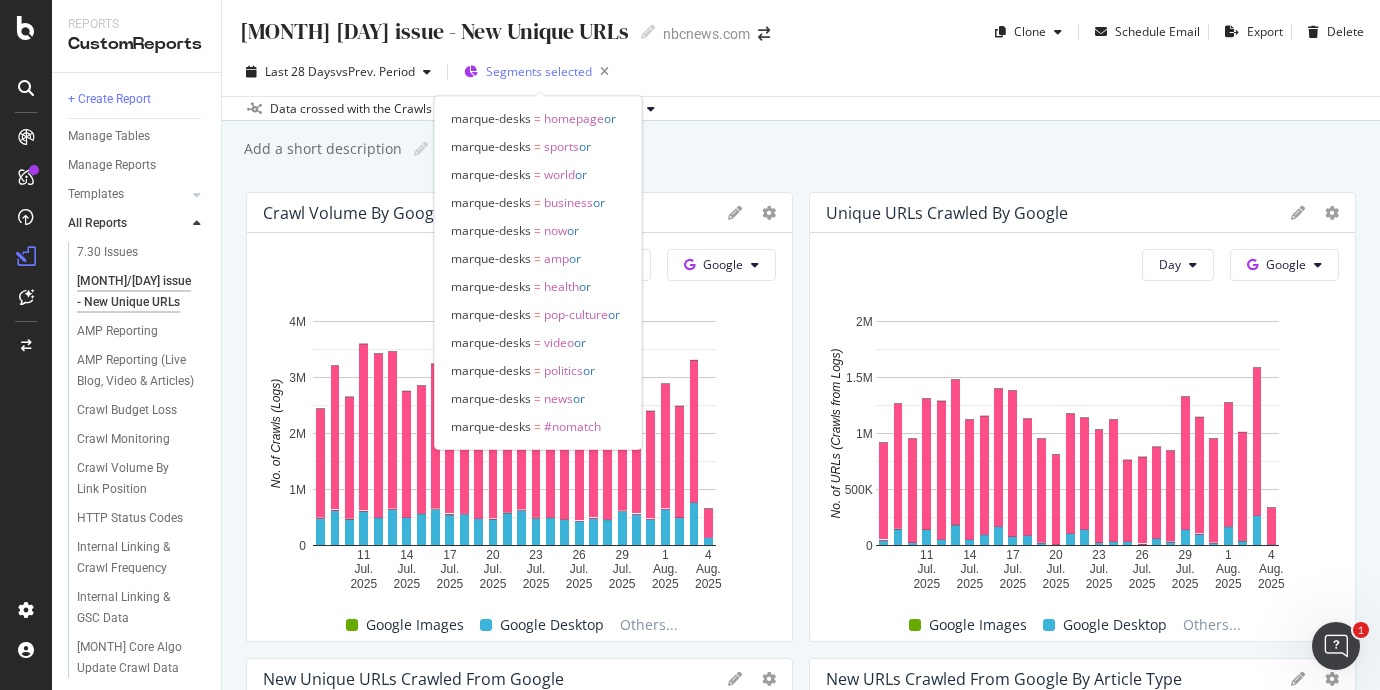 click on "Segments selected" at bounding box center [539, 71] 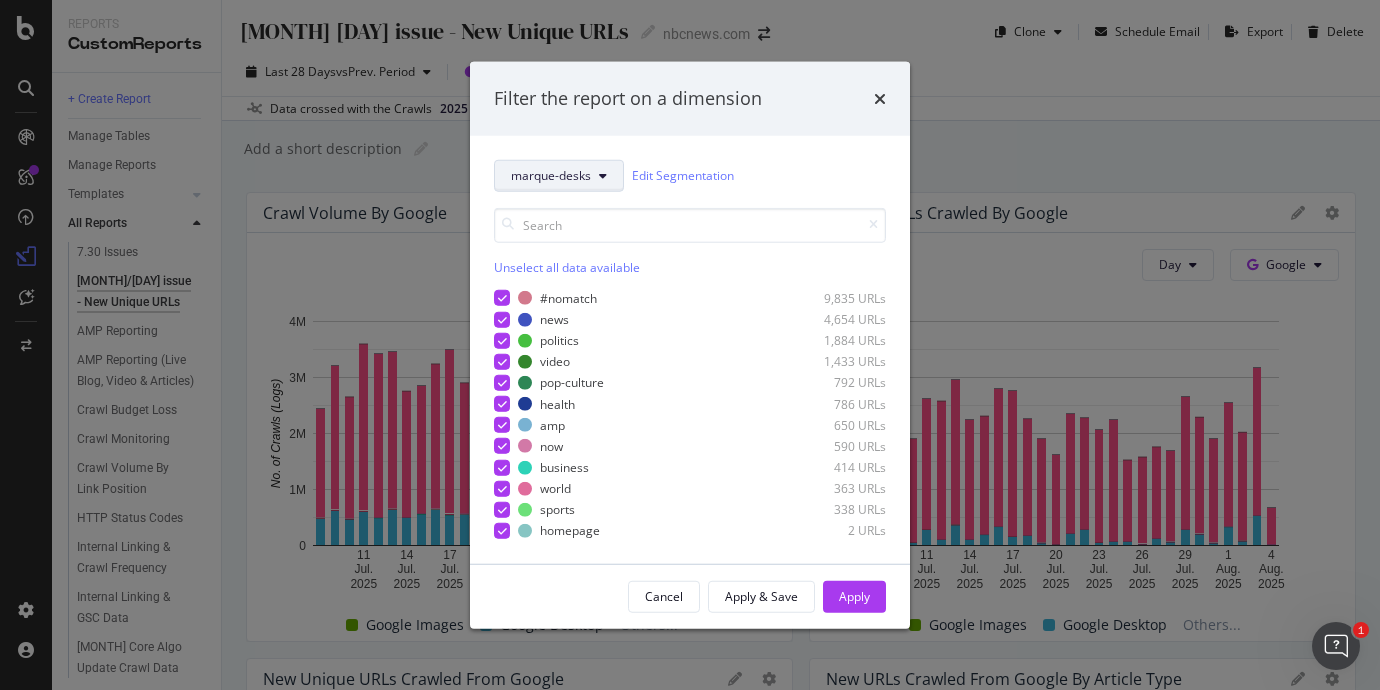 click on "marque-desks" at bounding box center [559, 175] 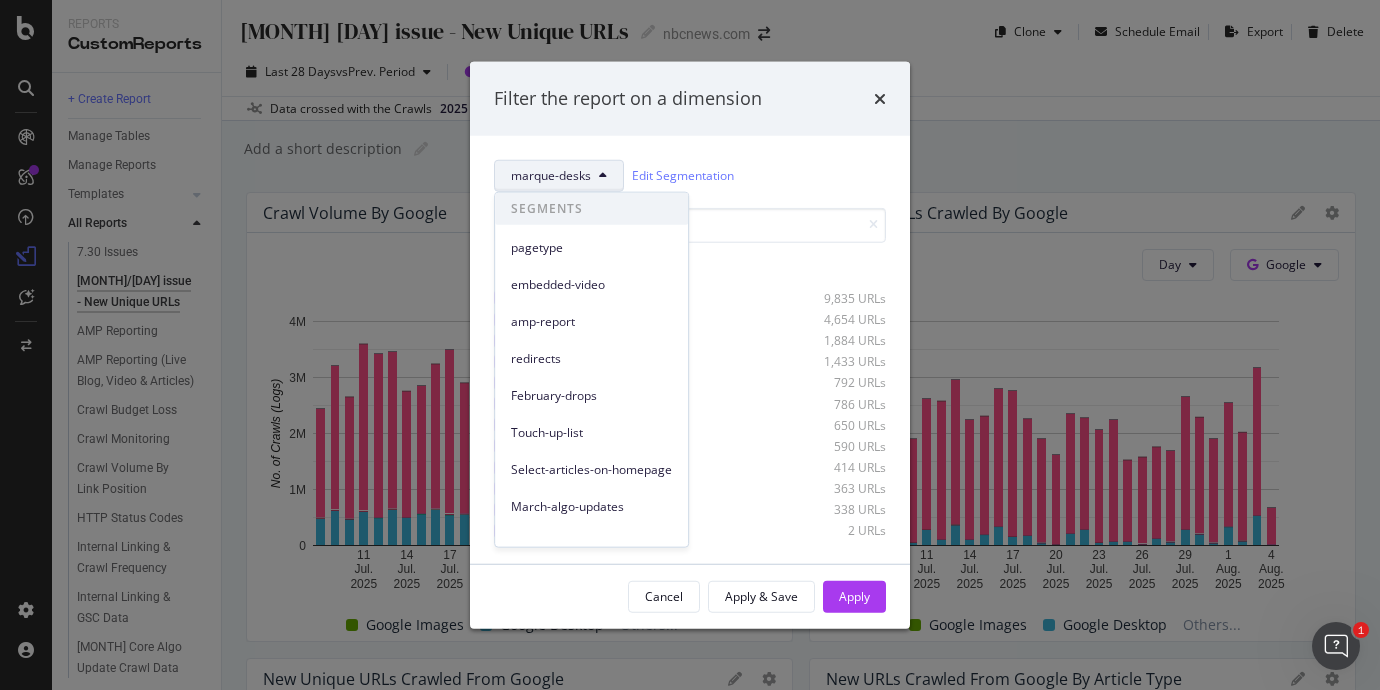 click on "marque-desks" at bounding box center (551, 175) 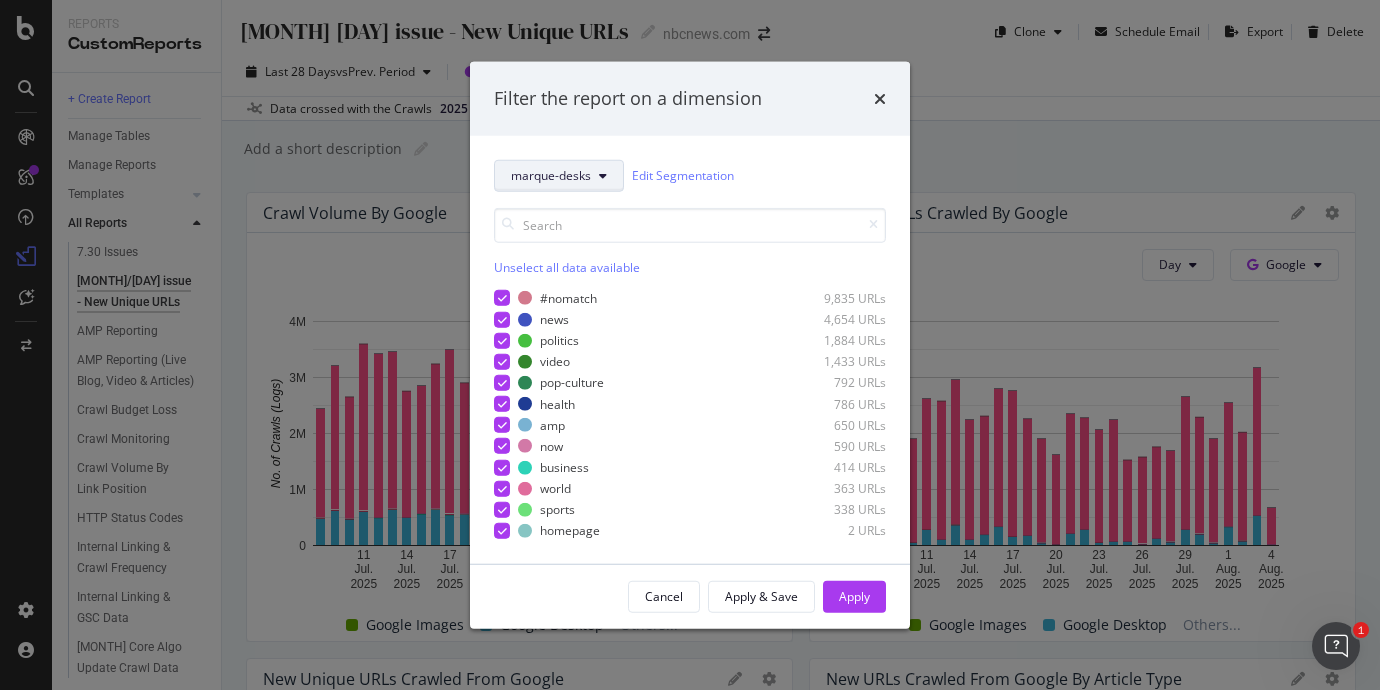 click on "marque-desks" at bounding box center (551, 175) 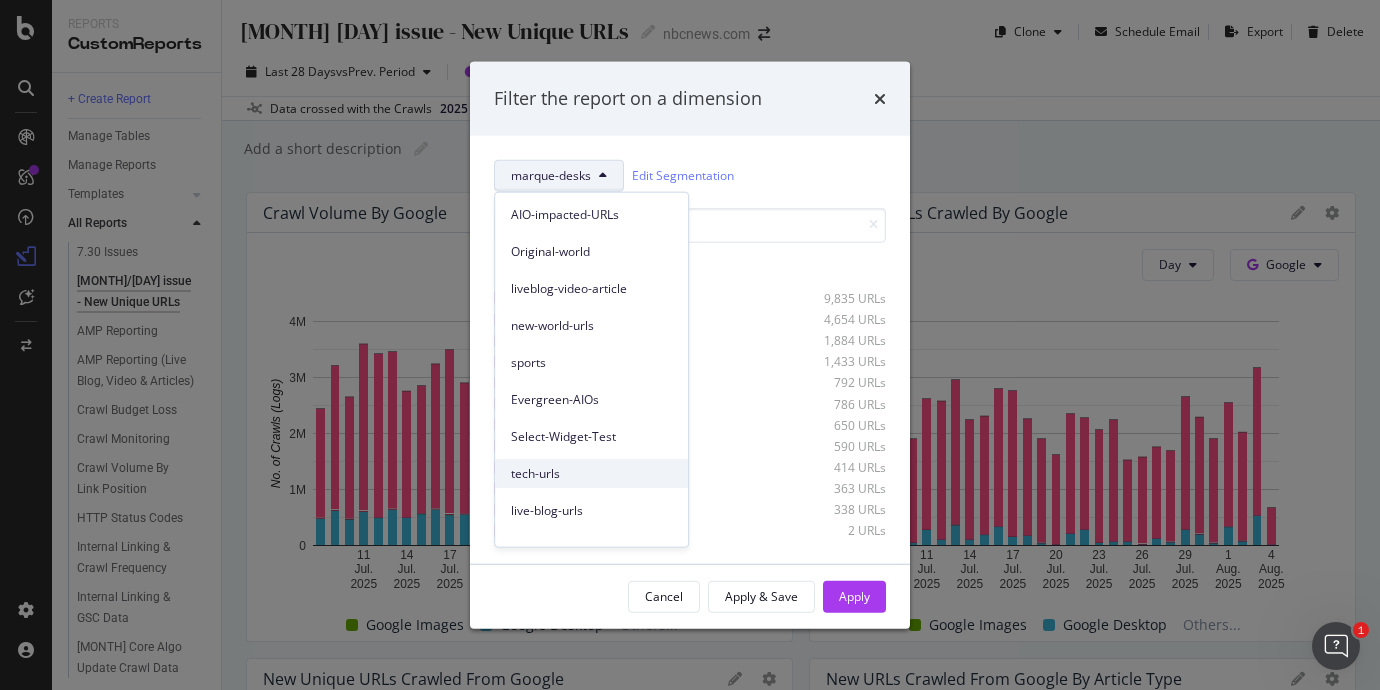 scroll, scrollTop: 388, scrollLeft: 0, axis: vertical 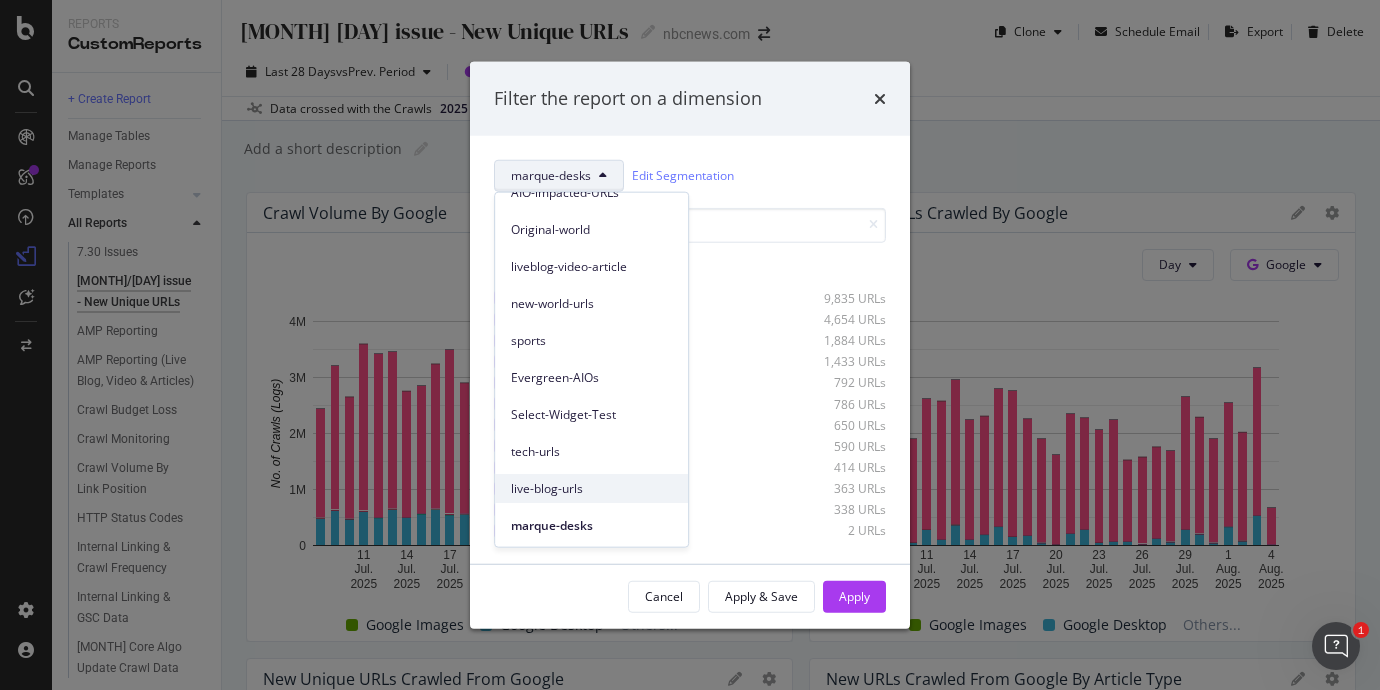 click on "live-blog-urls" at bounding box center (591, 488) 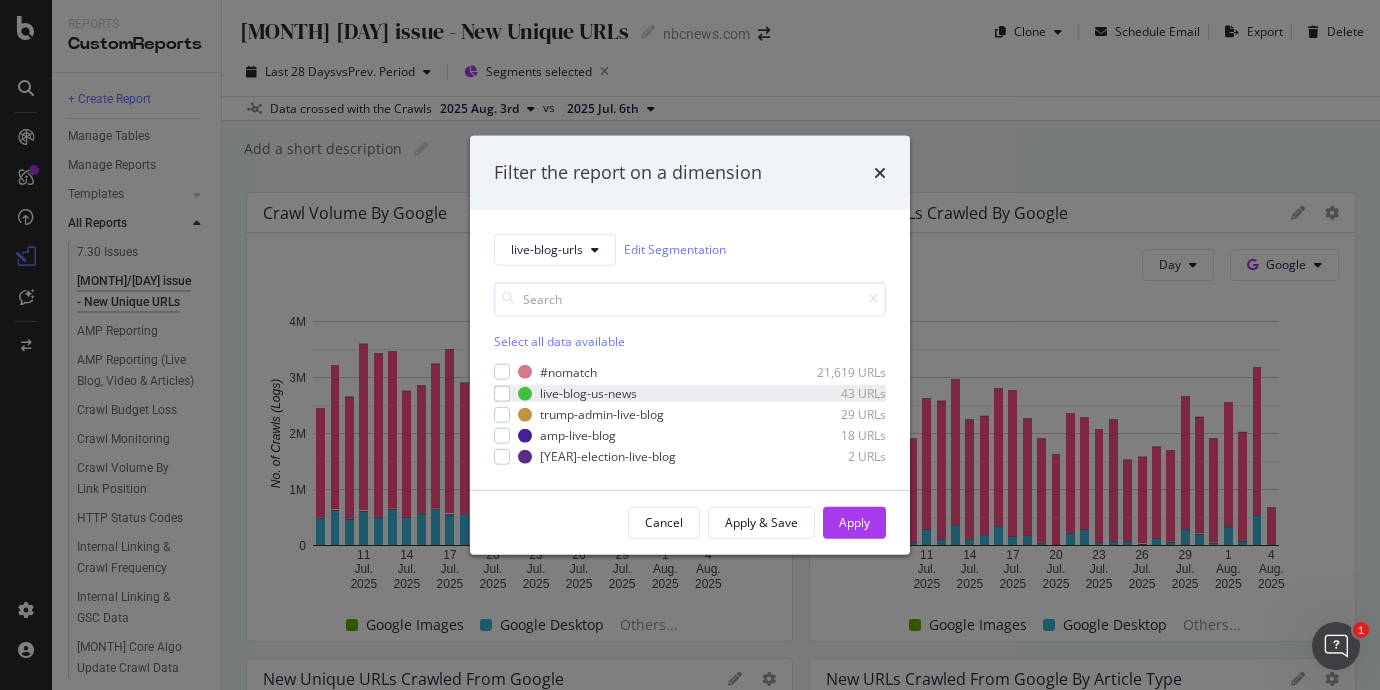 click on "live-blog-us-news 43   URLs" at bounding box center (690, 393) 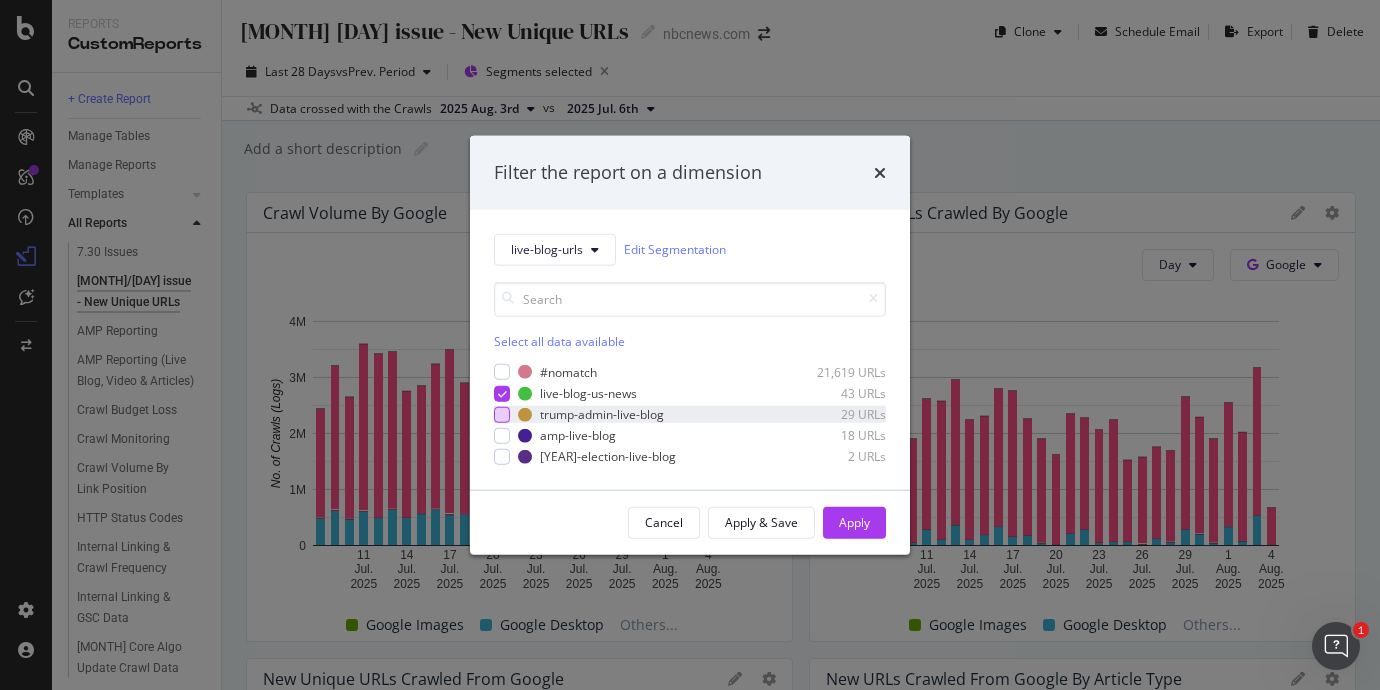 click at bounding box center (502, 414) 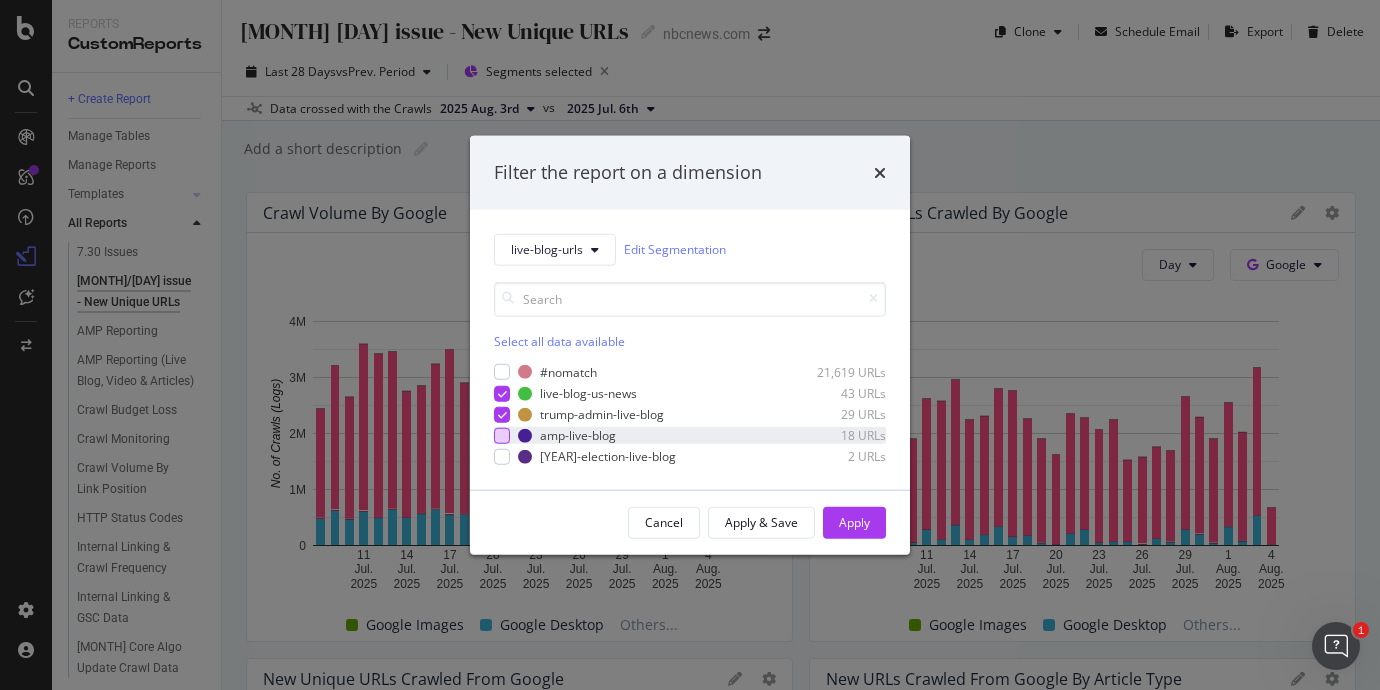 click at bounding box center [502, 436] 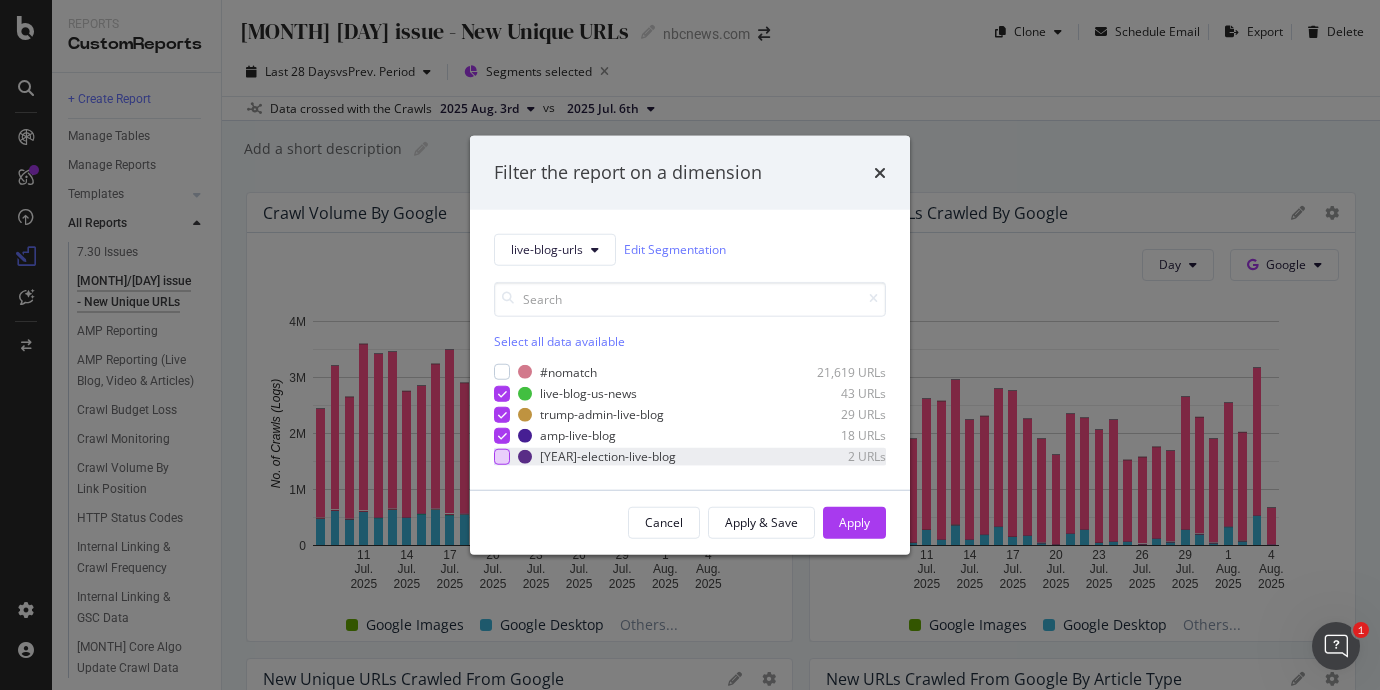 click at bounding box center (502, 457) 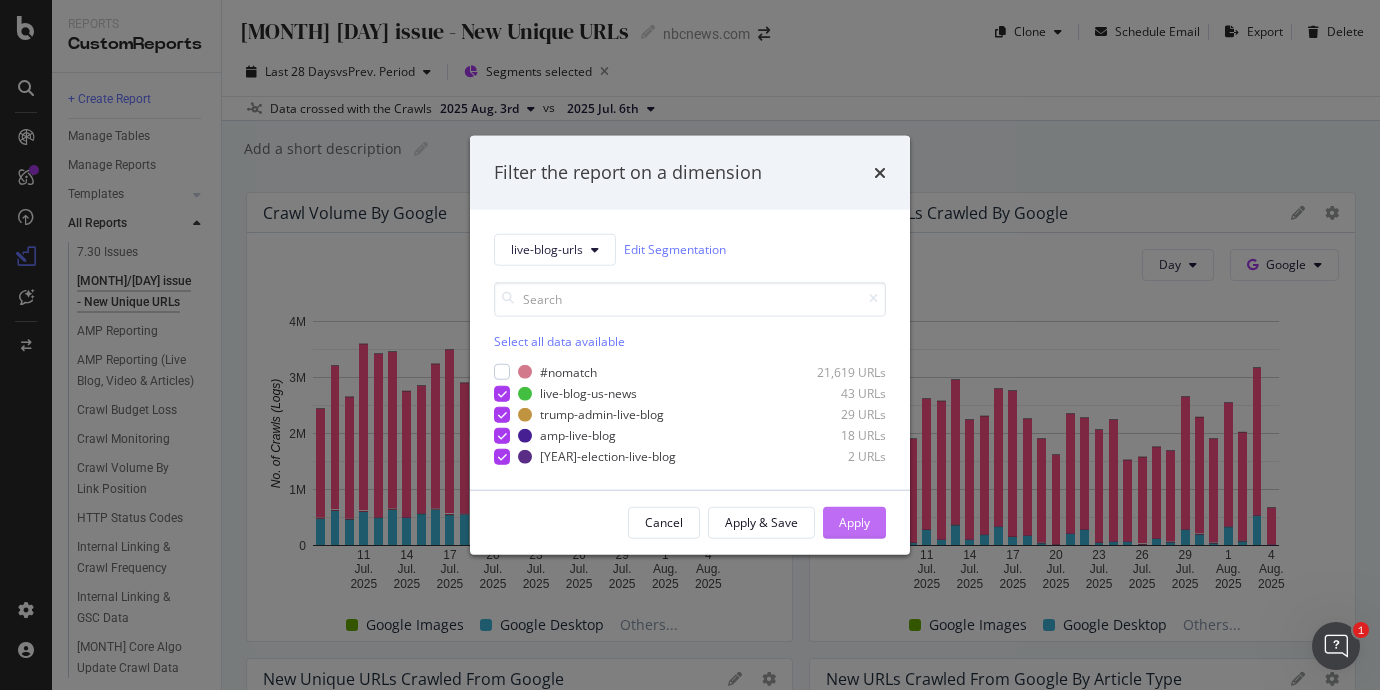click on "Apply" at bounding box center [854, 522] 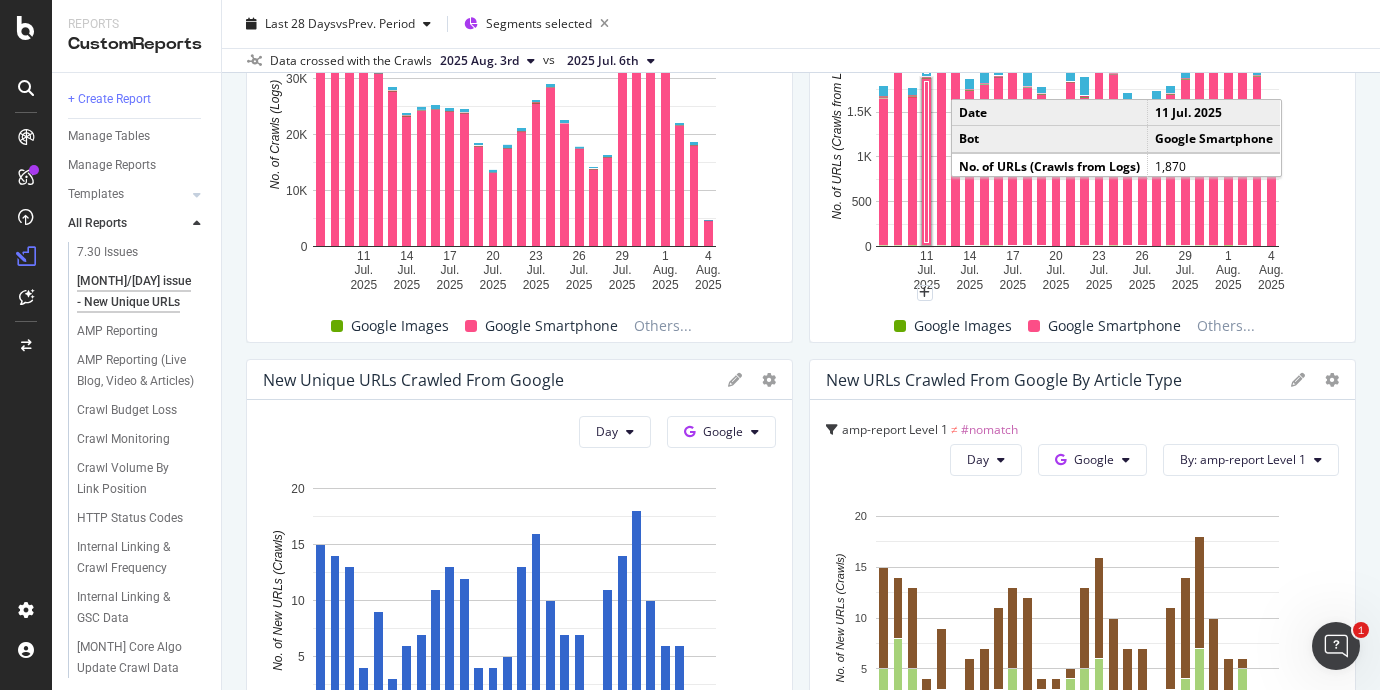 scroll, scrollTop: 0, scrollLeft: 0, axis: both 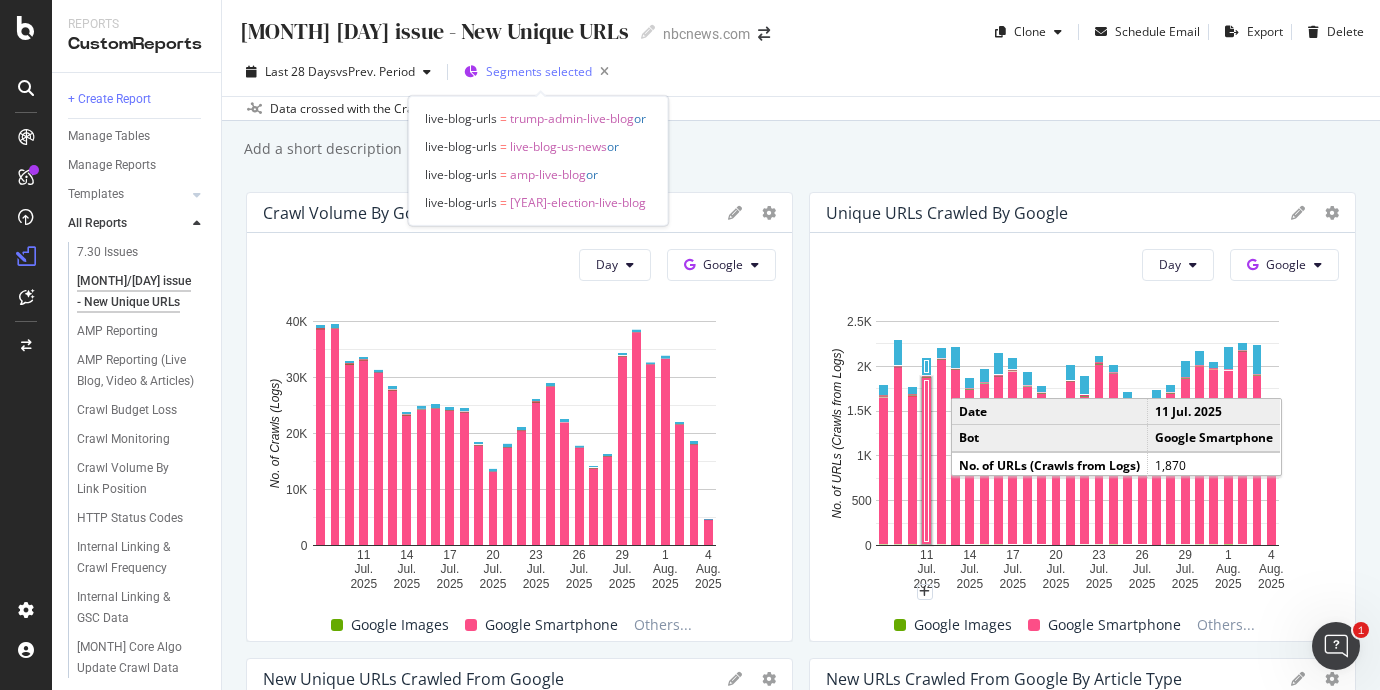 click on "Segments selected" at bounding box center [551, 72] 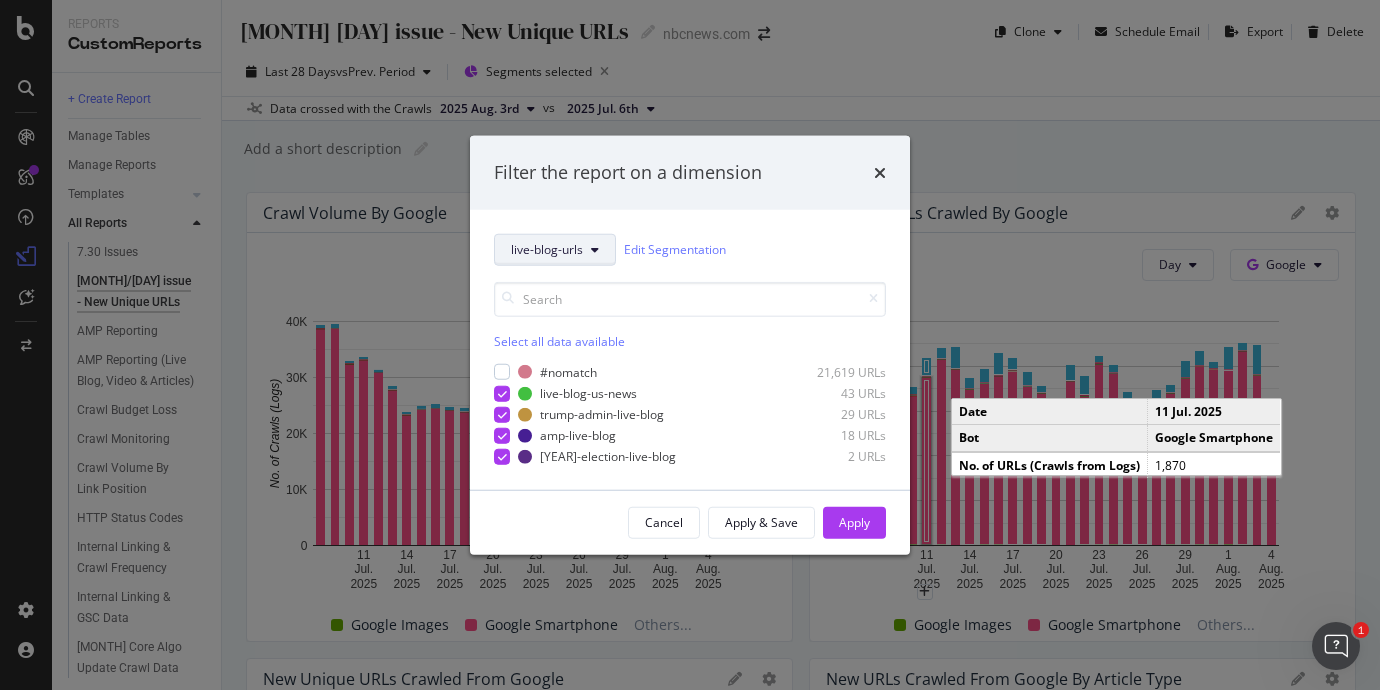 click on "live-blog-urls" at bounding box center [547, 249] 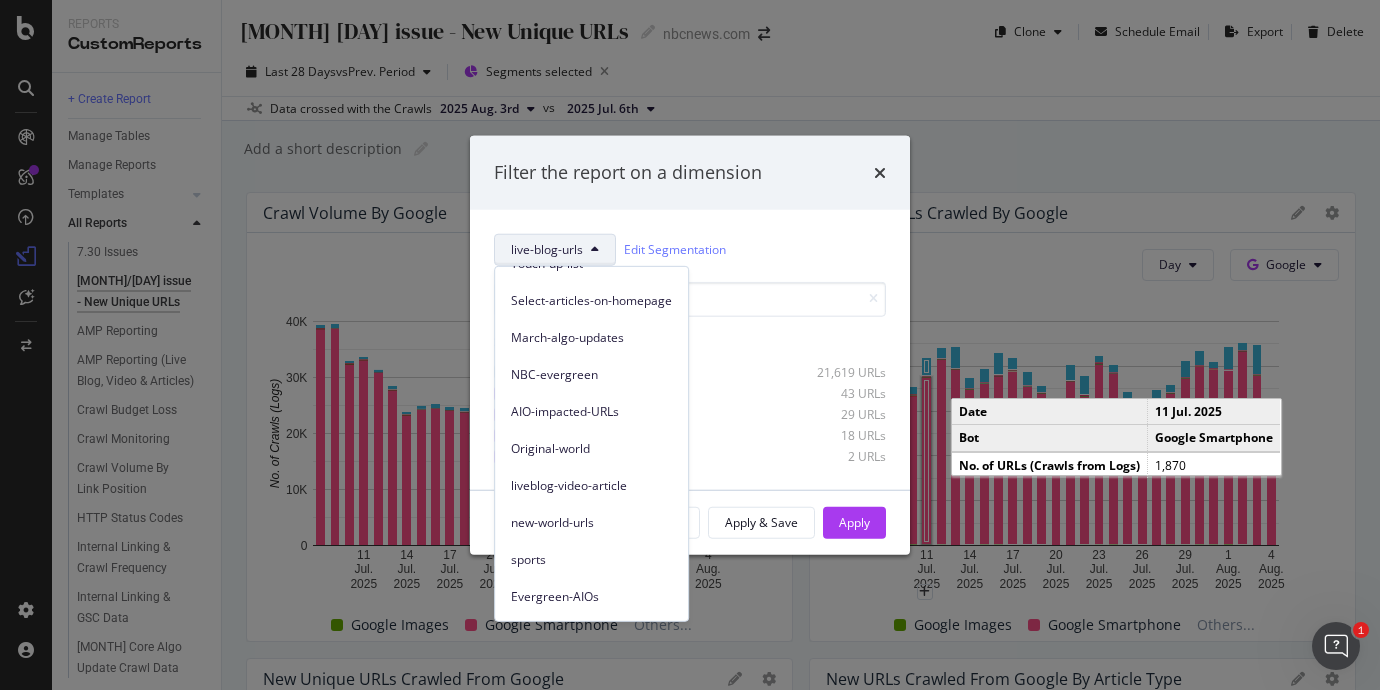 scroll, scrollTop: 388, scrollLeft: 0, axis: vertical 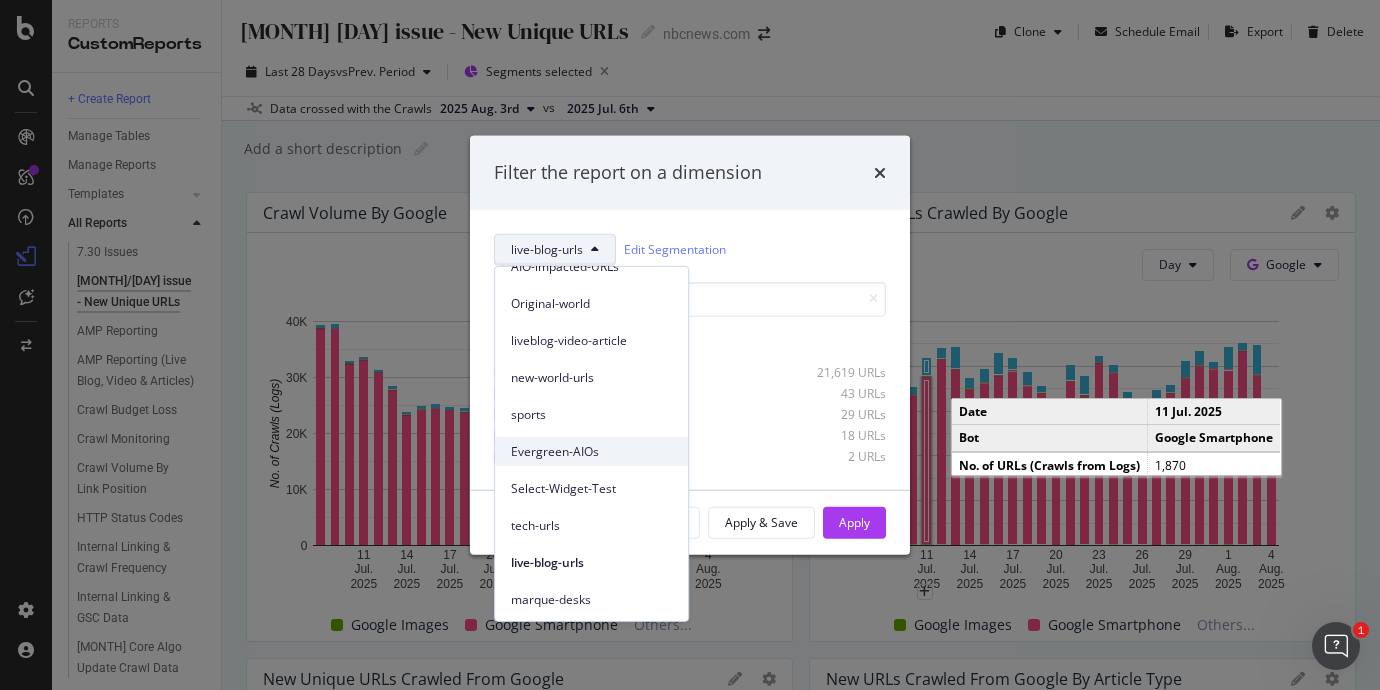 click on "Evergreen-AIOs" at bounding box center [591, 451] 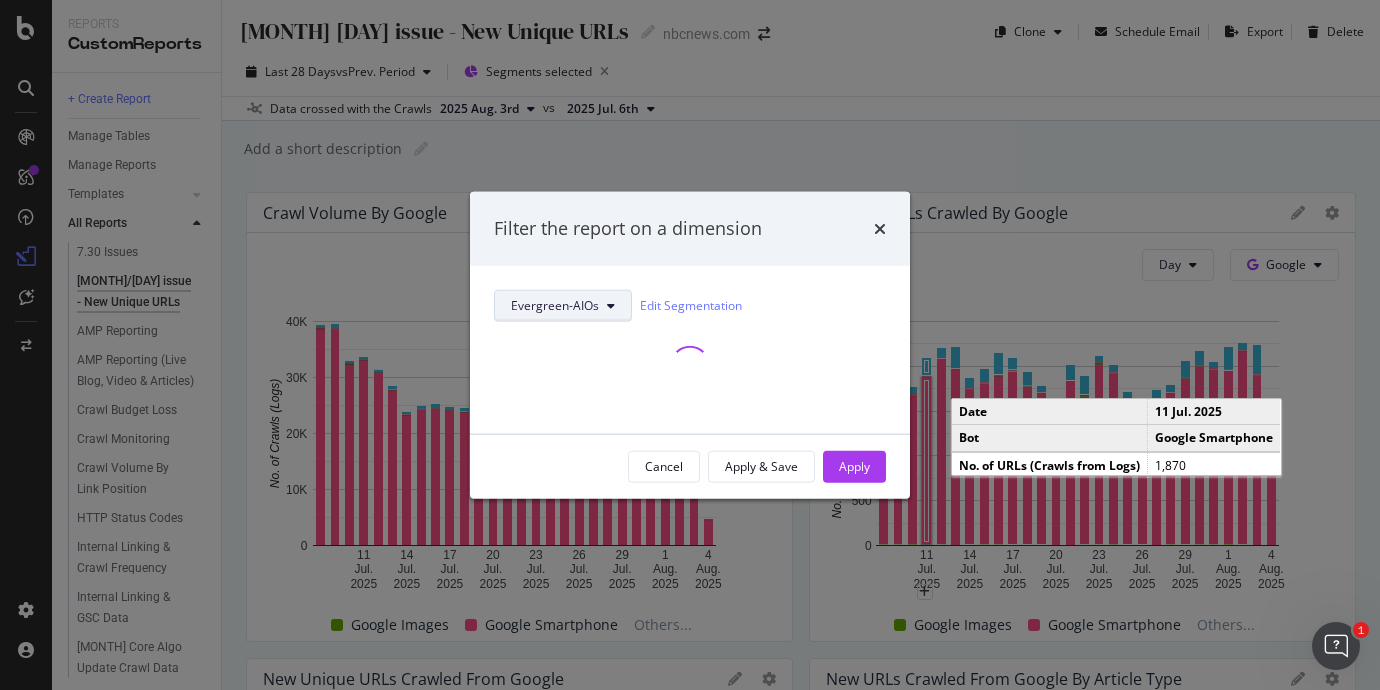 click on "Evergreen-AIOs" at bounding box center (563, 305) 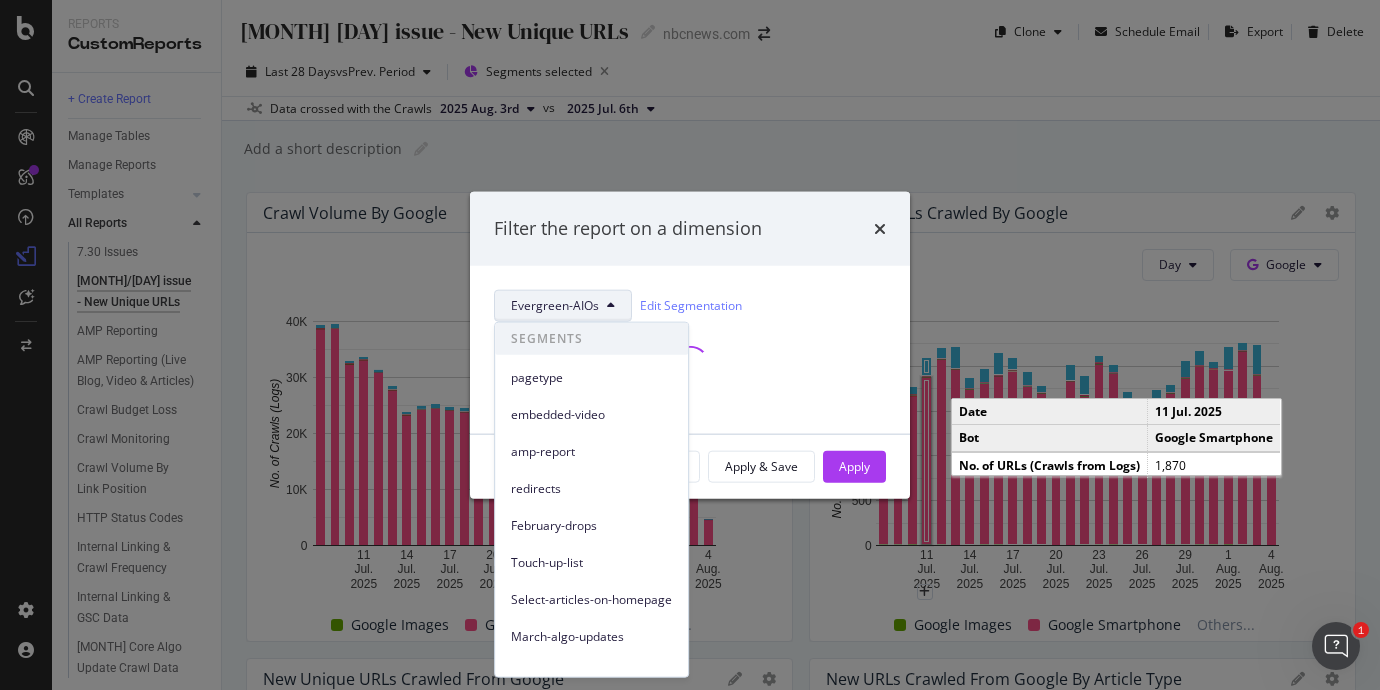 scroll, scrollTop: 388, scrollLeft: 0, axis: vertical 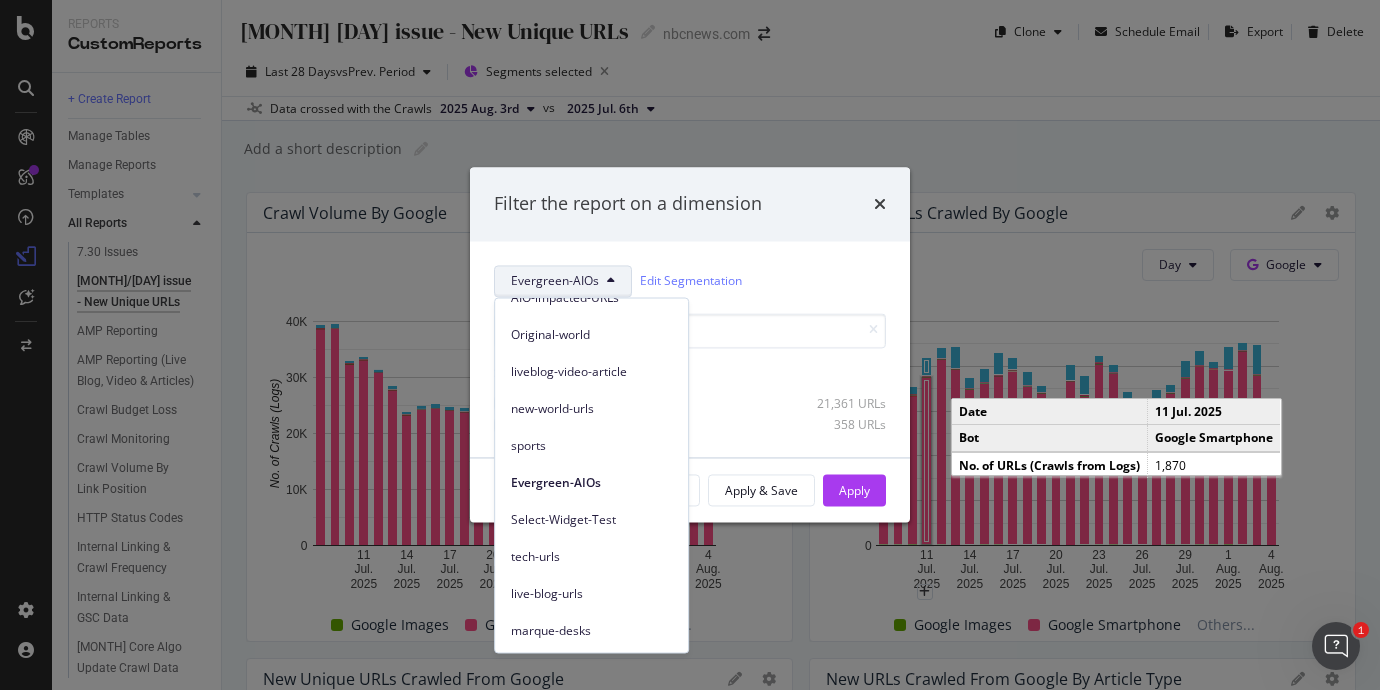 click on "tech-urls" at bounding box center [591, 557] 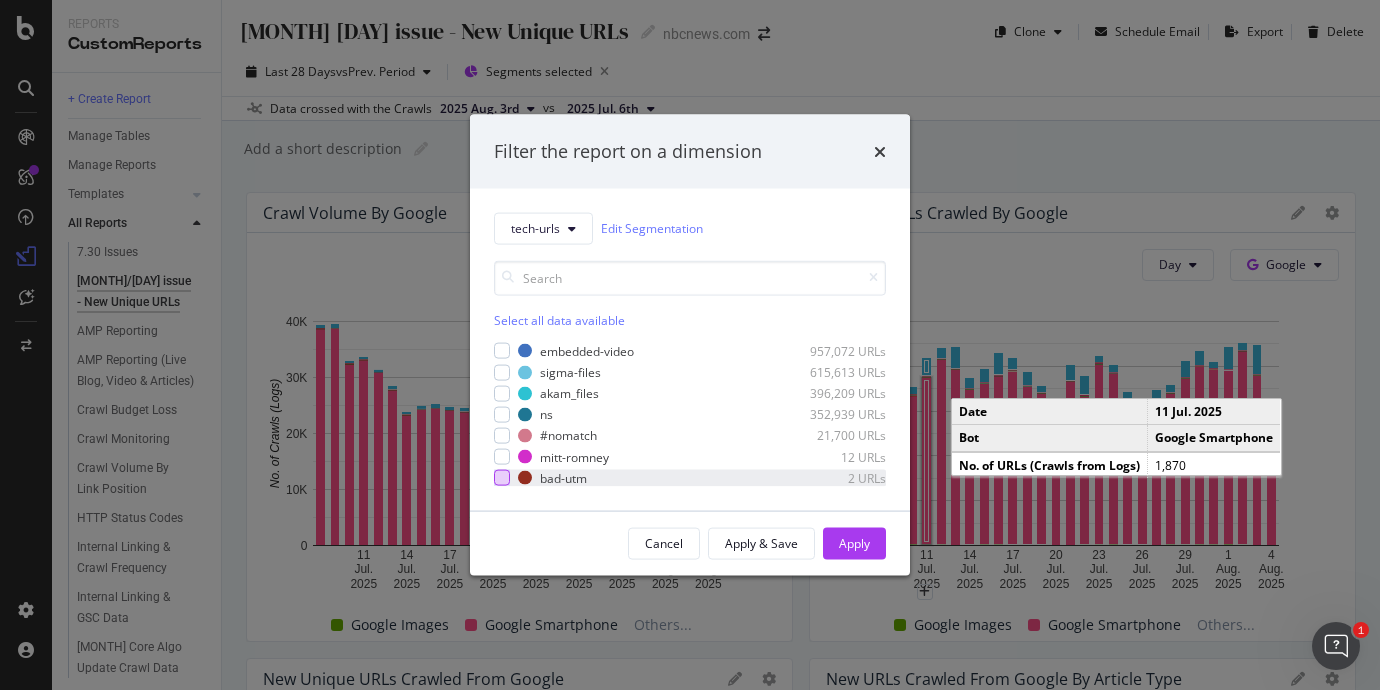 click at bounding box center (502, 478) 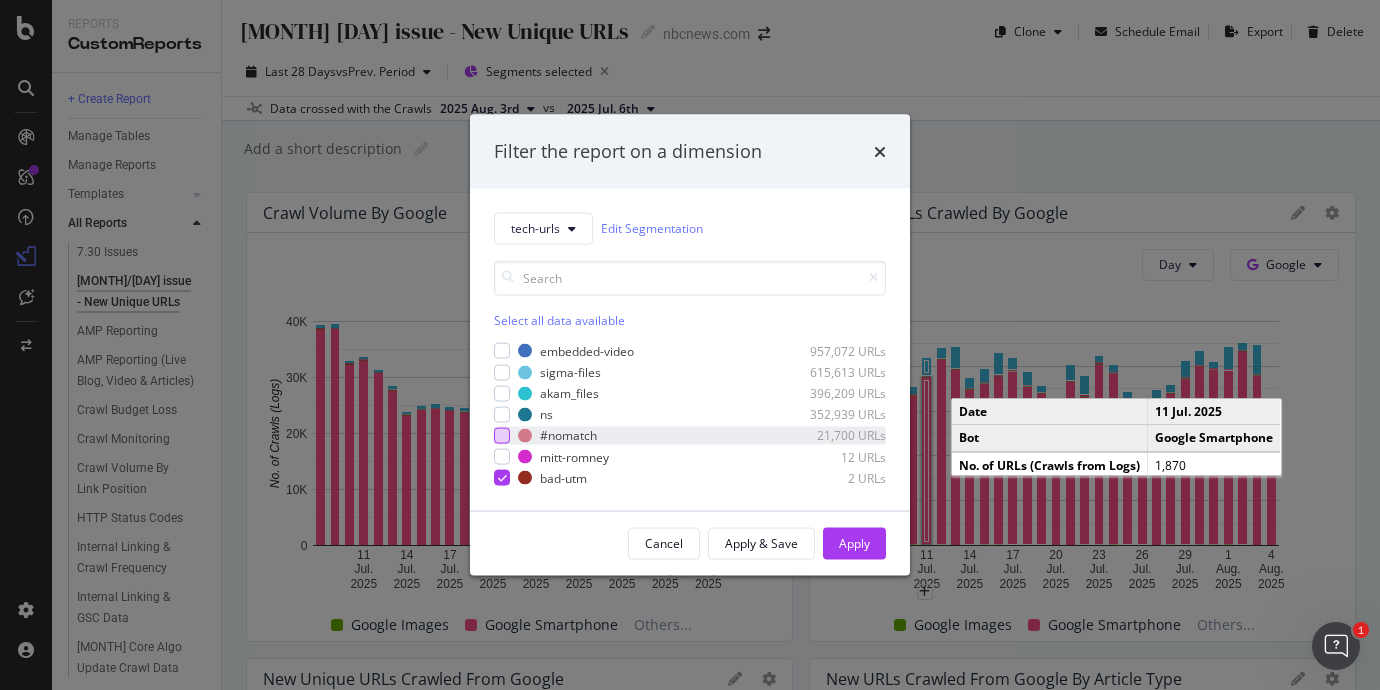 click on "#nomatch 21,700   URLs" at bounding box center [690, 435] 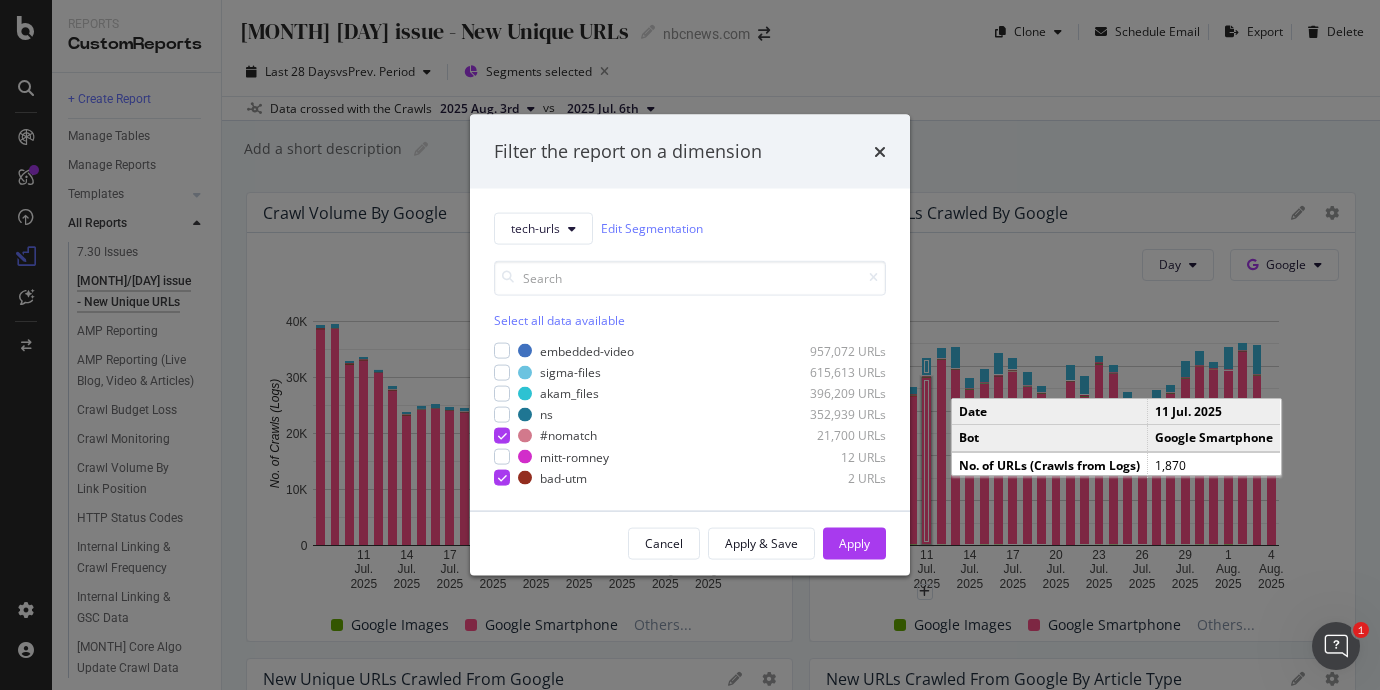click on "Select all data available" at bounding box center (690, 319) 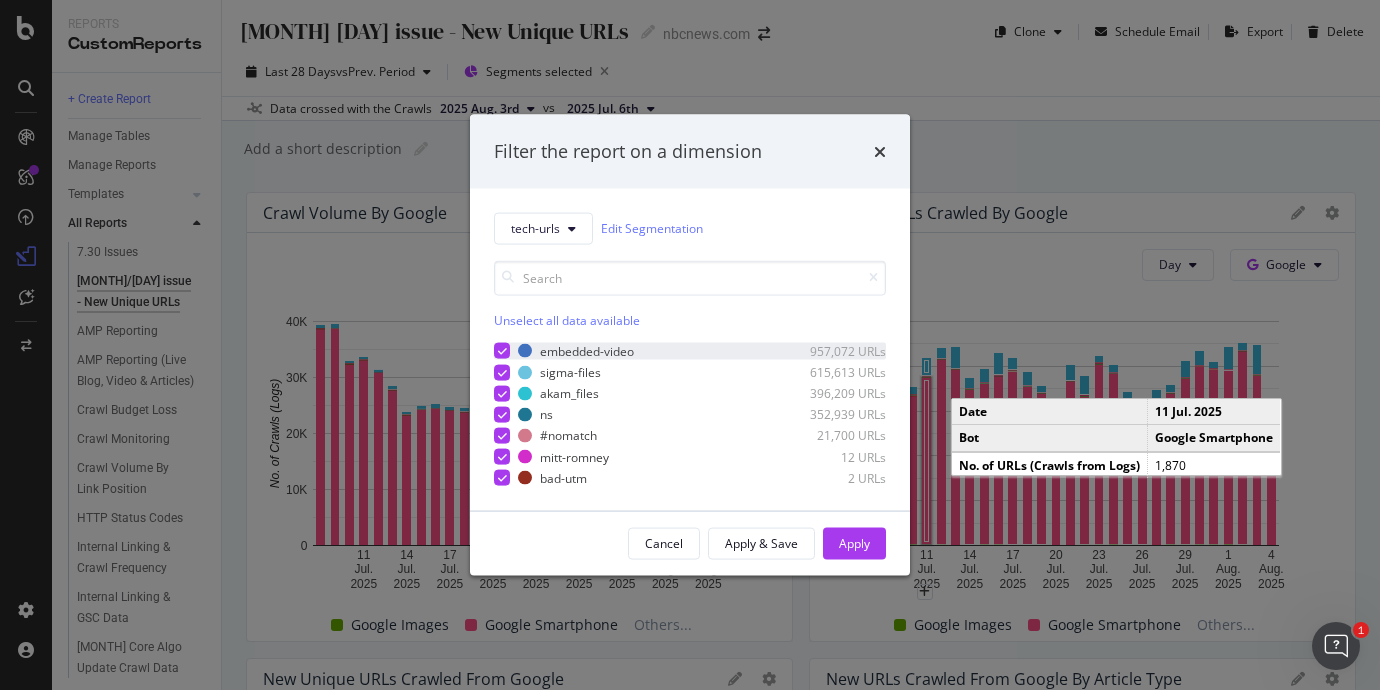 click at bounding box center (502, 351) 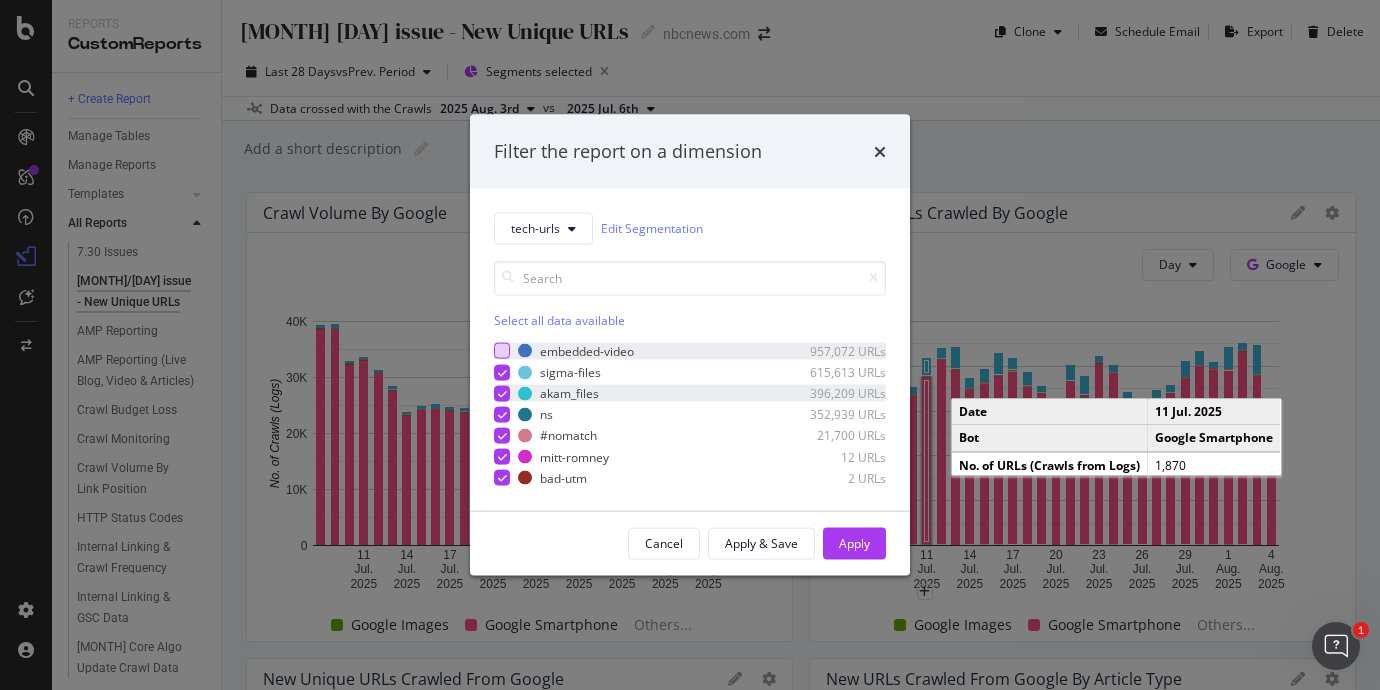 click at bounding box center [502, 393] 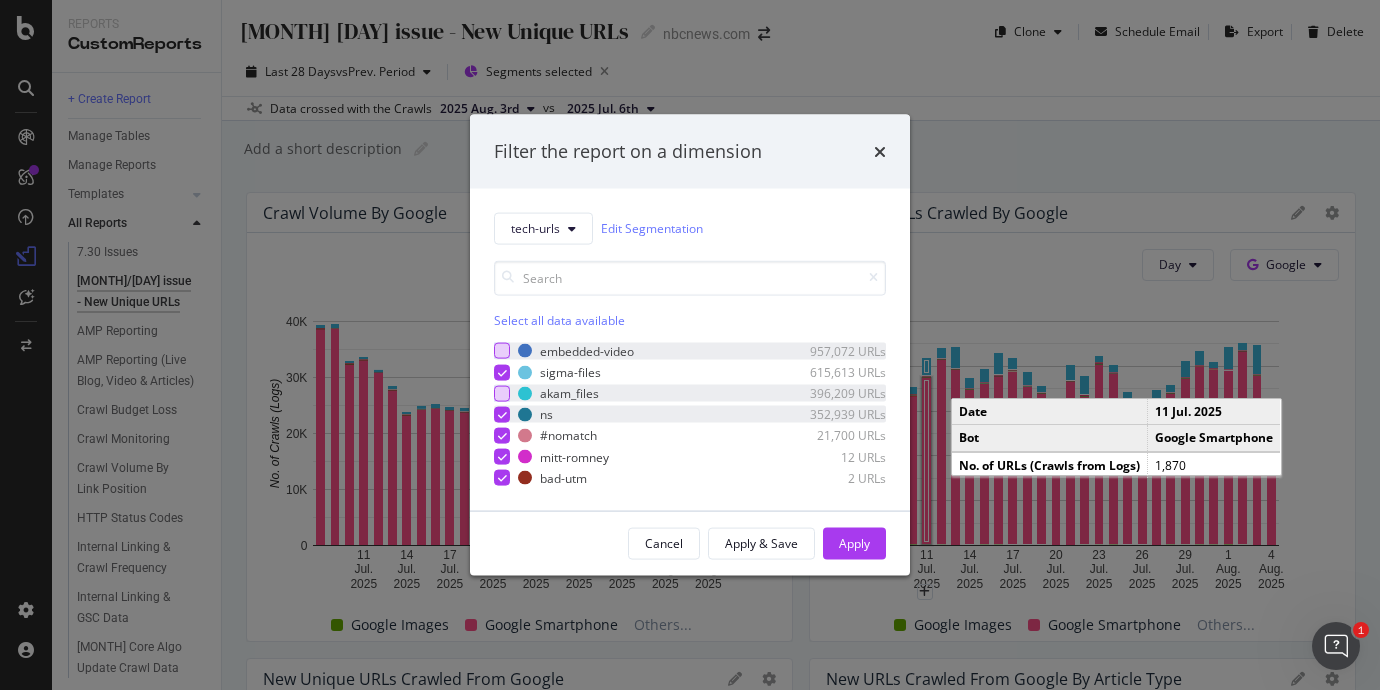 click at bounding box center (502, 414) 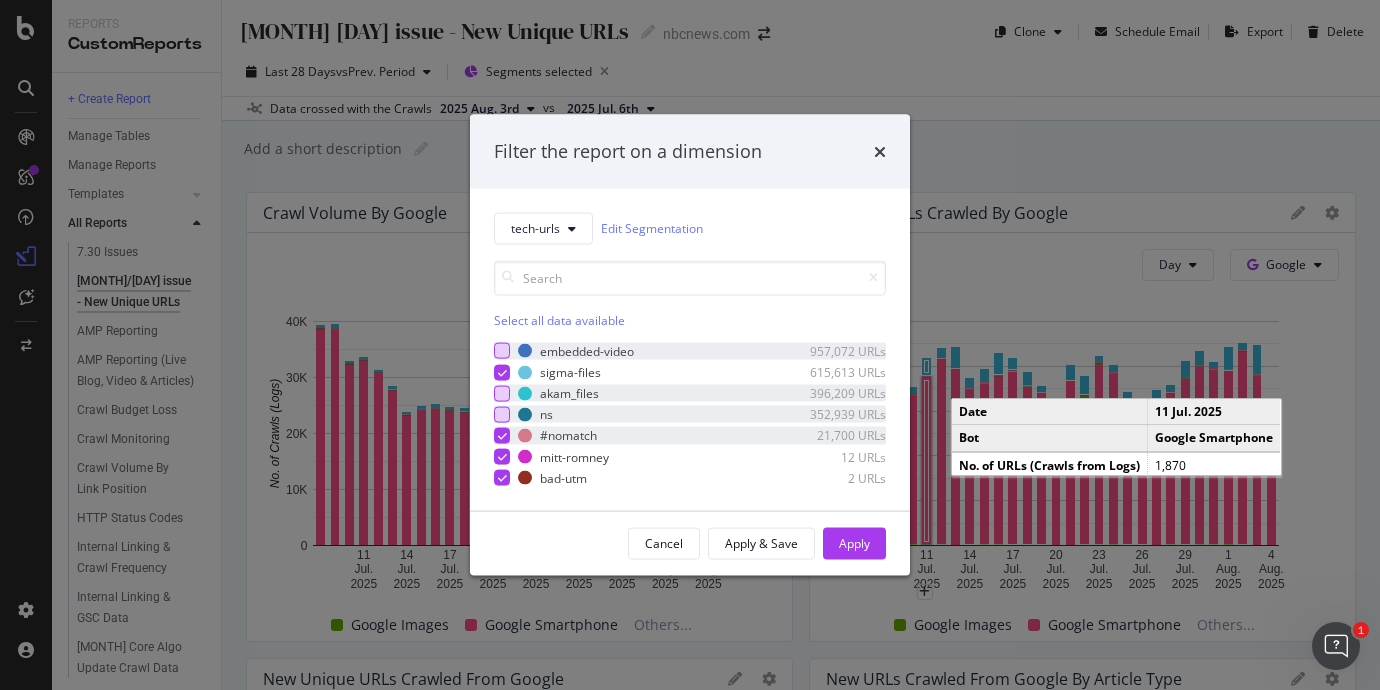 click at bounding box center (502, 436) 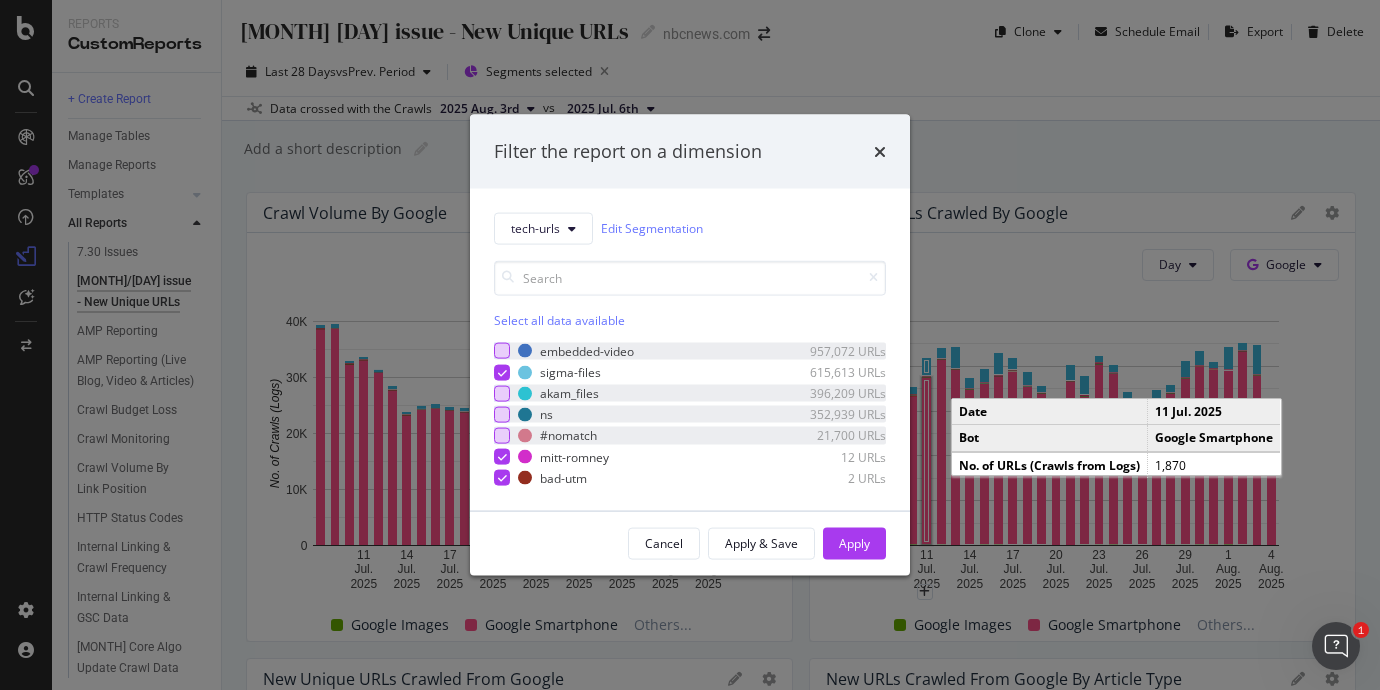 click on "embedded-video 957,072   URLs sigma-files 615,613   URLs akam_files 396,209   URLs ns 352,939   URLs #nomatch 21,700   URLs mitt-romney 12   URLs bad-utm 2   URLs" at bounding box center (690, 414) 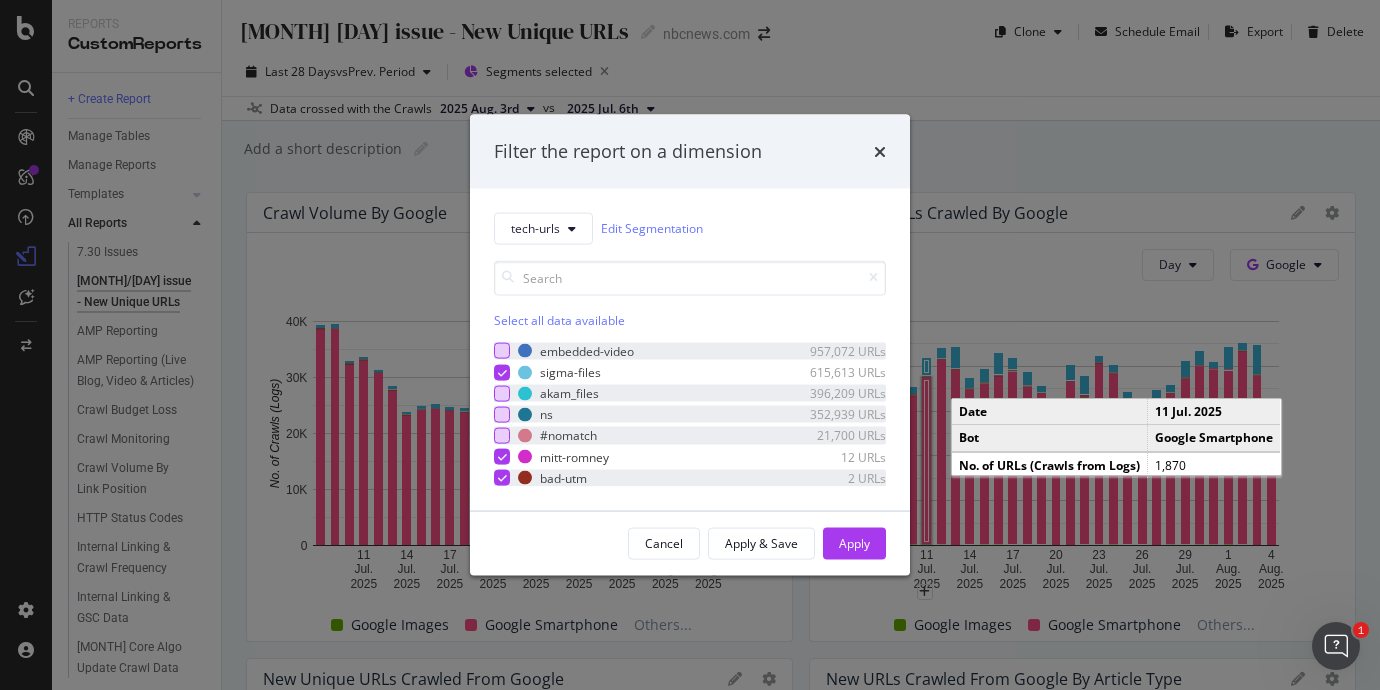 click at bounding box center (502, 478) 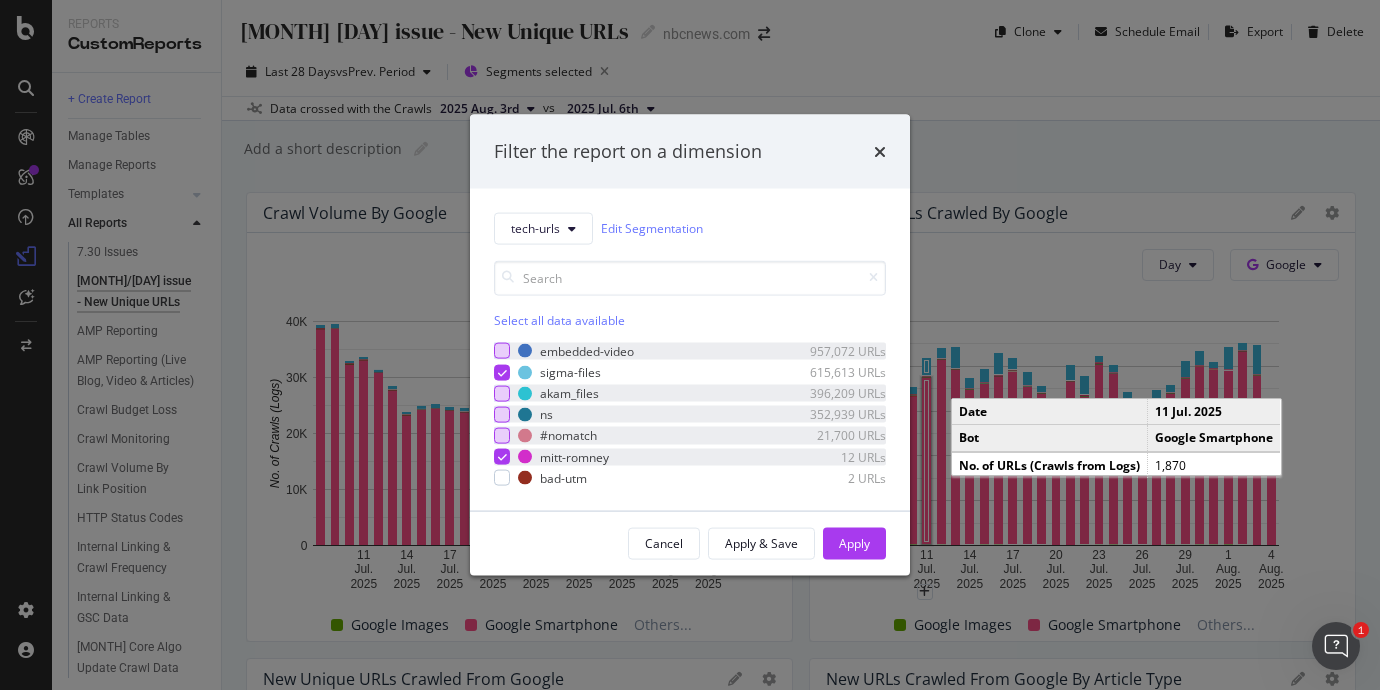 click at bounding box center (502, 457) 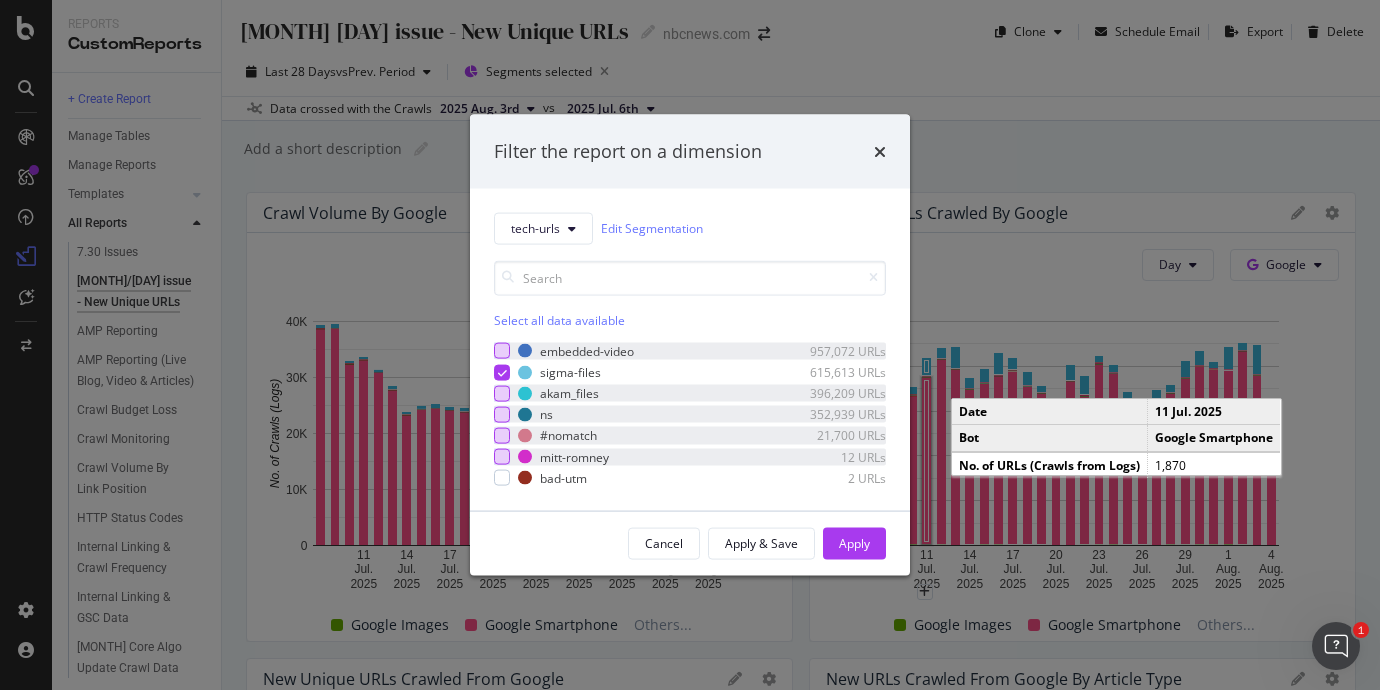 click at bounding box center (502, 457) 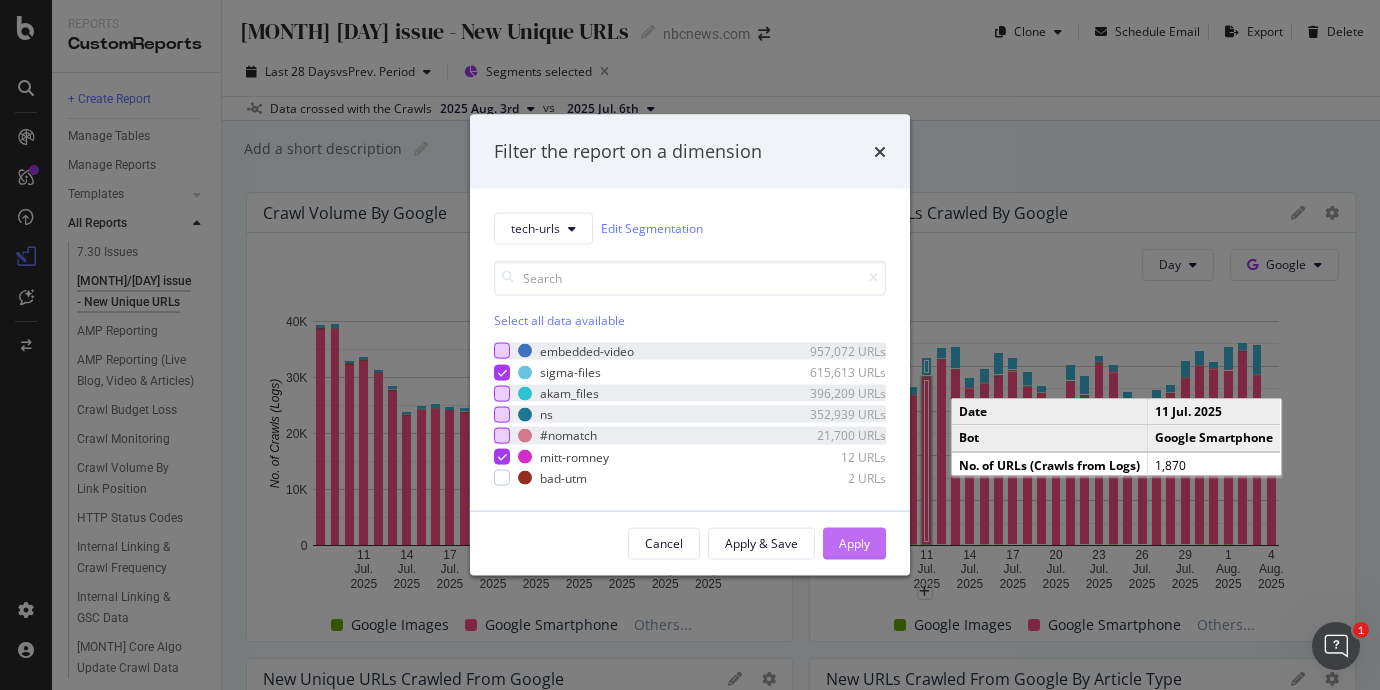 click on "Apply" at bounding box center (854, 543) 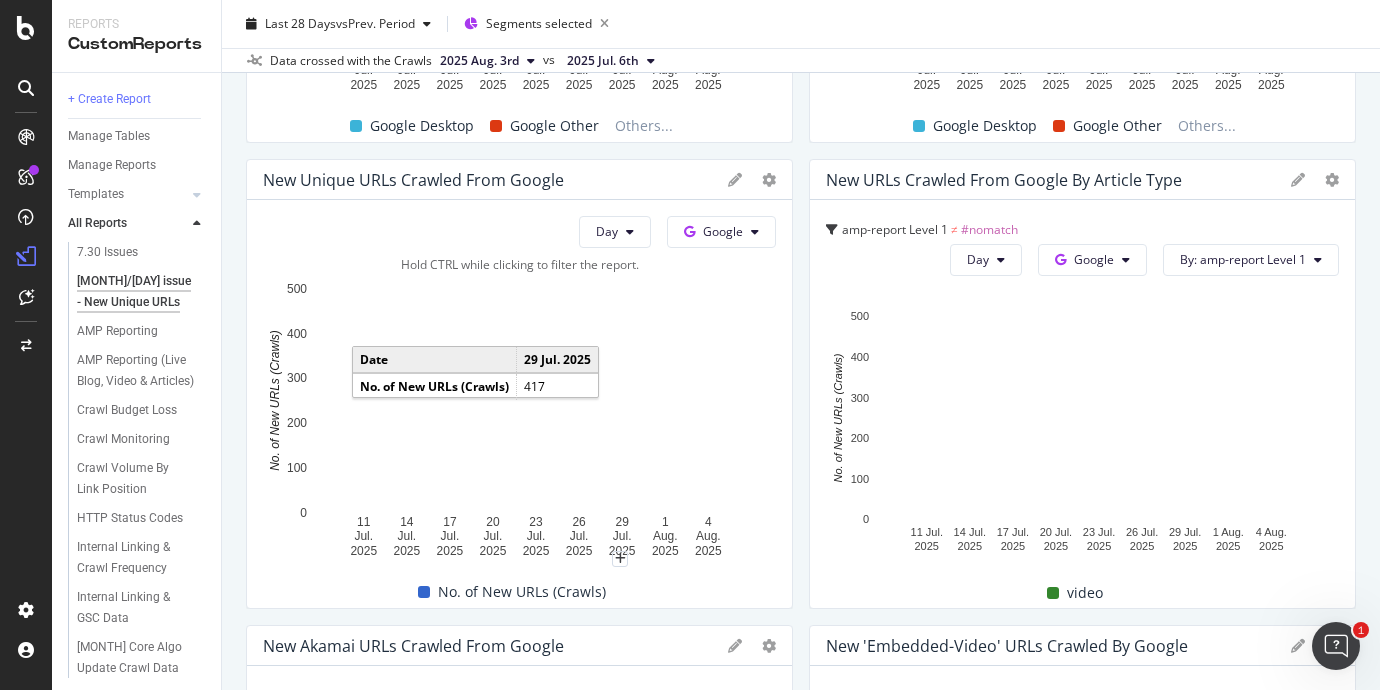 scroll, scrollTop: 0, scrollLeft: 0, axis: both 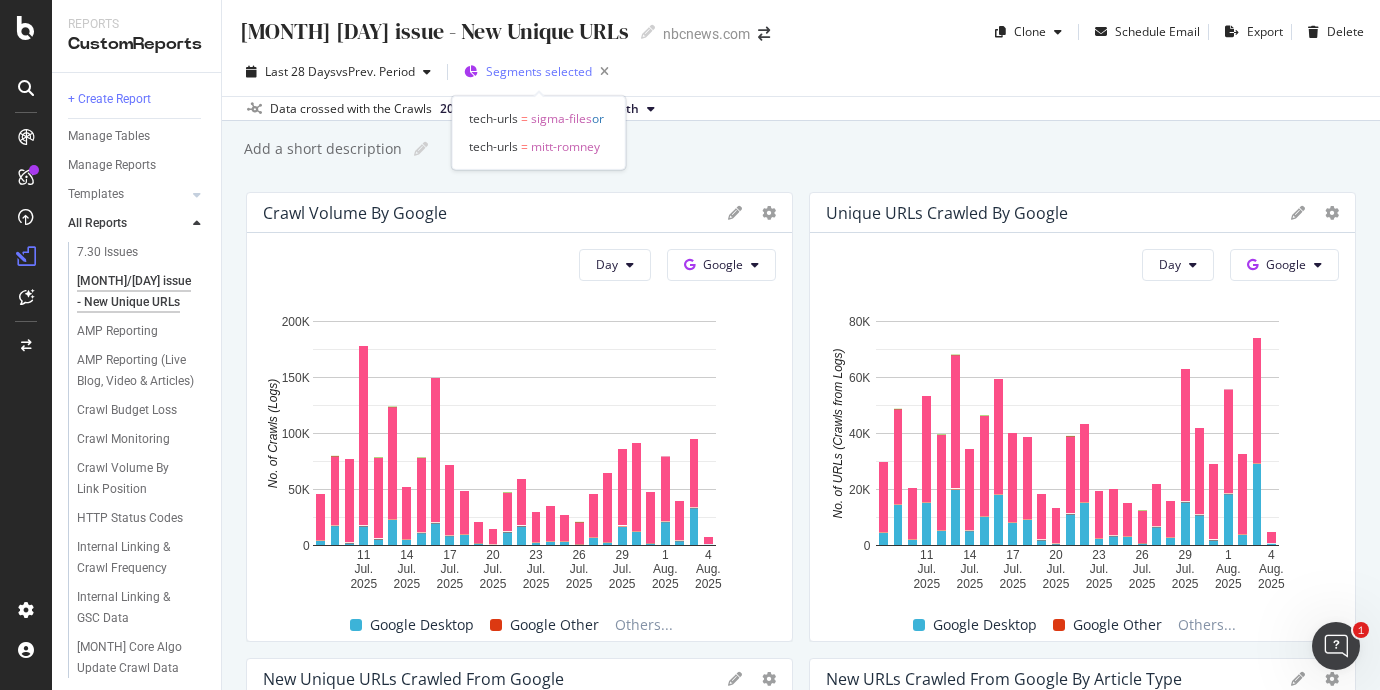 click on "Segments selected" at bounding box center [551, 72] 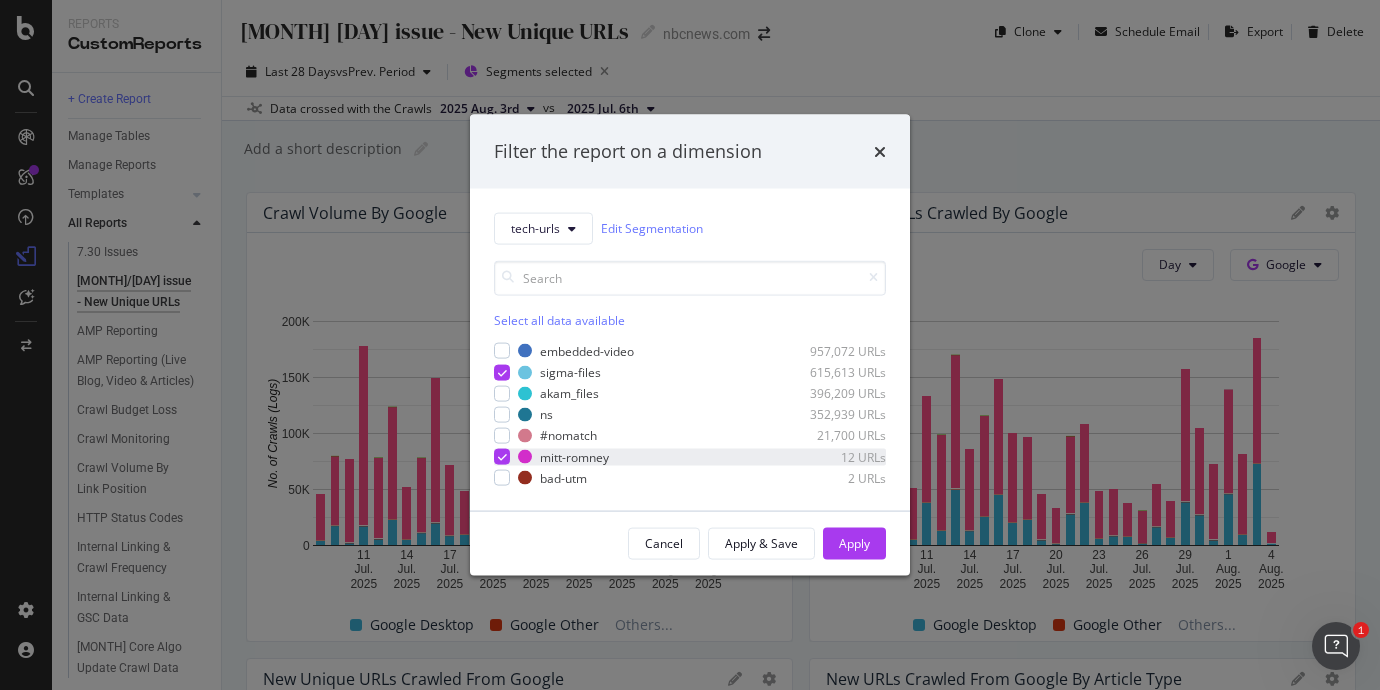 click at bounding box center [502, 457] 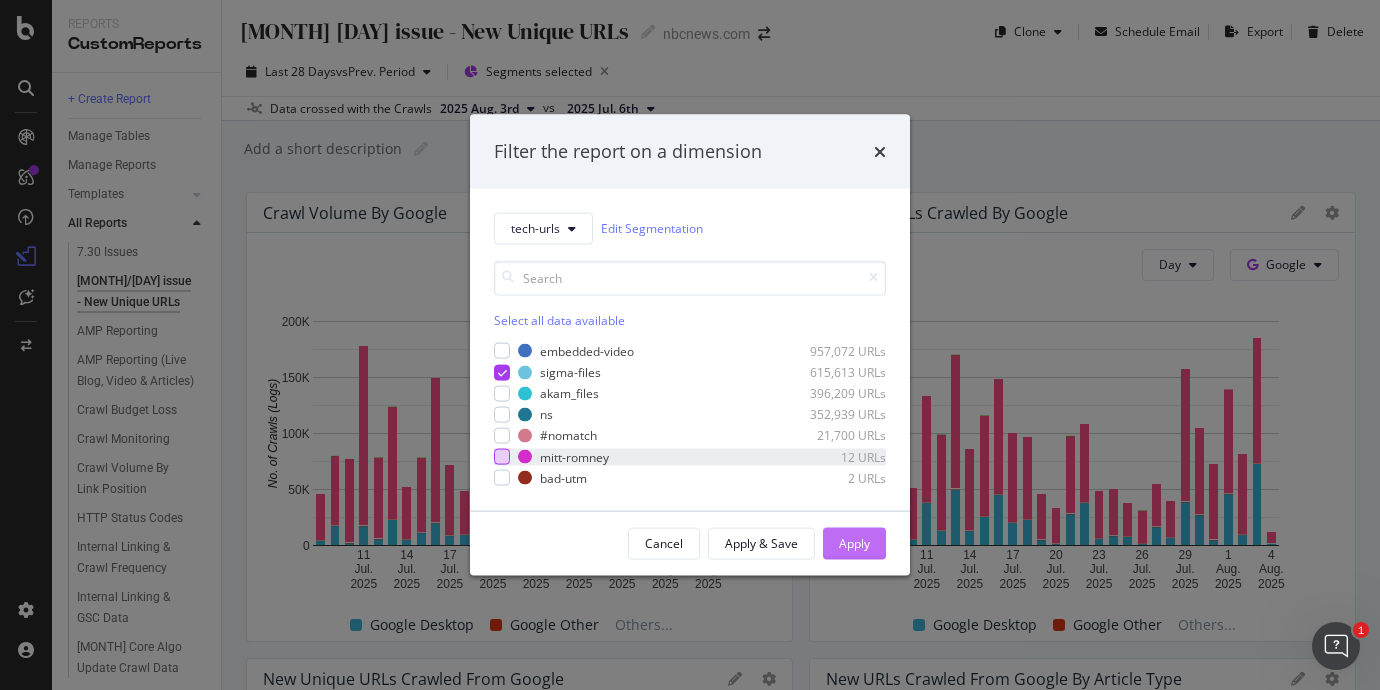 click on "Apply" at bounding box center (854, 543) 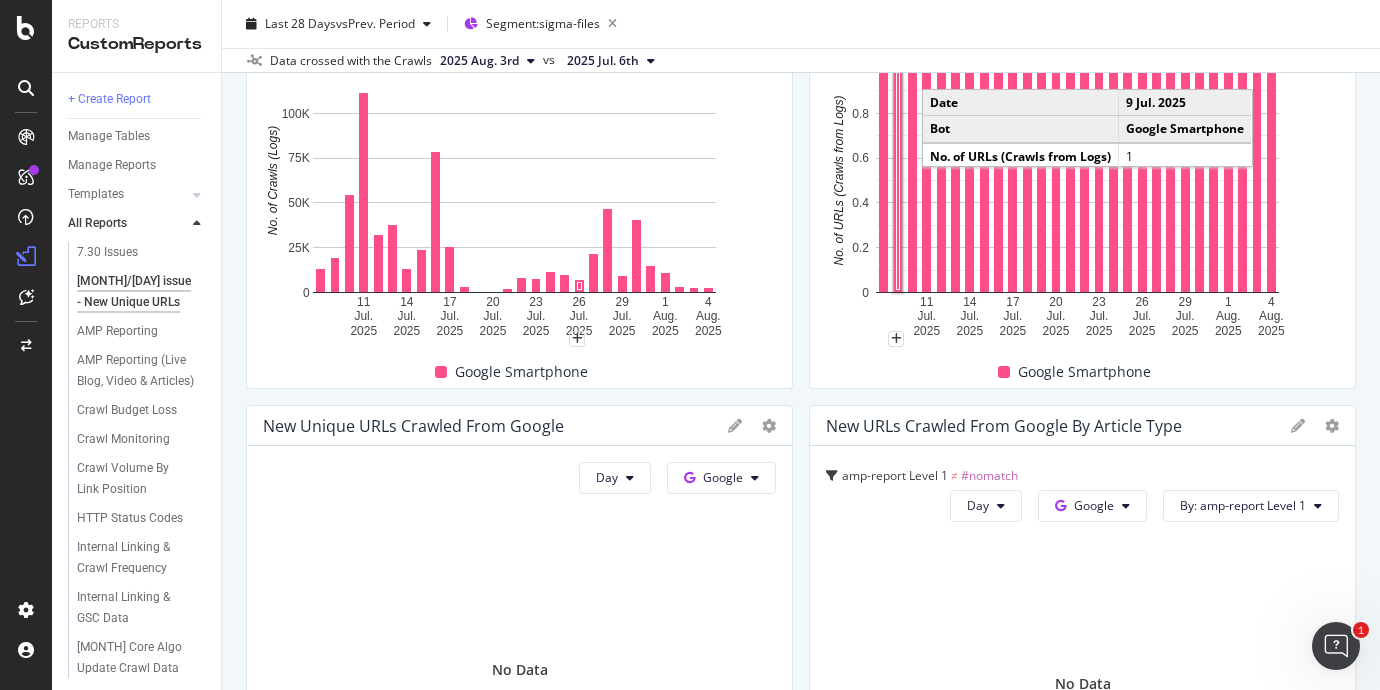 scroll, scrollTop: 0, scrollLeft: 0, axis: both 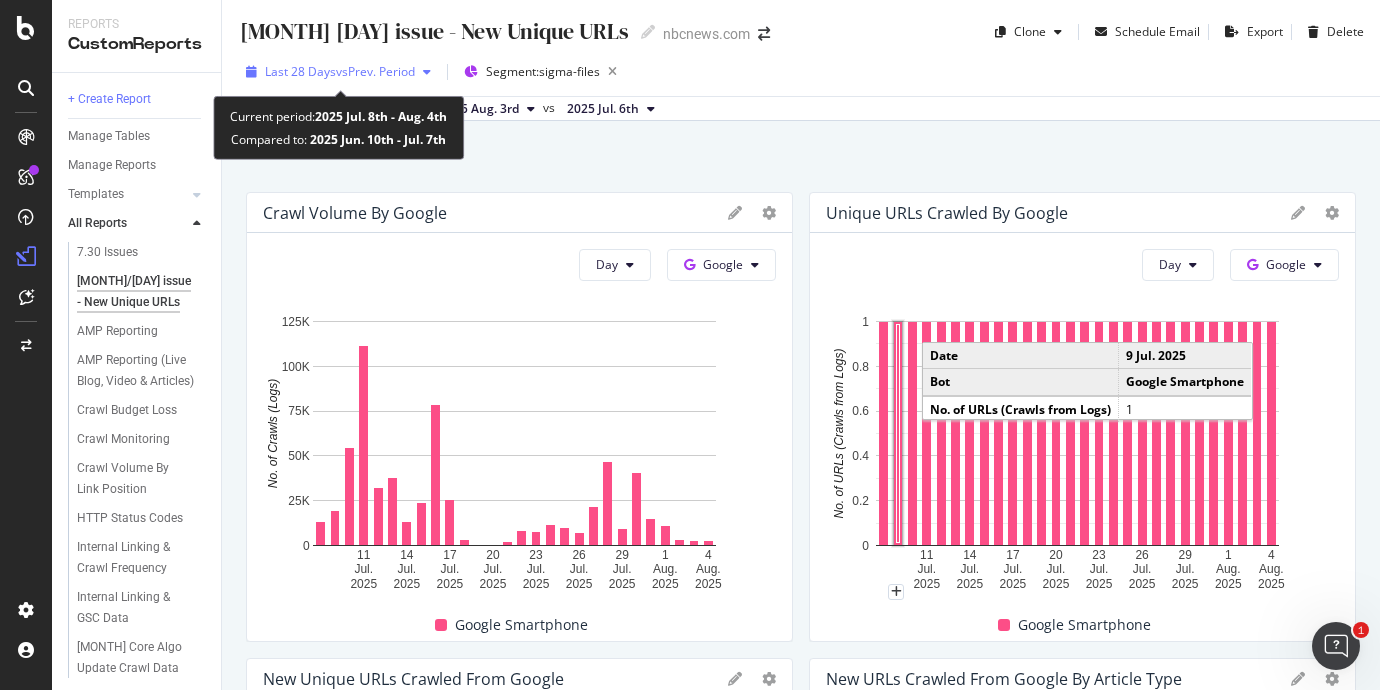 click on "vs  Prev. Period" at bounding box center (375, 71) 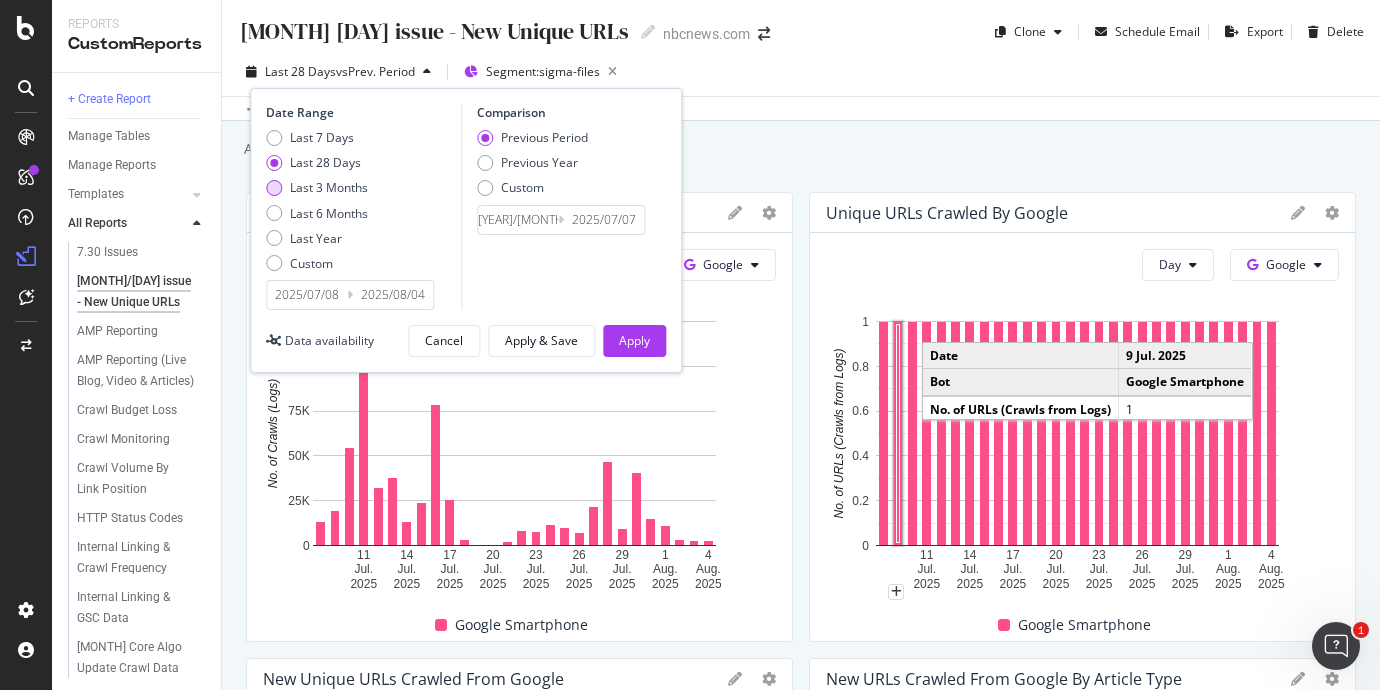 click at bounding box center [274, 188] 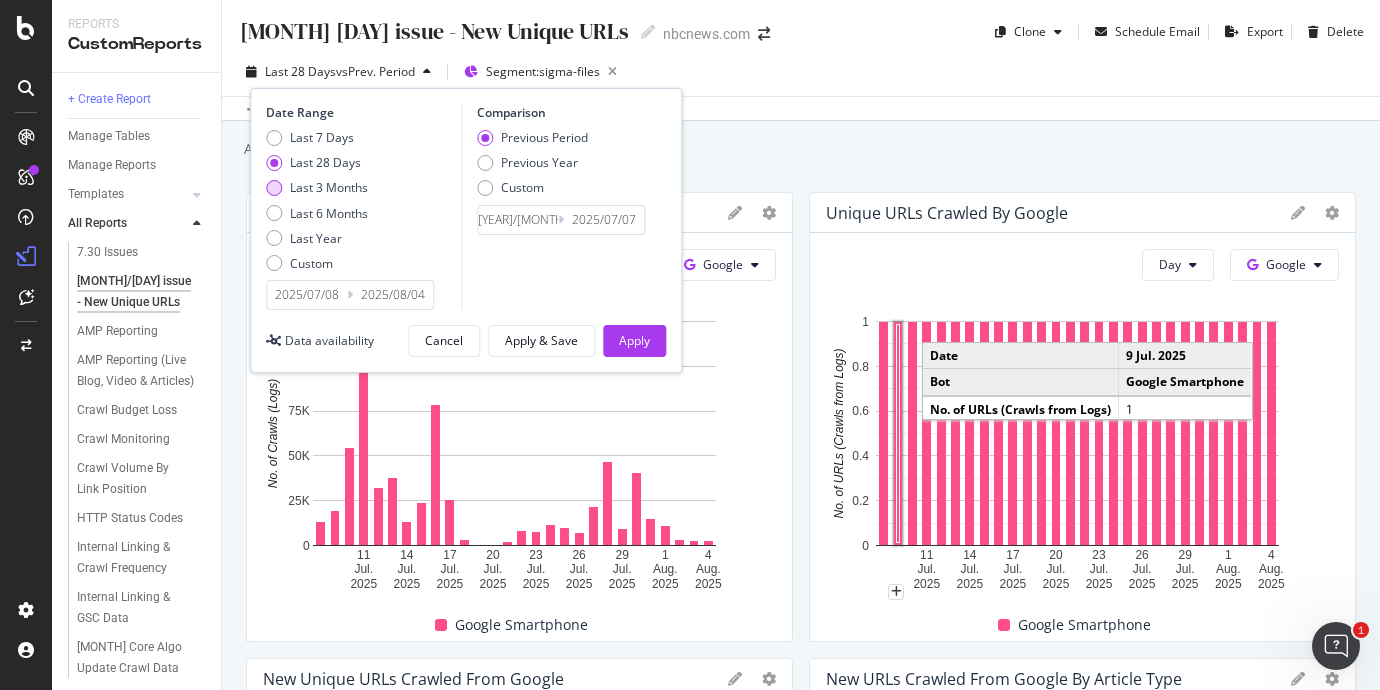 type on "2025/02/02" 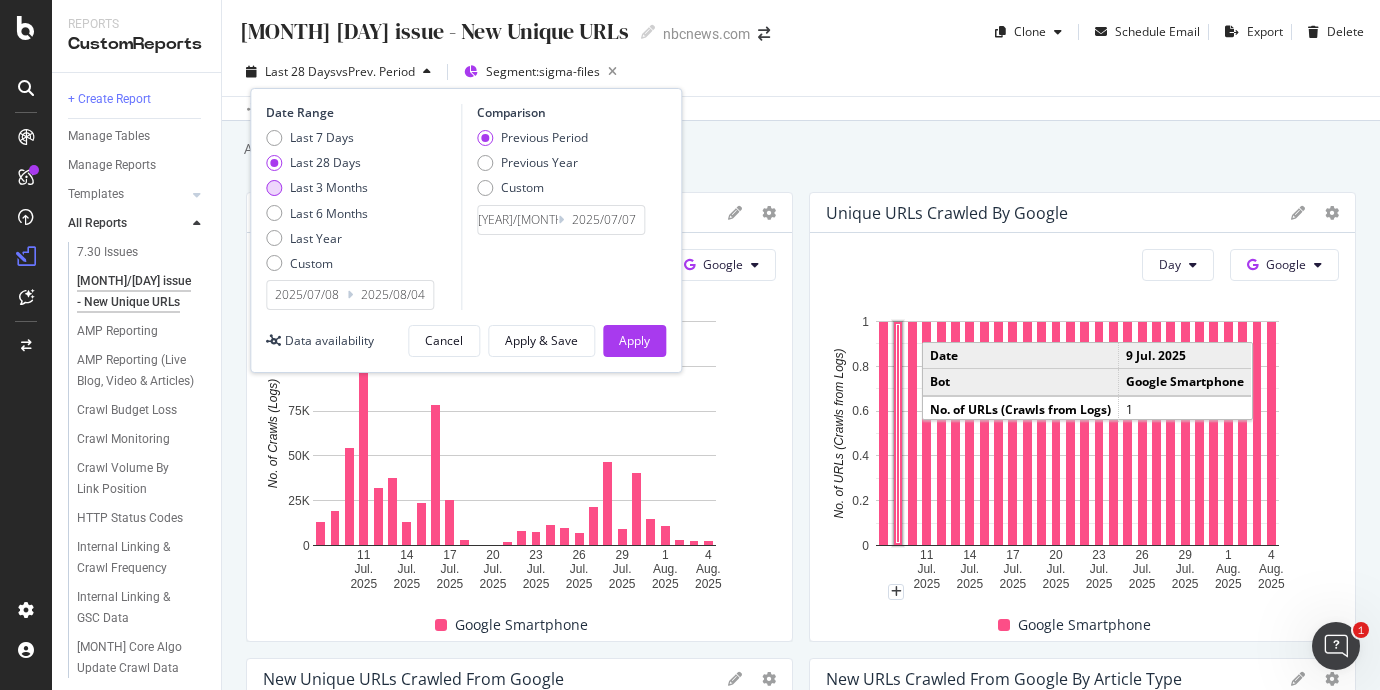 type on "2025/05/04" 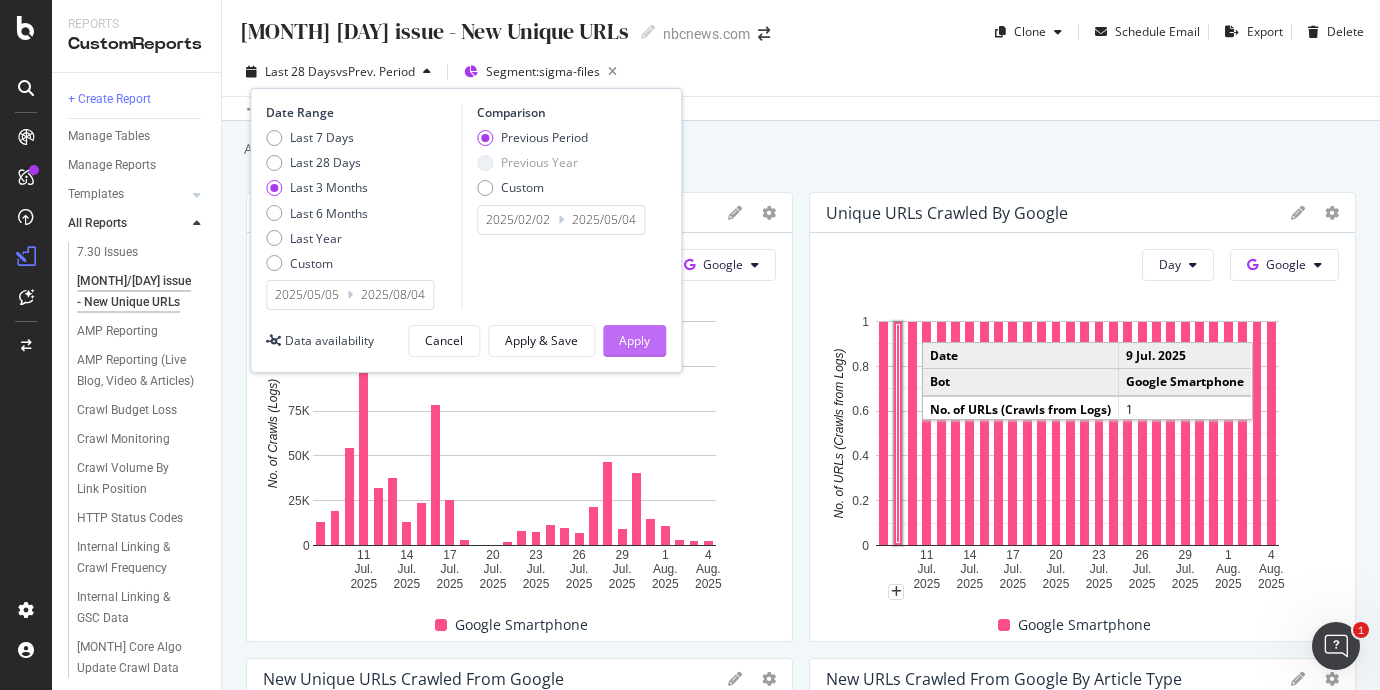 click on "Apply" at bounding box center [634, 341] 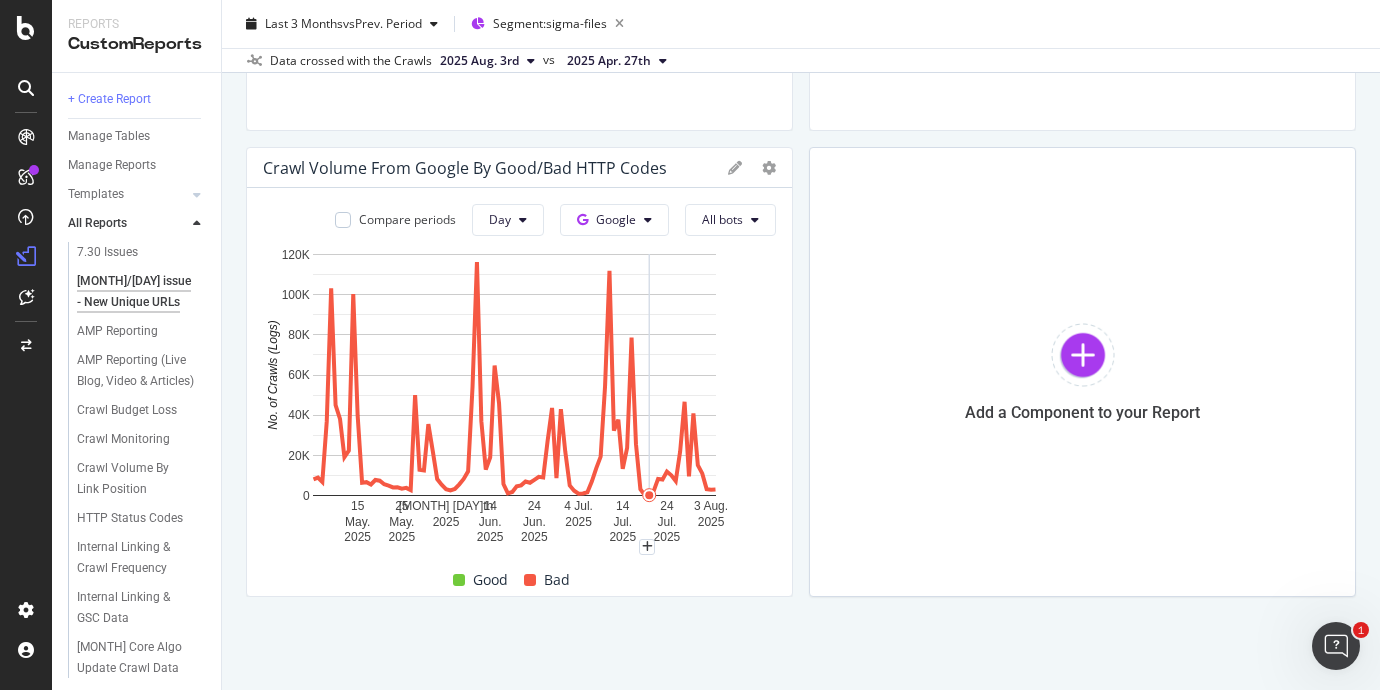scroll, scrollTop: 2375, scrollLeft: 0, axis: vertical 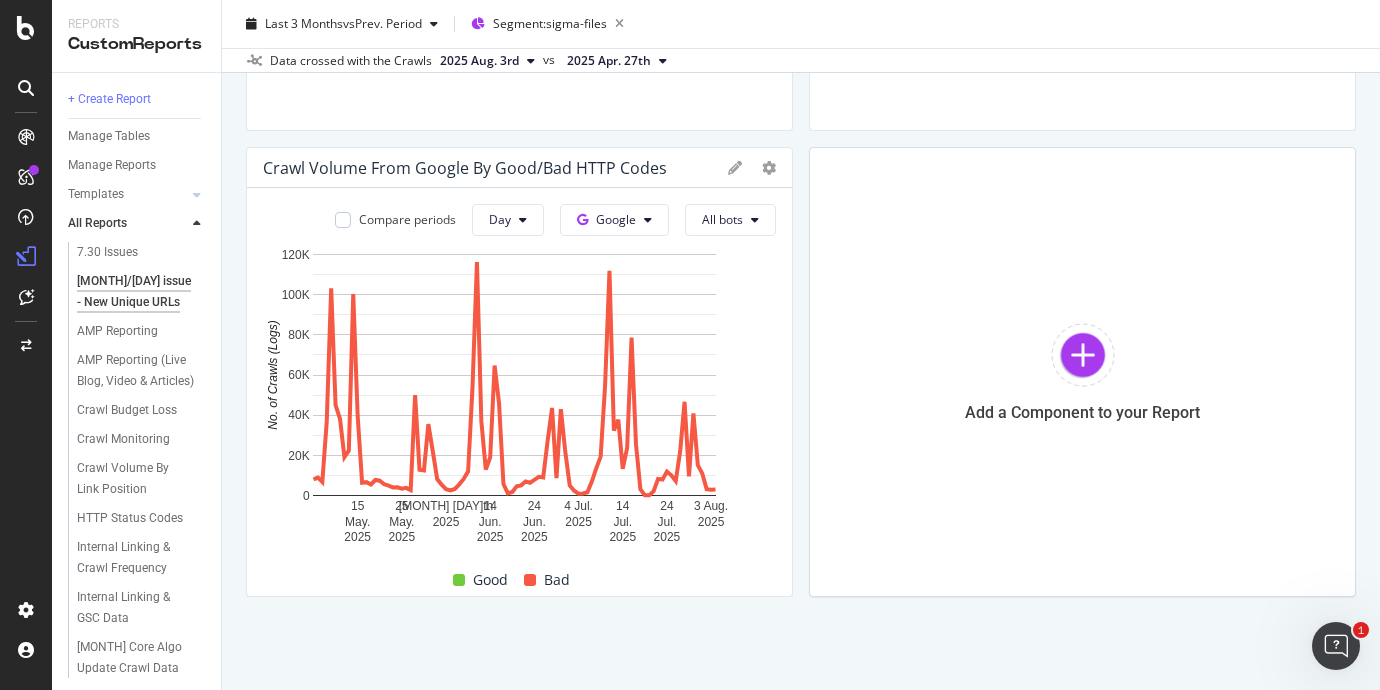 click on "Reports CustomReports" at bounding box center [136, 36] 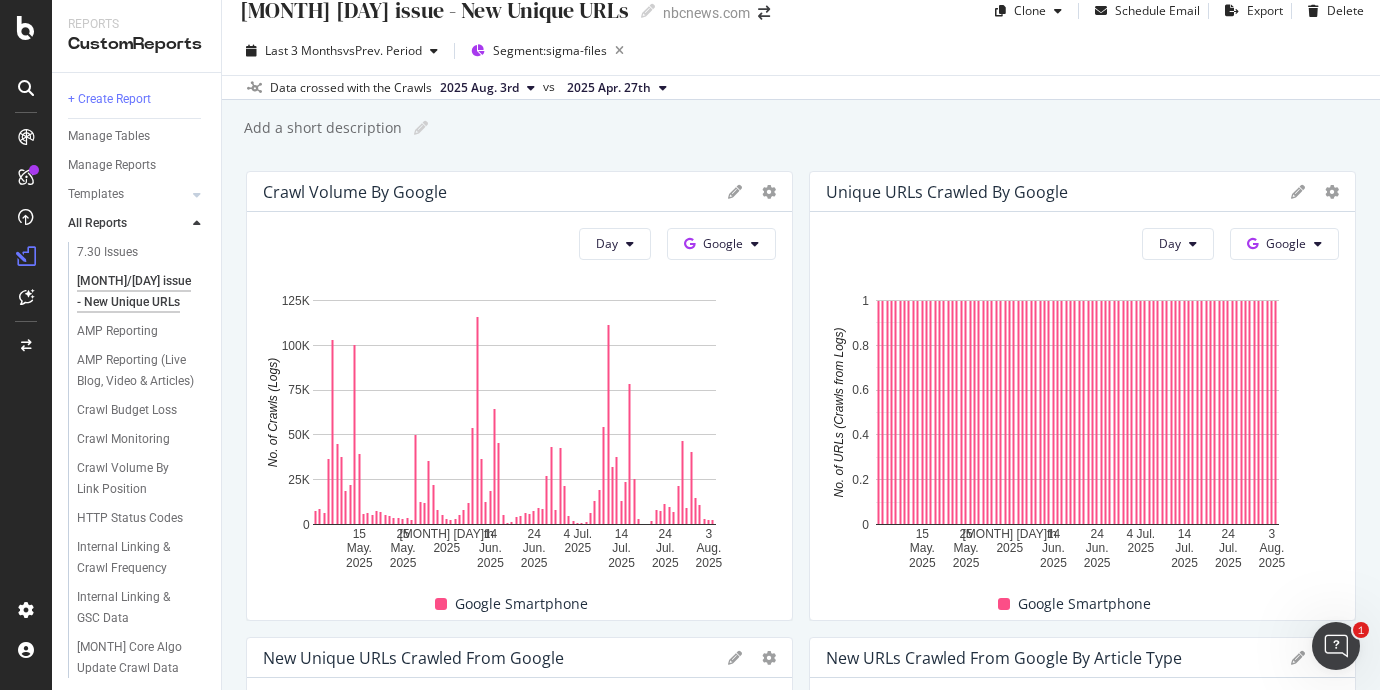 scroll, scrollTop: 0, scrollLeft: 0, axis: both 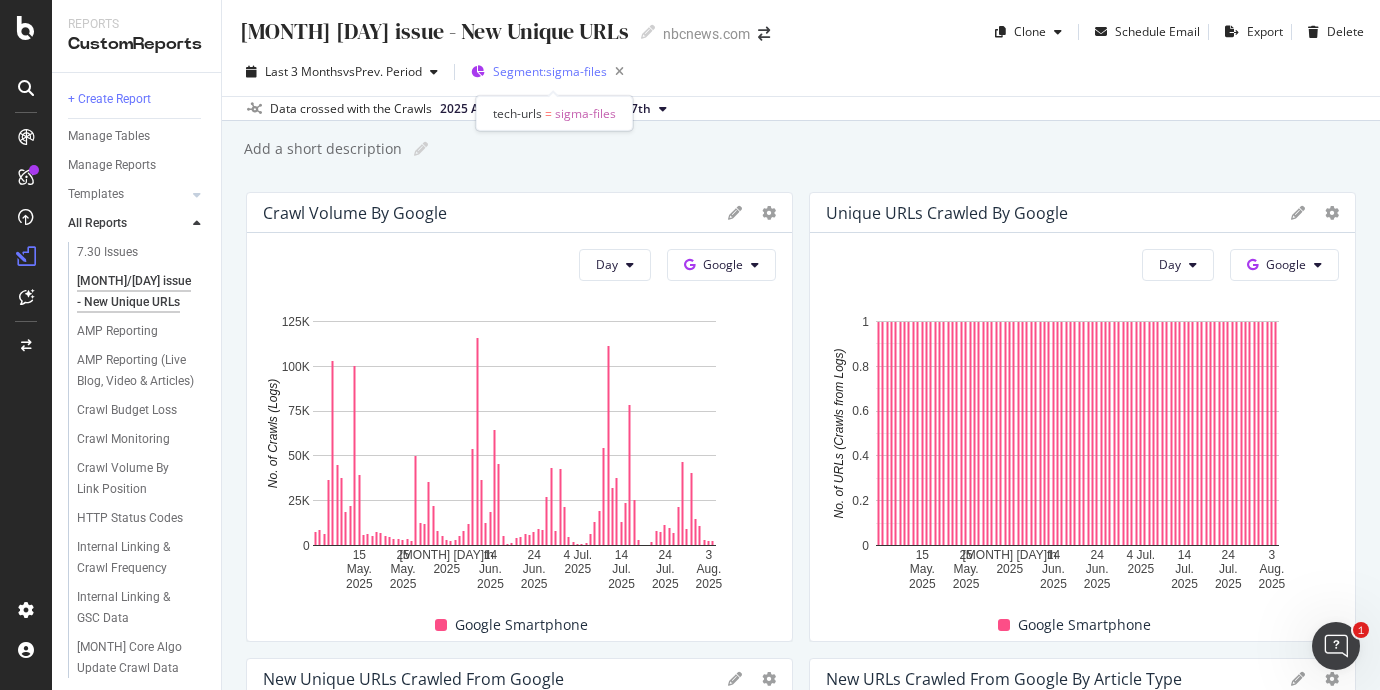 click on "Segment:  sigma-files" at bounding box center [550, 71] 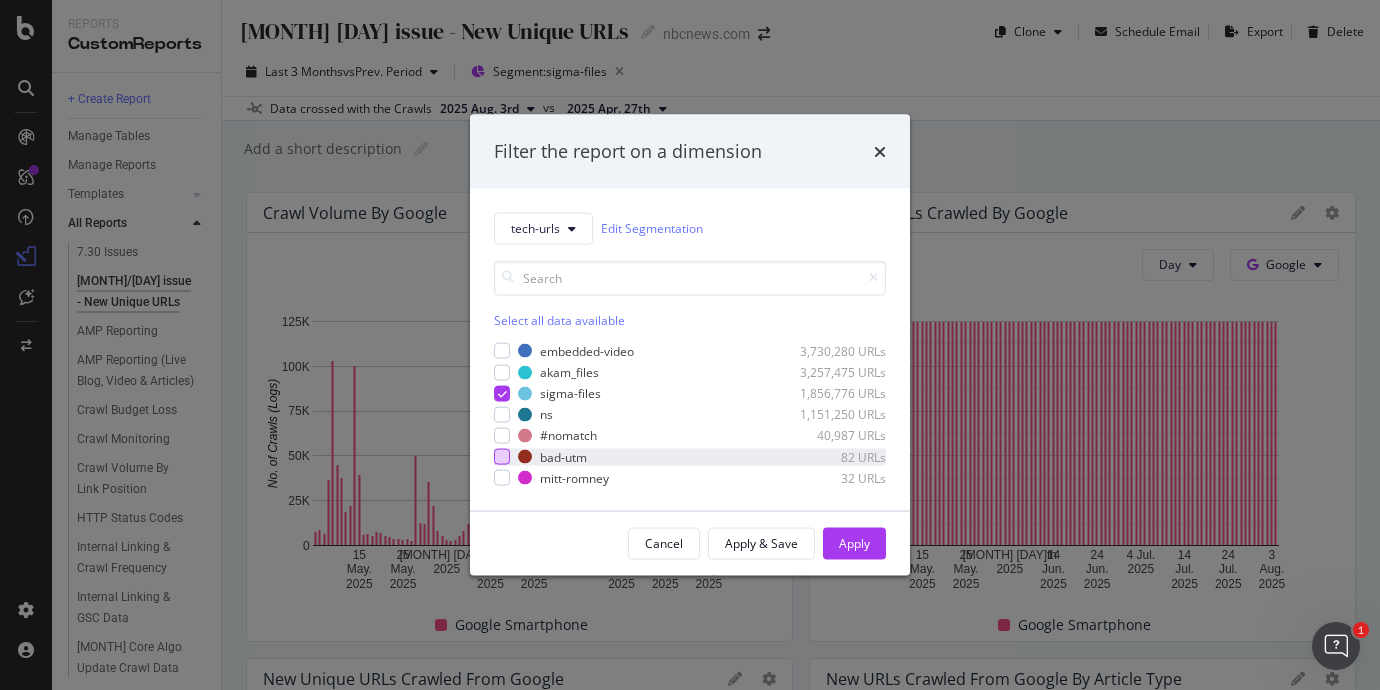 click at bounding box center (502, 457) 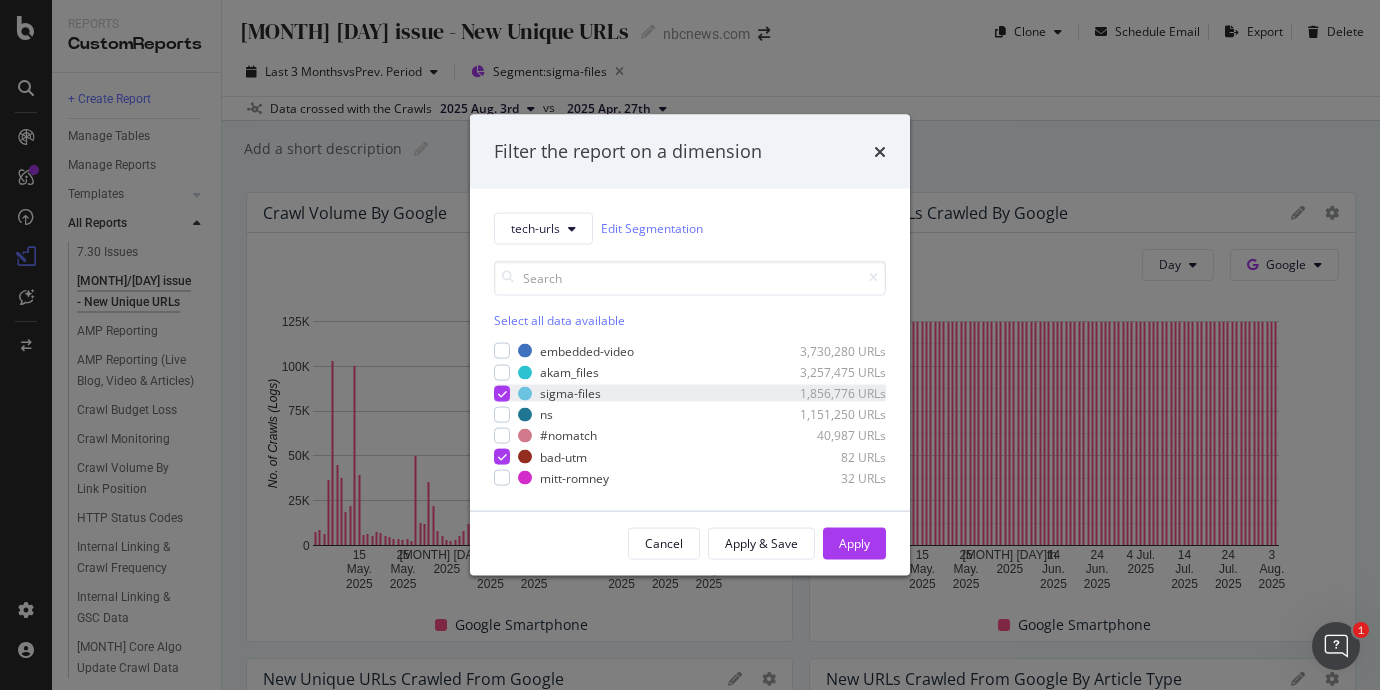click at bounding box center [502, 393] 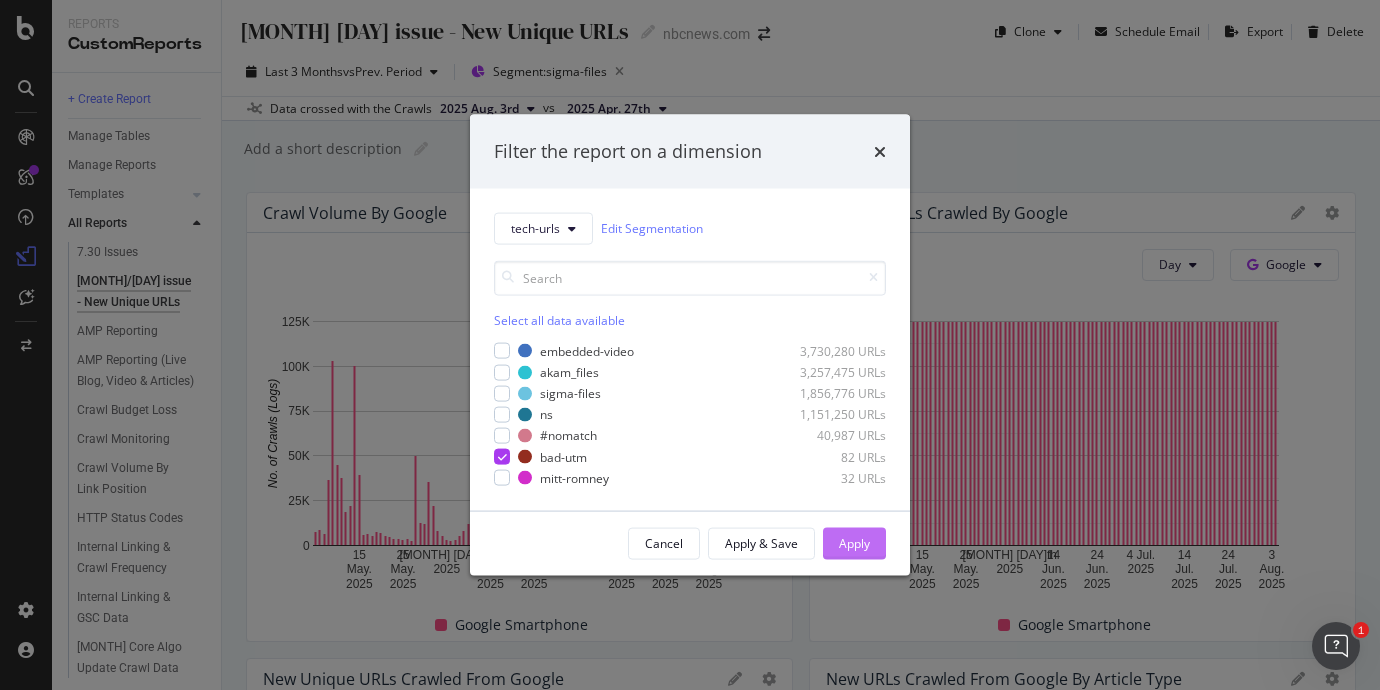 click on "Apply" at bounding box center [854, 543] 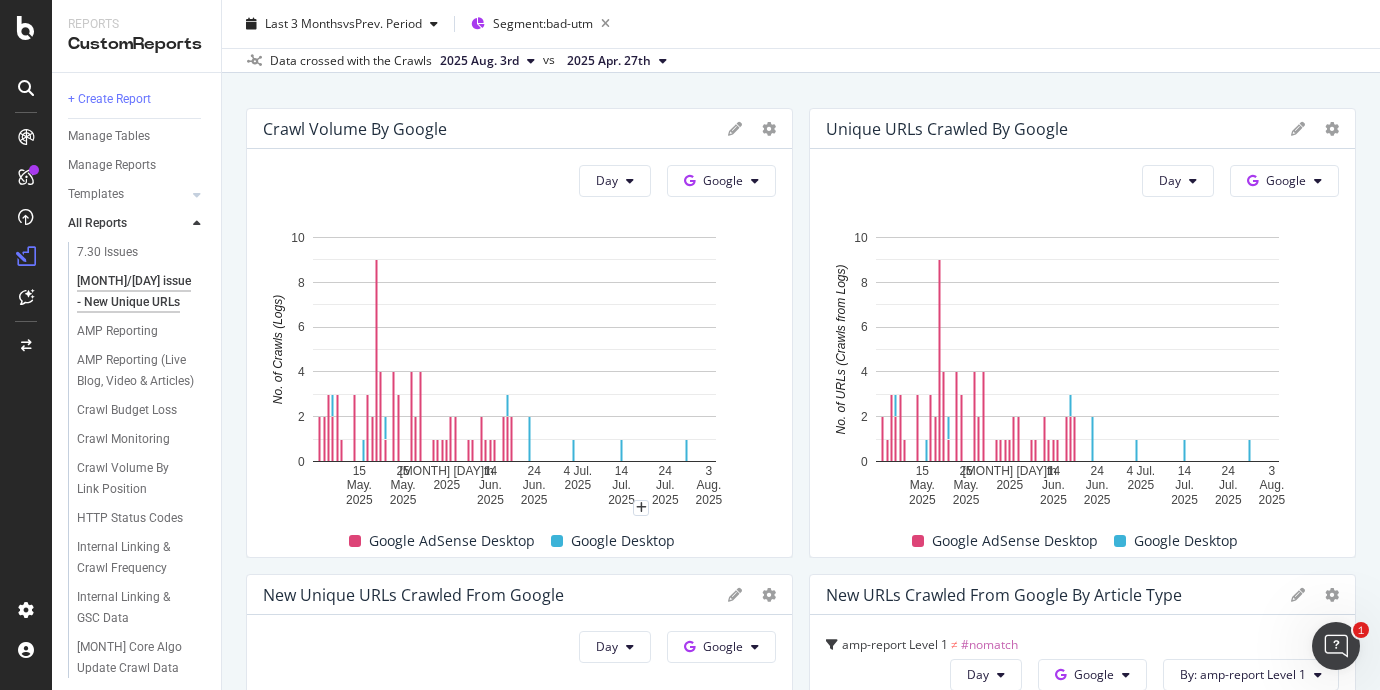 scroll, scrollTop: 0, scrollLeft: 0, axis: both 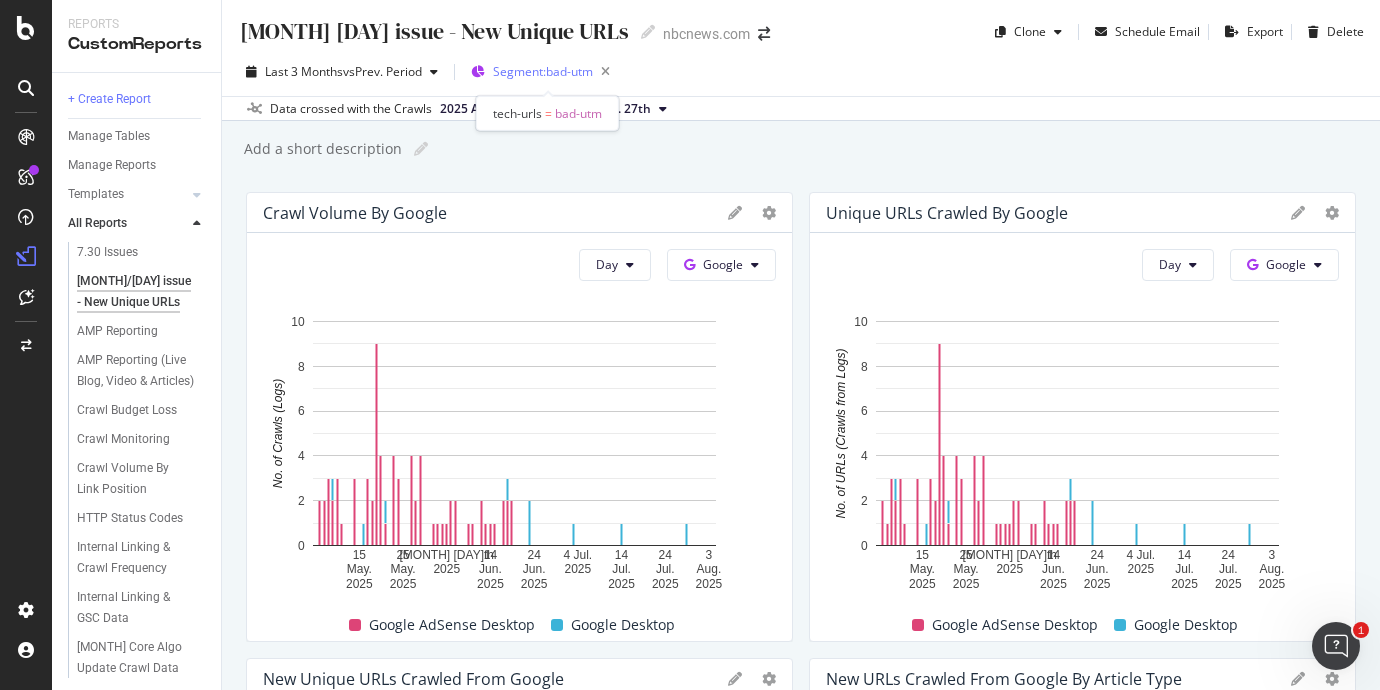 click on "Segment:  bad-utm" at bounding box center [543, 71] 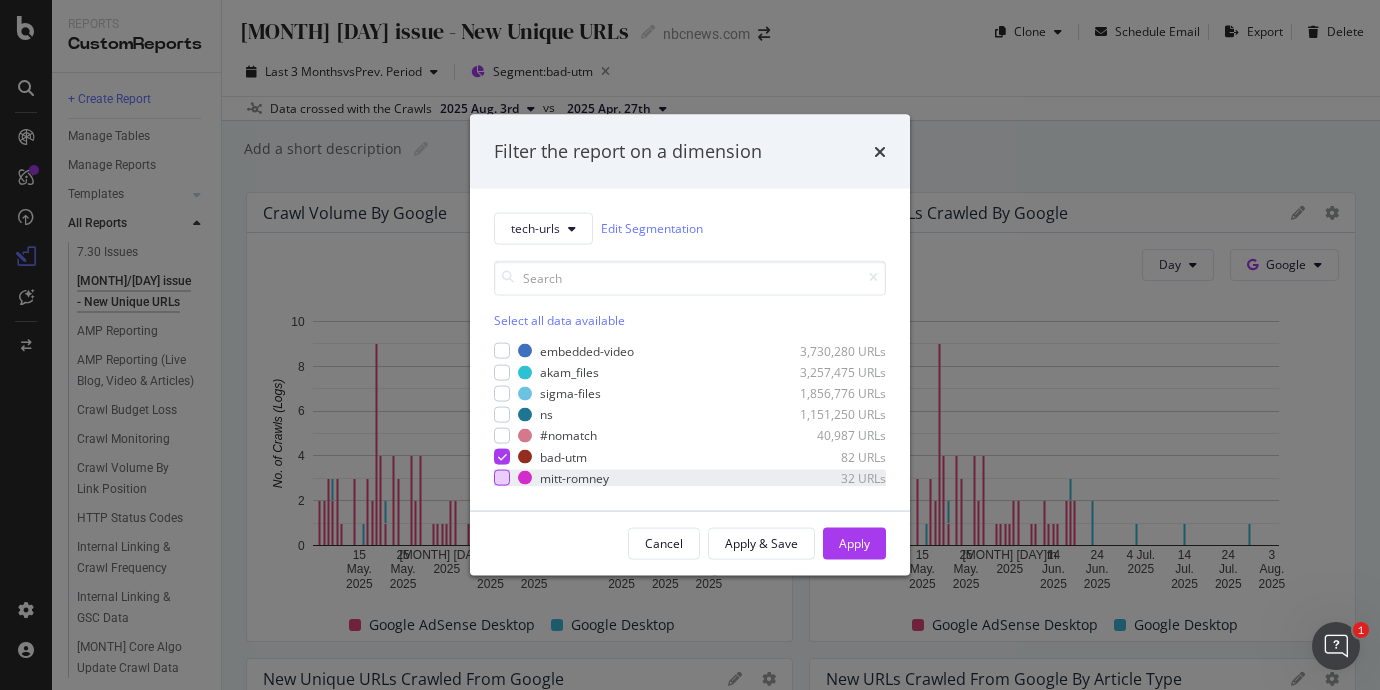 click at bounding box center (502, 478) 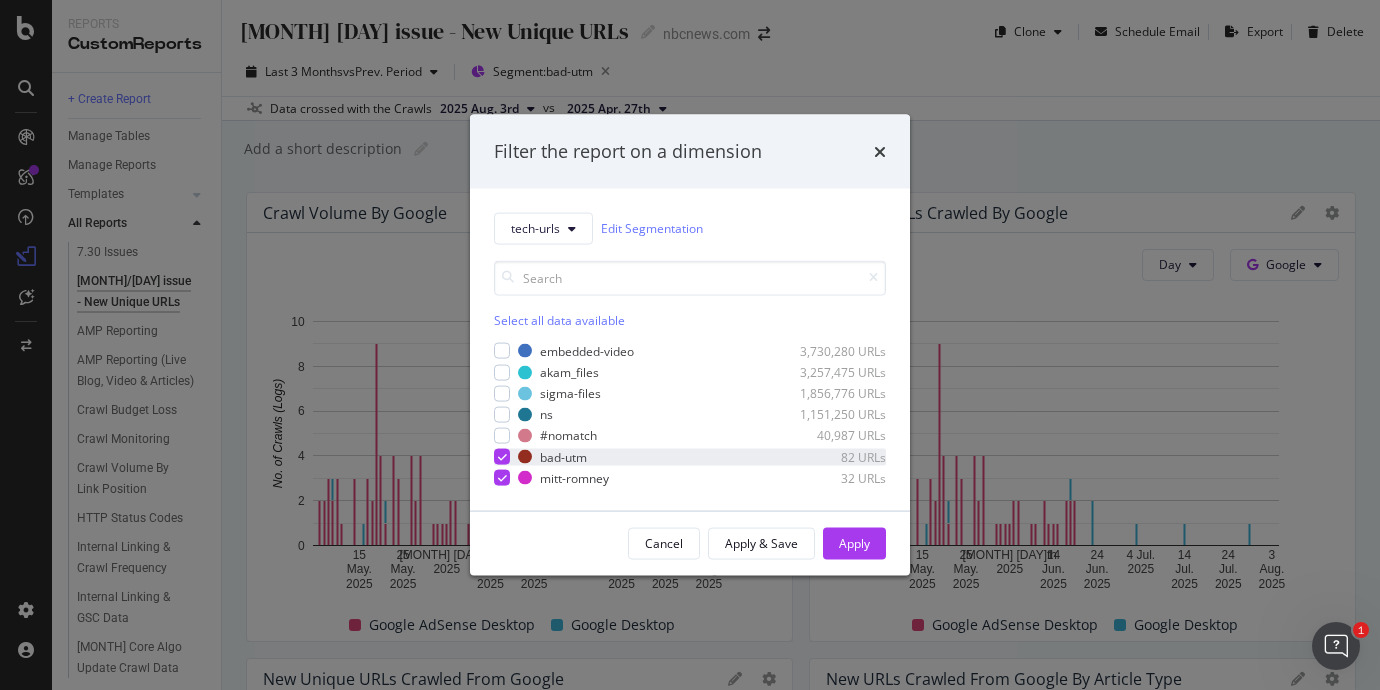 click at bounding box center [502, 457] 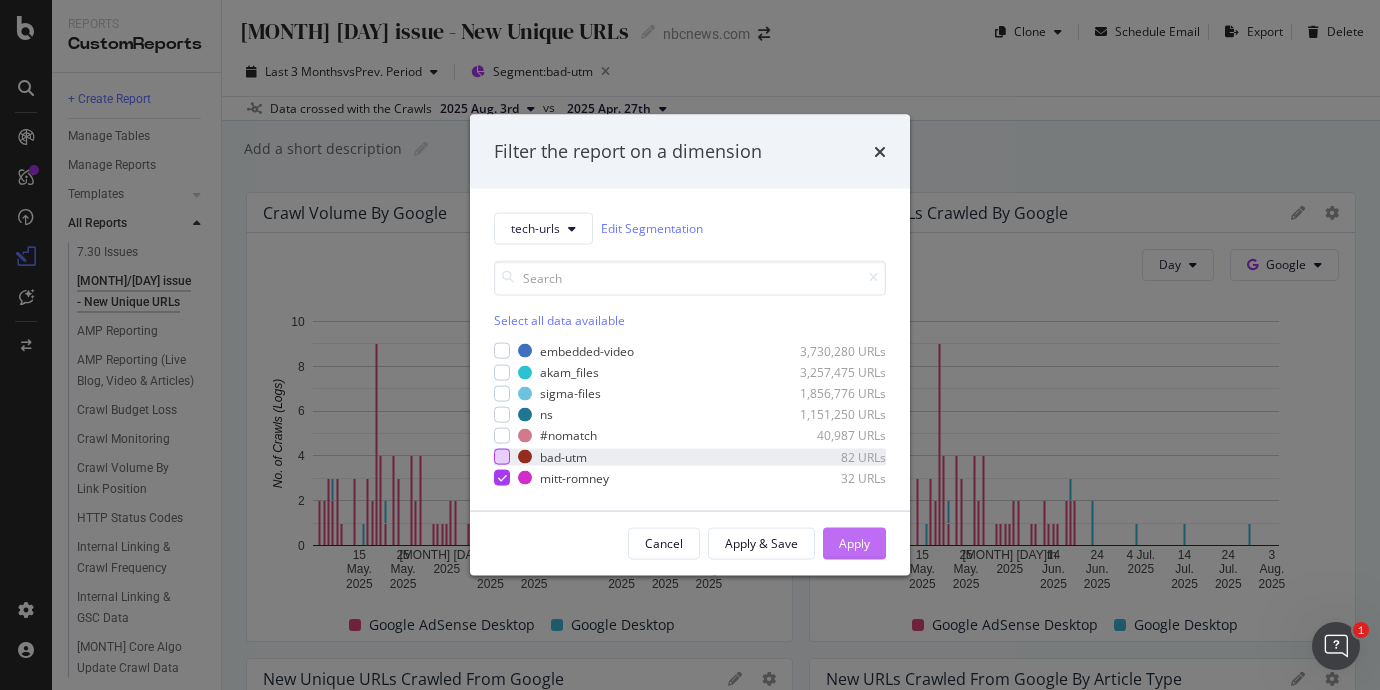 click on "Apply" at bounding box center [854, 543] 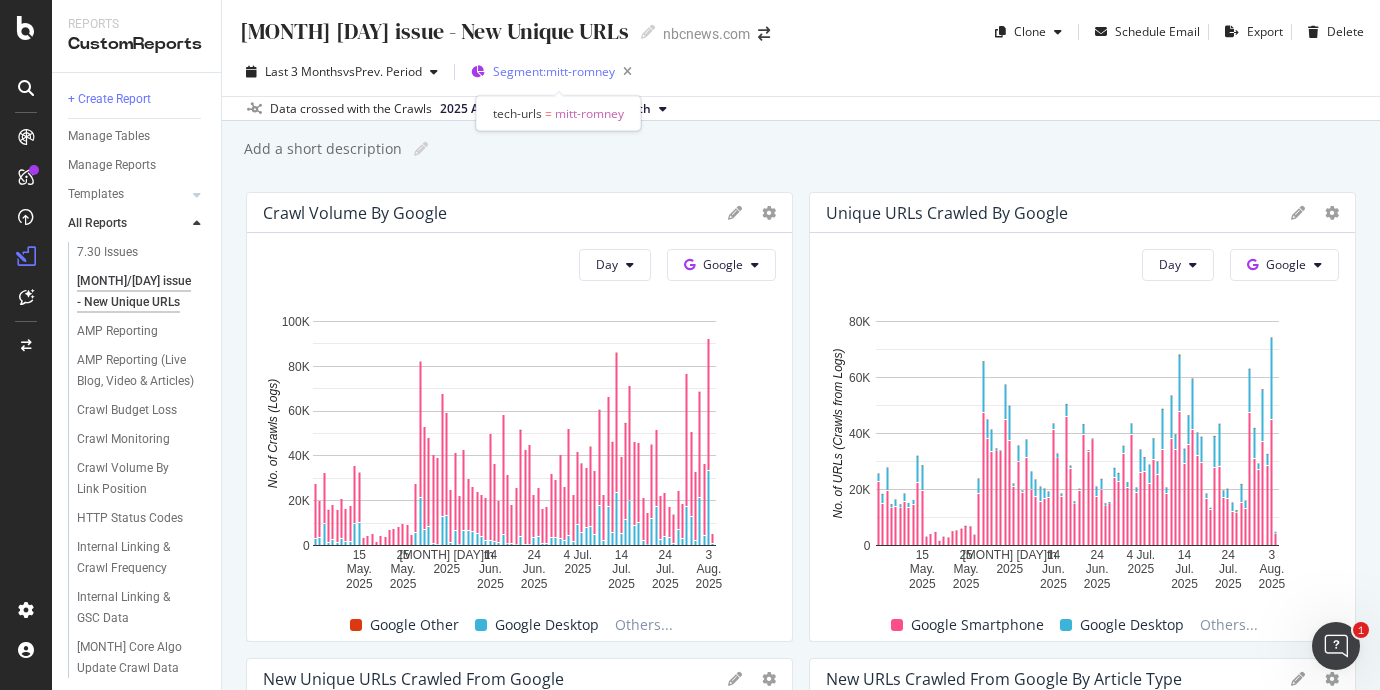 click on "Segment:  mitt-romney" at bounding box center (554, 71) 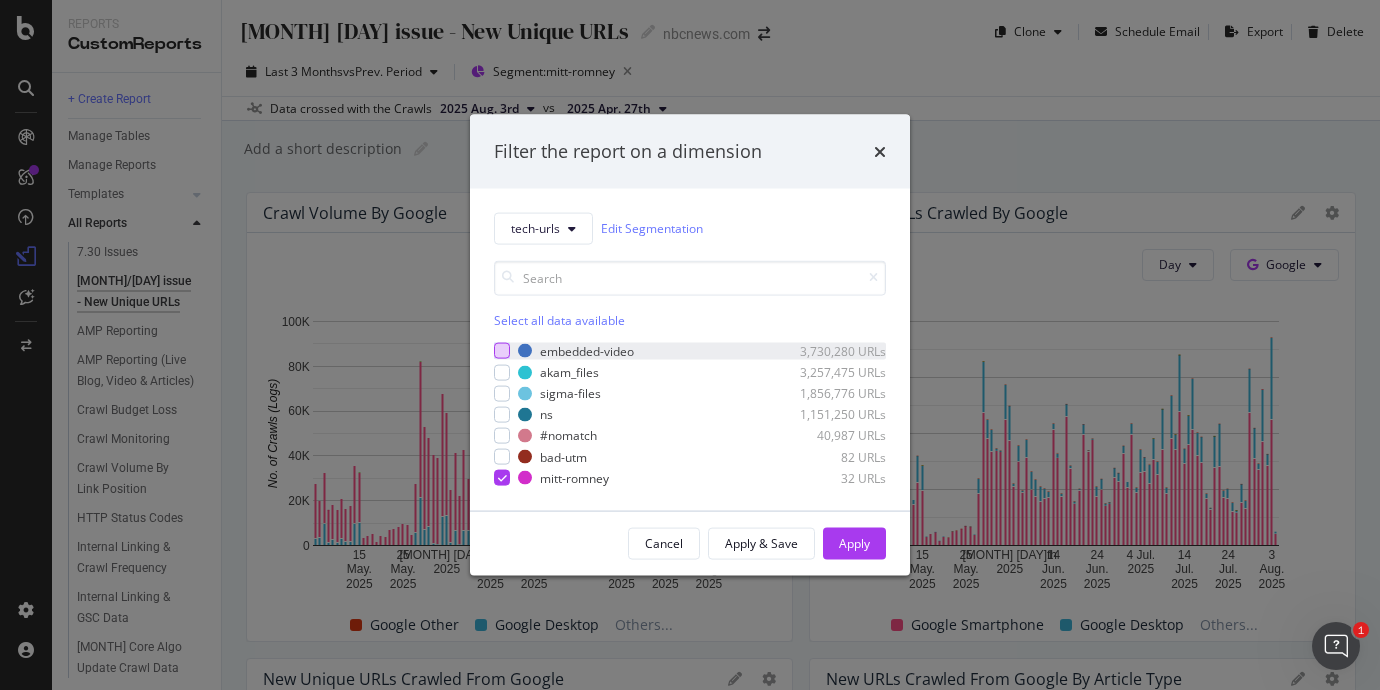 click at bounding box center [502, 351] 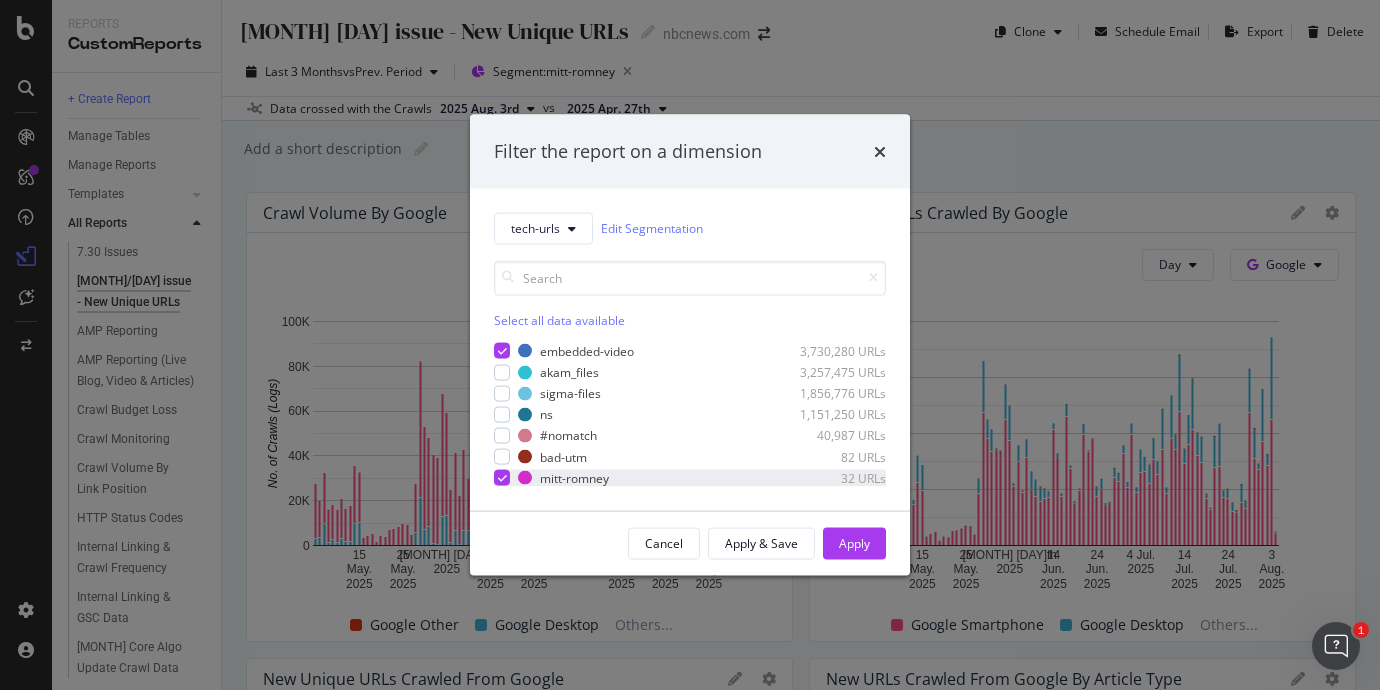 click at bounding box center (502, 478) 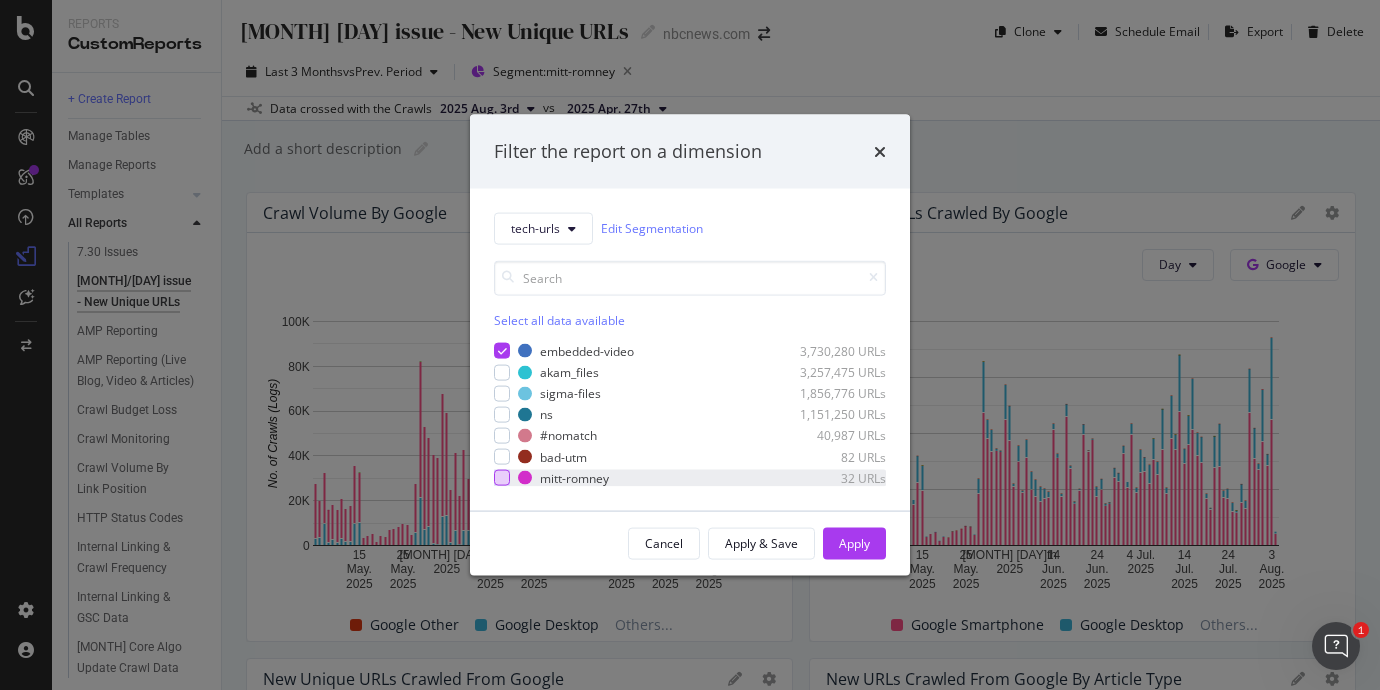 drag, startPoint x: 842, startPoint y: 557, endPoint x: 792, endPoint y: 517, distance: 64.03124 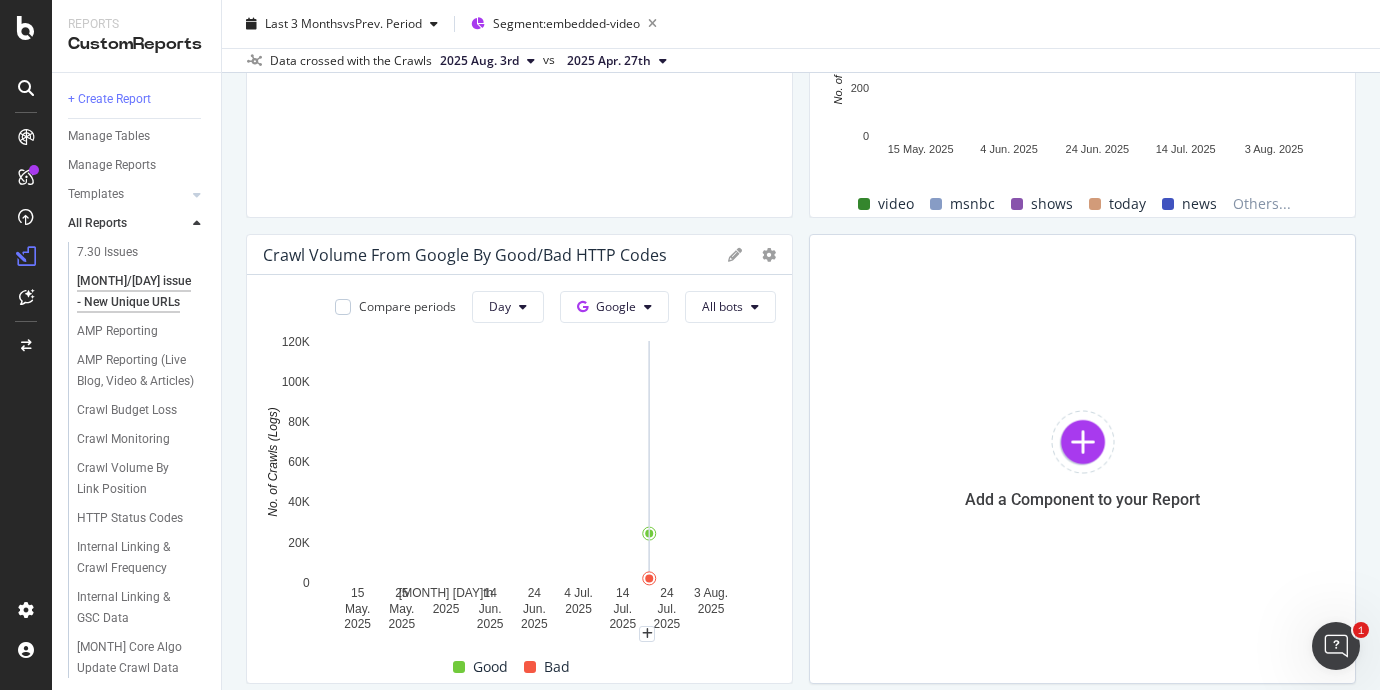 scroll, scrollTop: 2375, scrollLeft: 0, axis: vertical 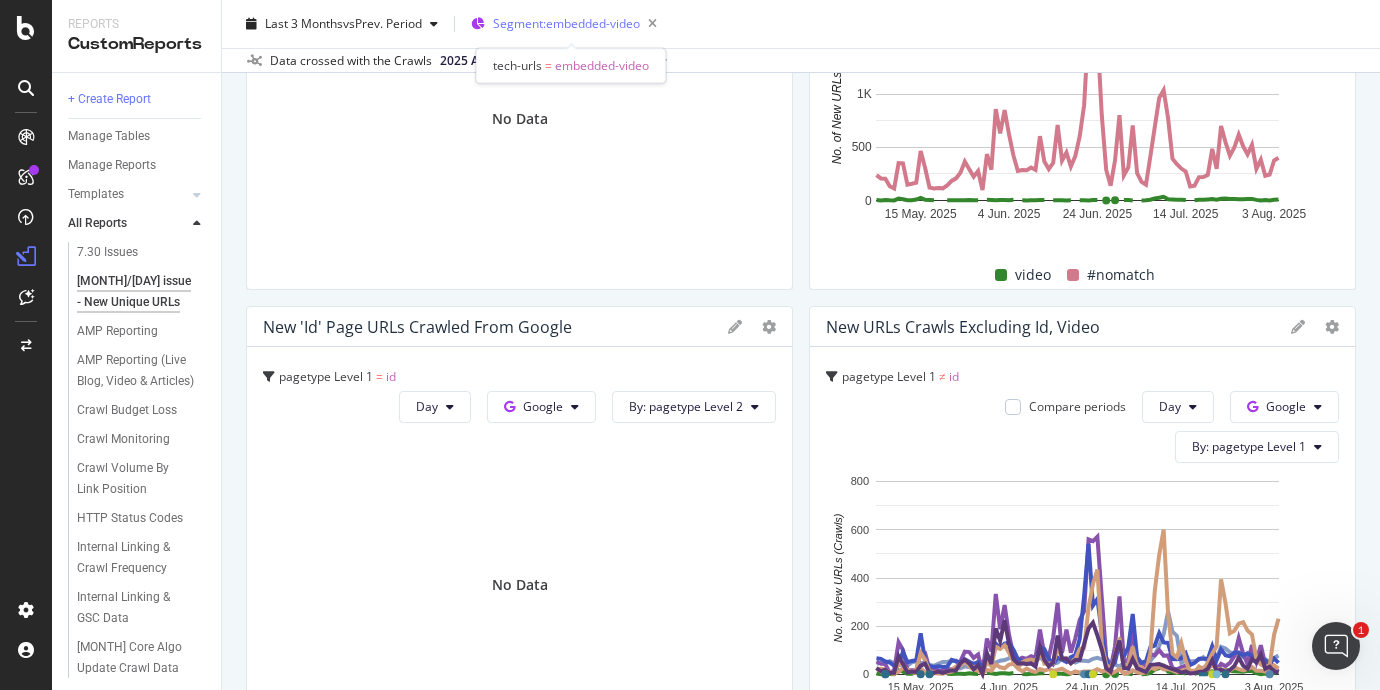 click on "Segment:  embedded-video" at bounding box center (579, 24) 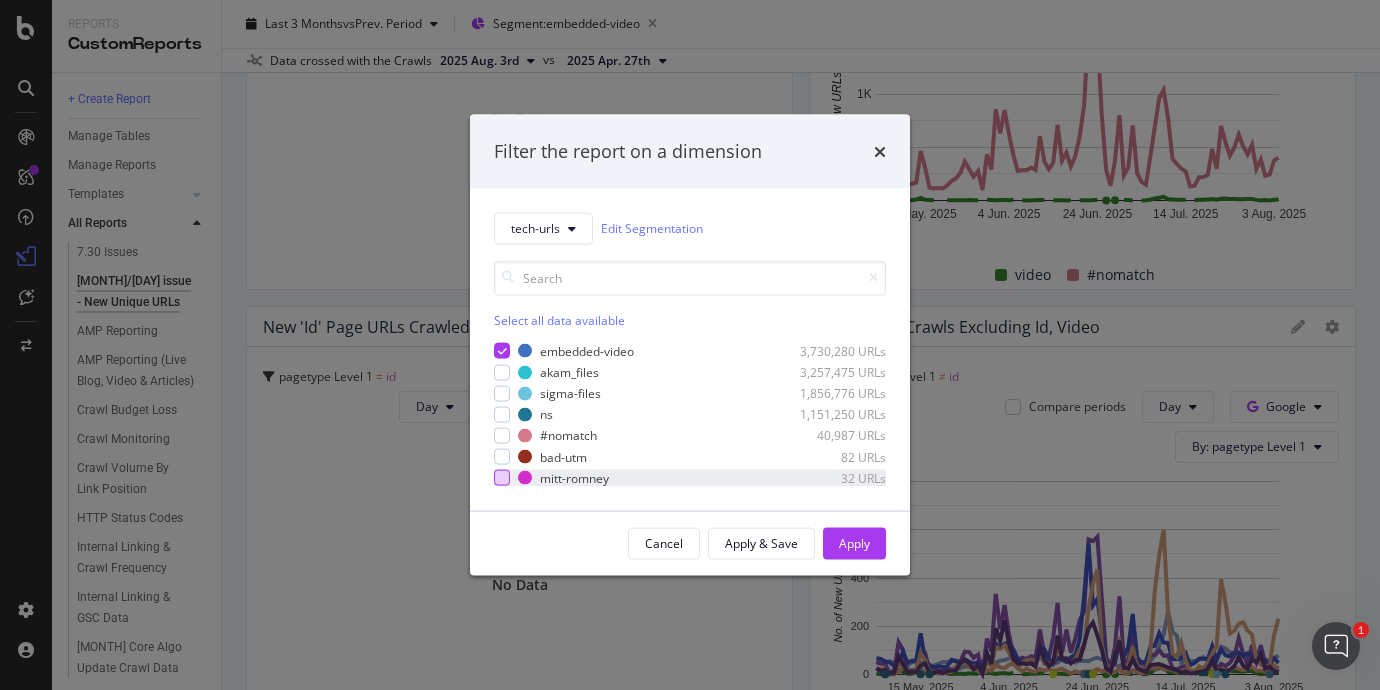 click at bounding box center [502, 478] 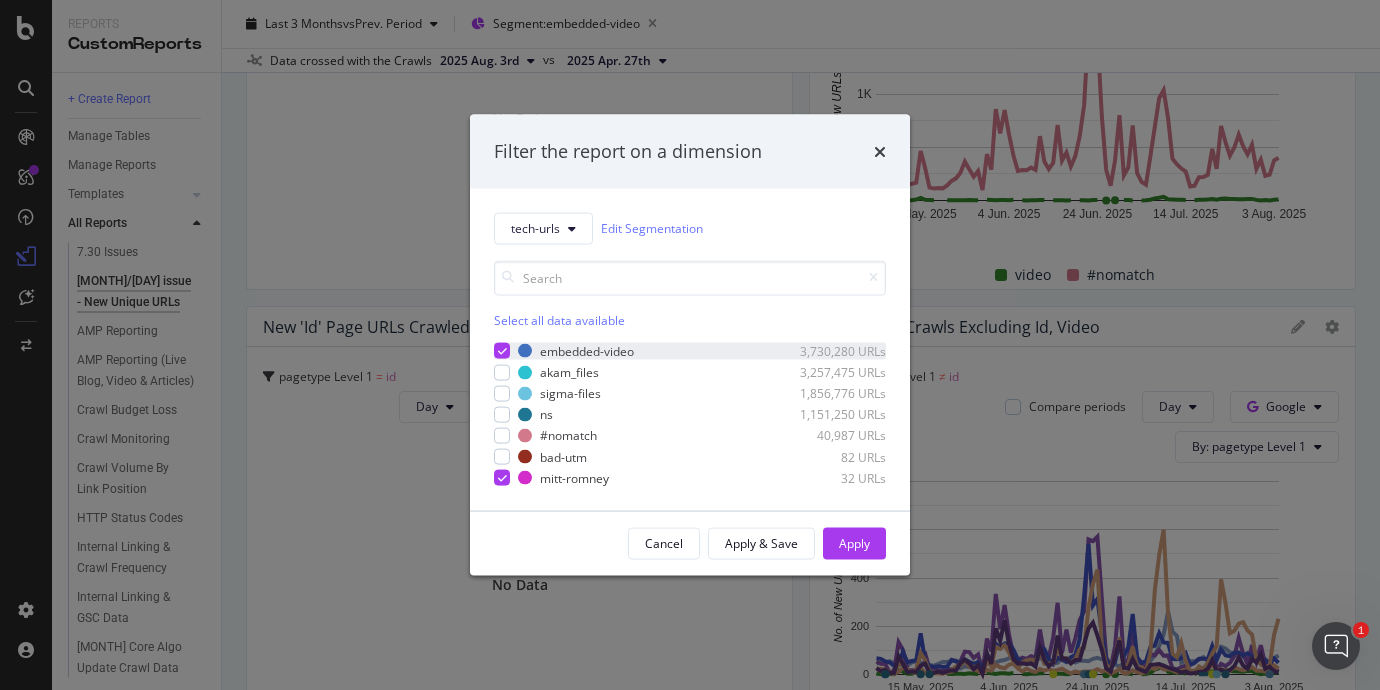 click at bounding box center (502, 351) 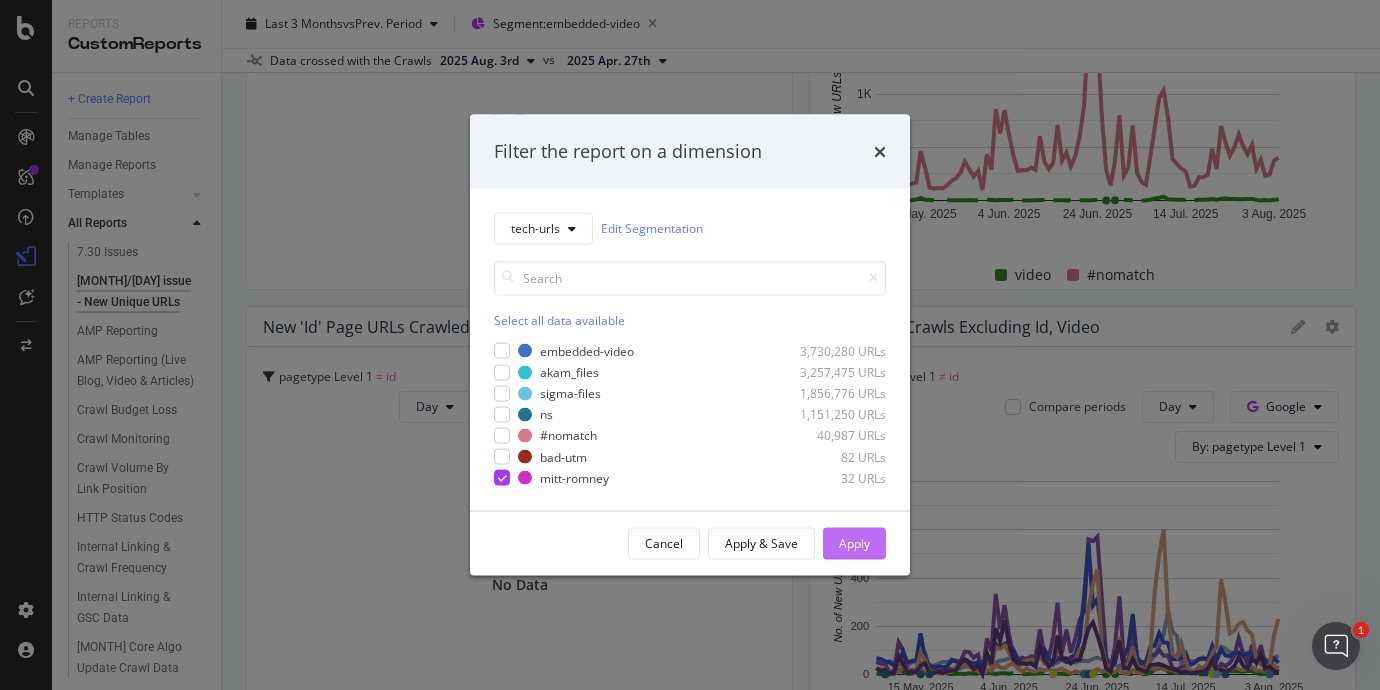 click on "Apply" at bounding box center (854, 543) 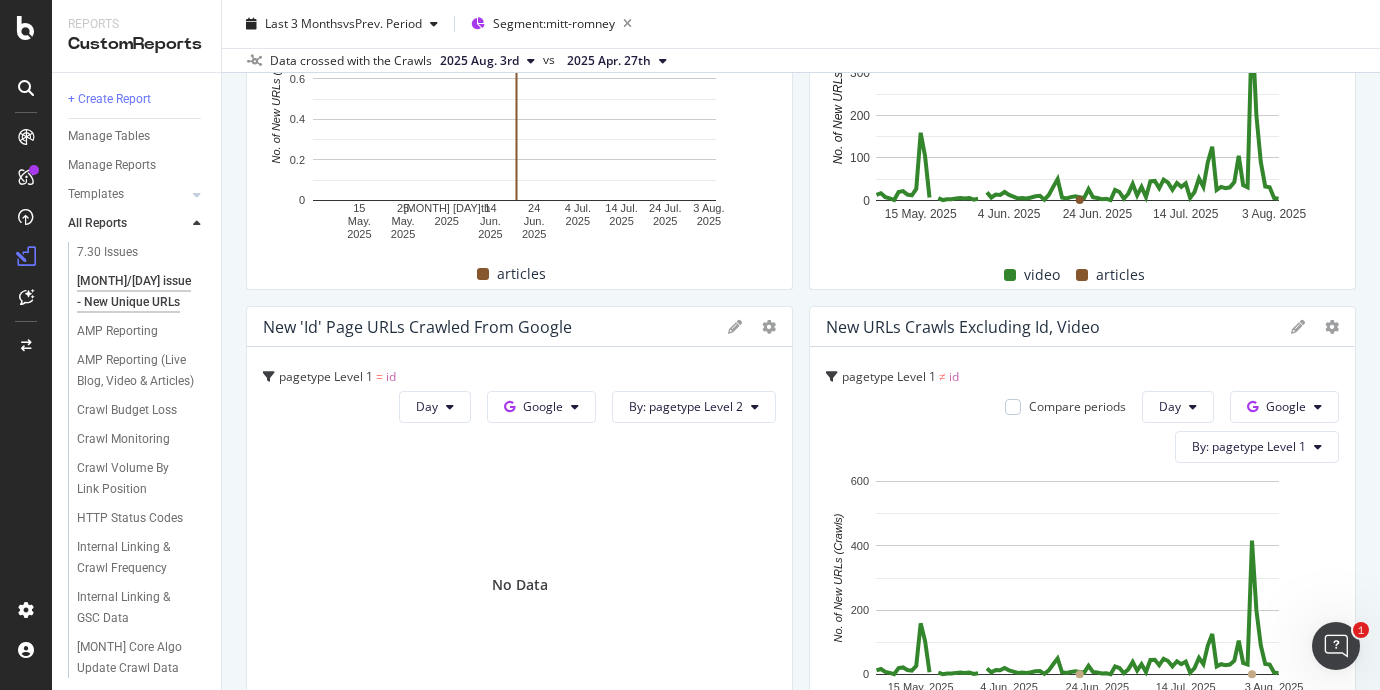 click on "Reports CustomReports" at bounding box center (136, 36) 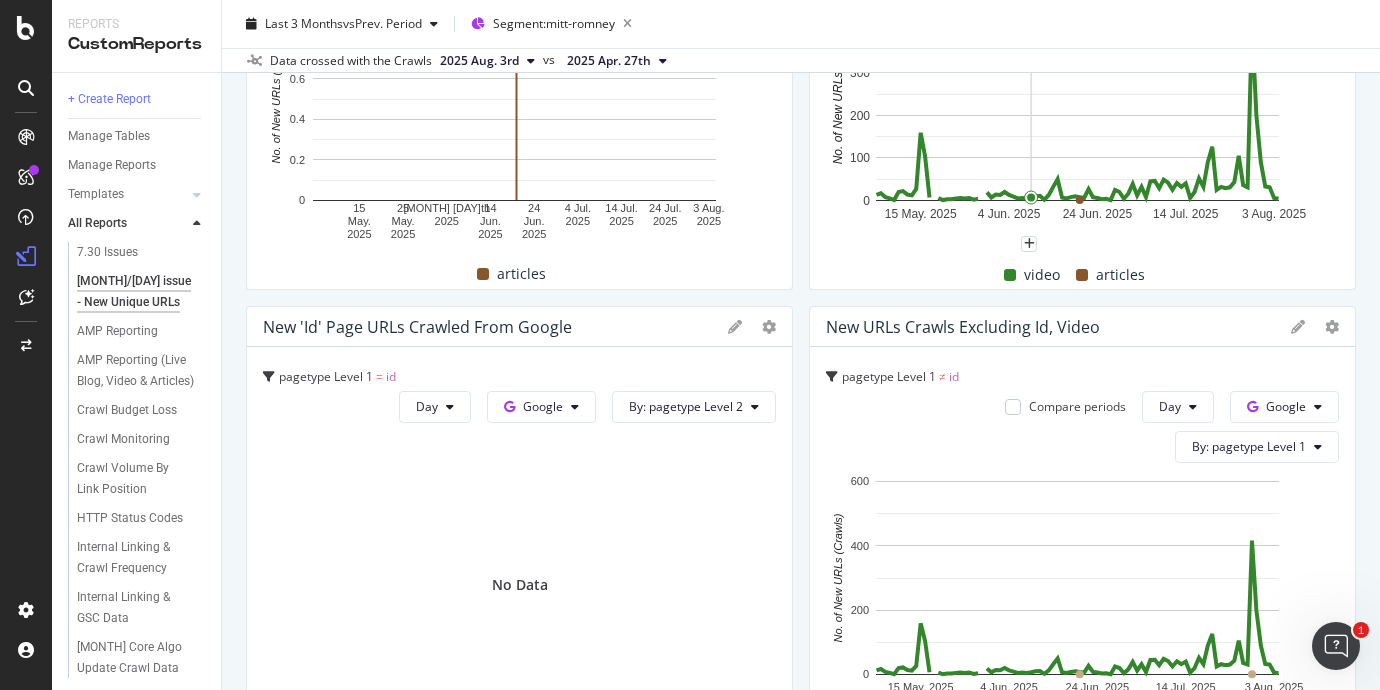 scroll, scrollTop: 0, scrollLeft: 0, axis: both 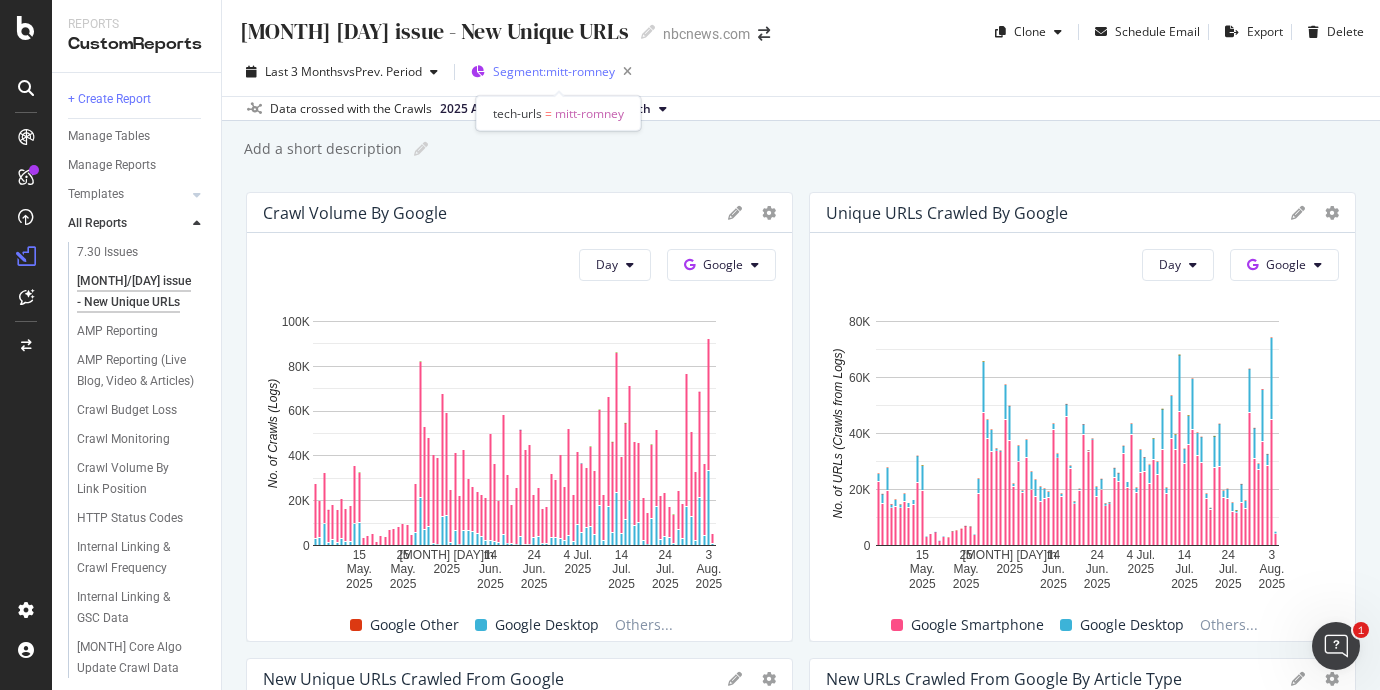 click on "Segment:  mitt-romney" at bounding box center [554, 71] 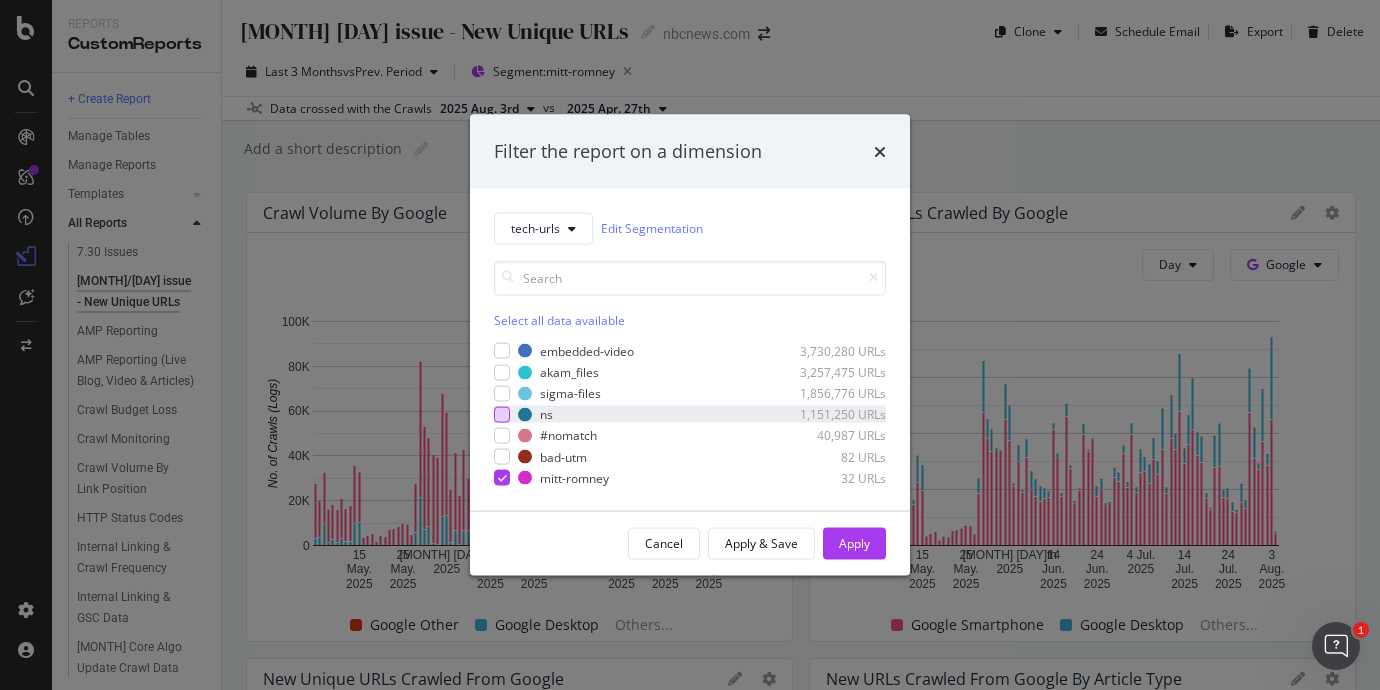 click at bounding box center [502, 414] 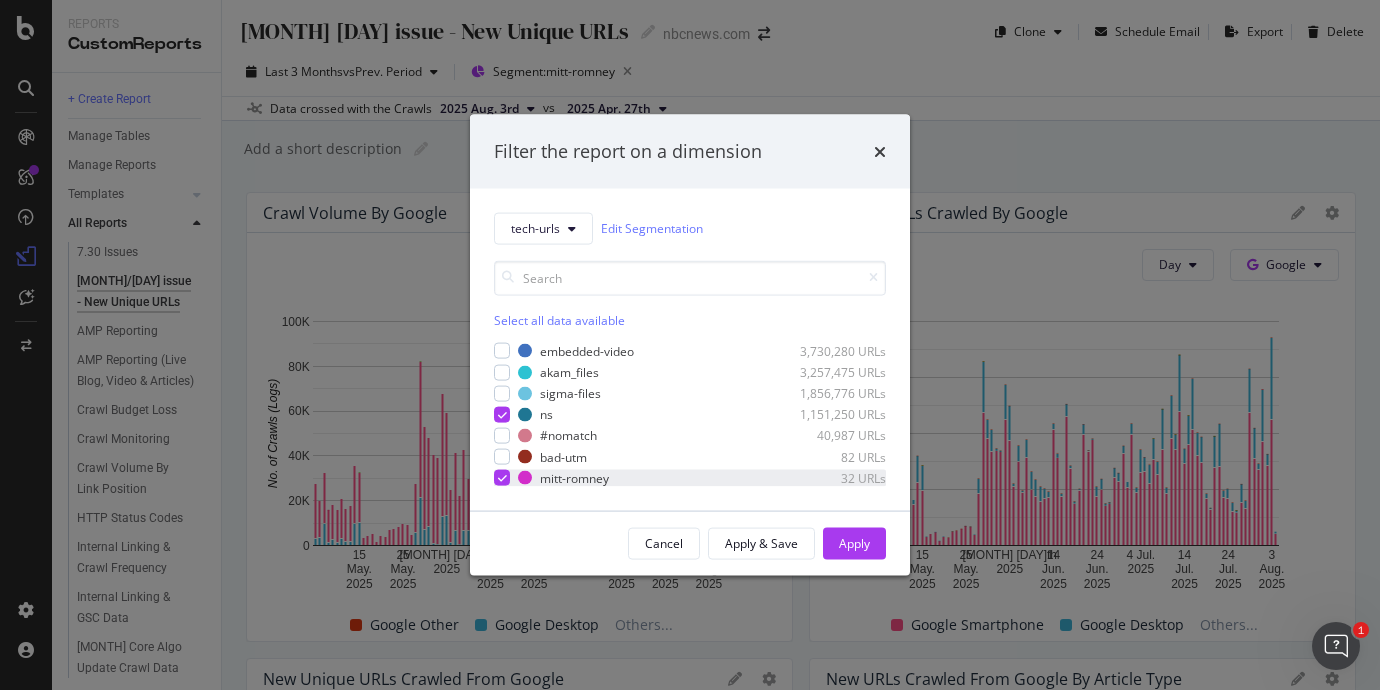 drag, startPoint x: 504, startPoint y: 477, endPoint x: 603, endPoint y: 495, distance: 100.62306 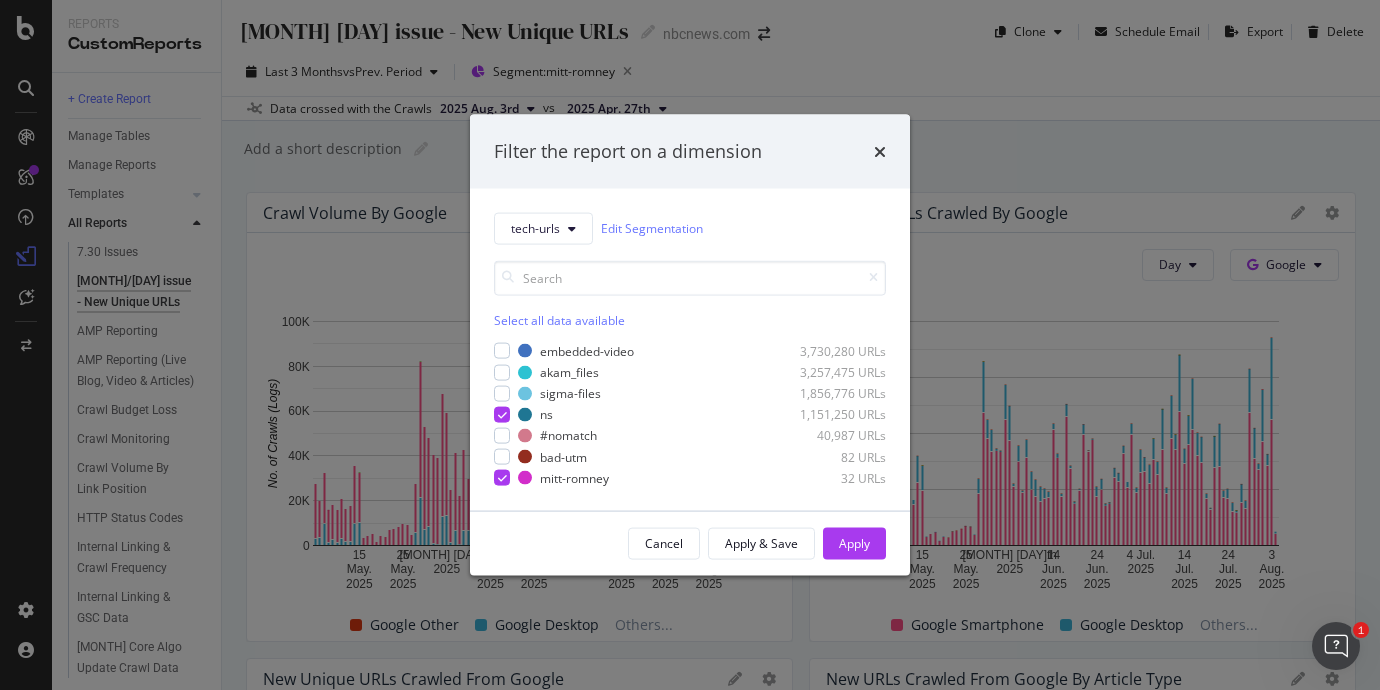 click at bounding box center [502, 478] 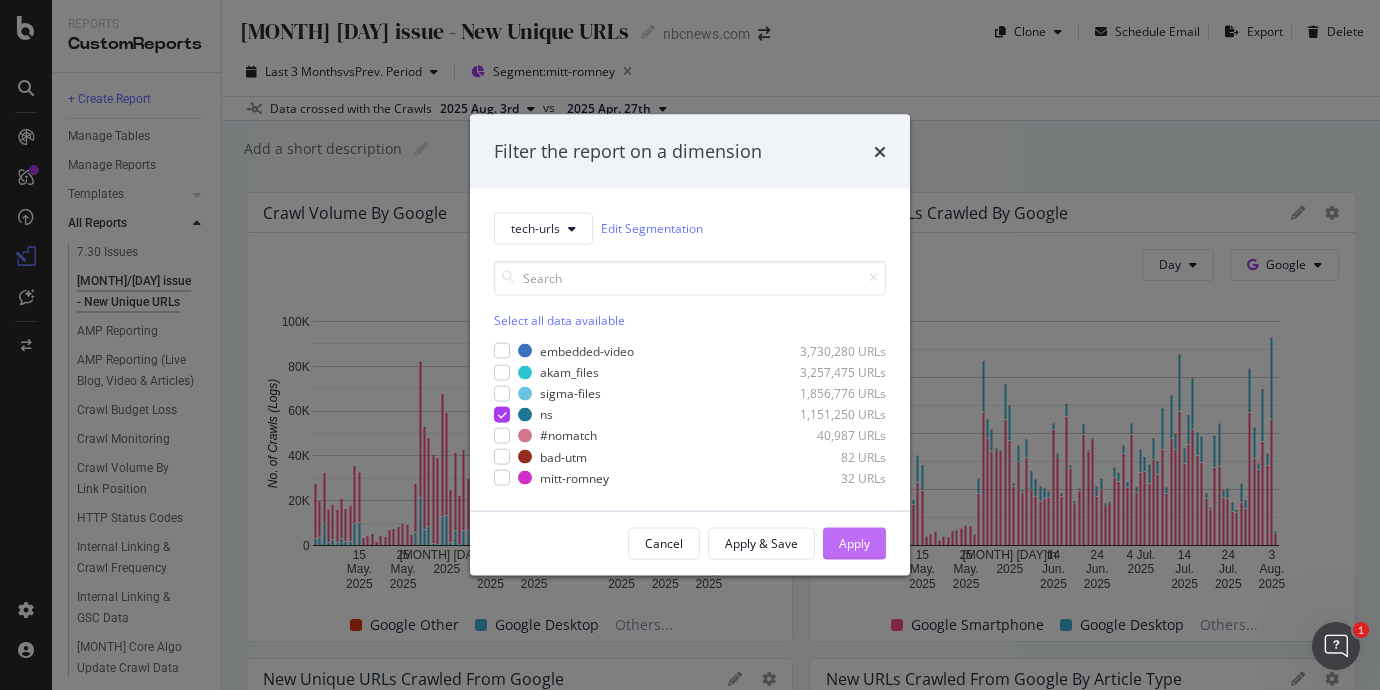 click on "Apply" at bounding box center [854, 543] 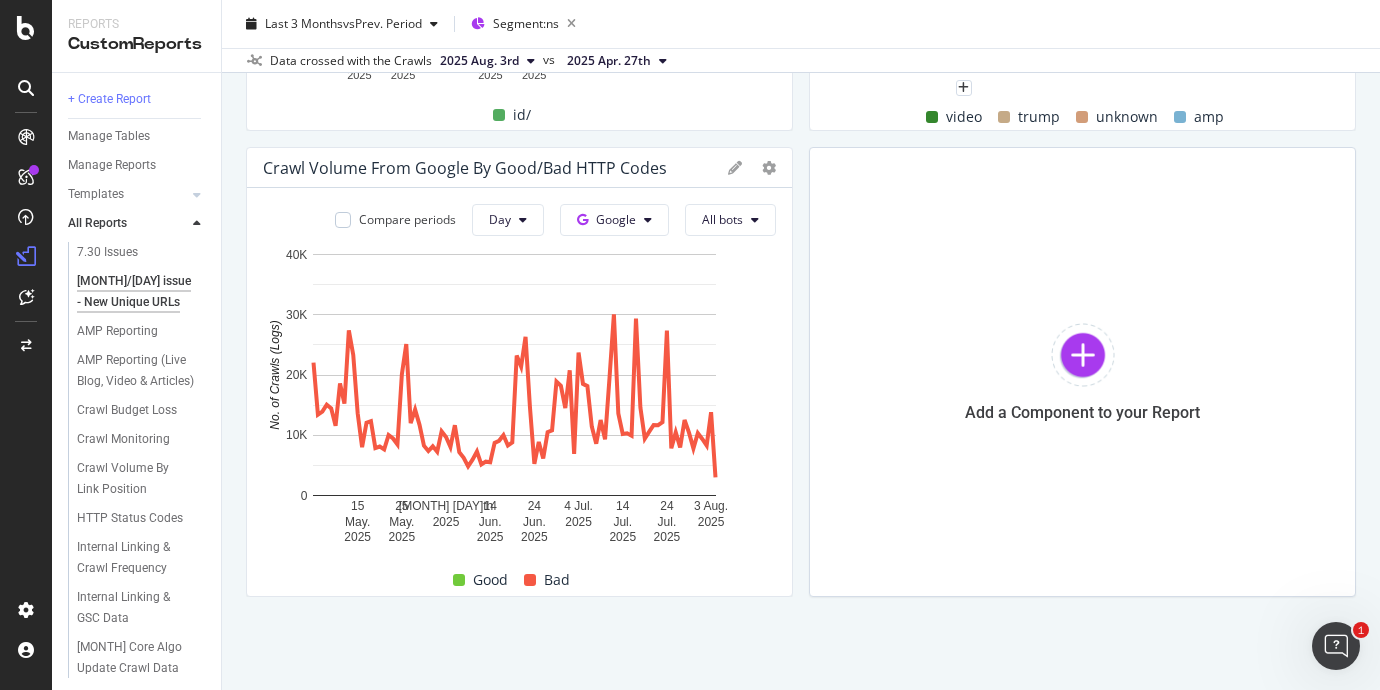 scroll, scrollTop: 2375, scrollLeft: 0, axis: vertical 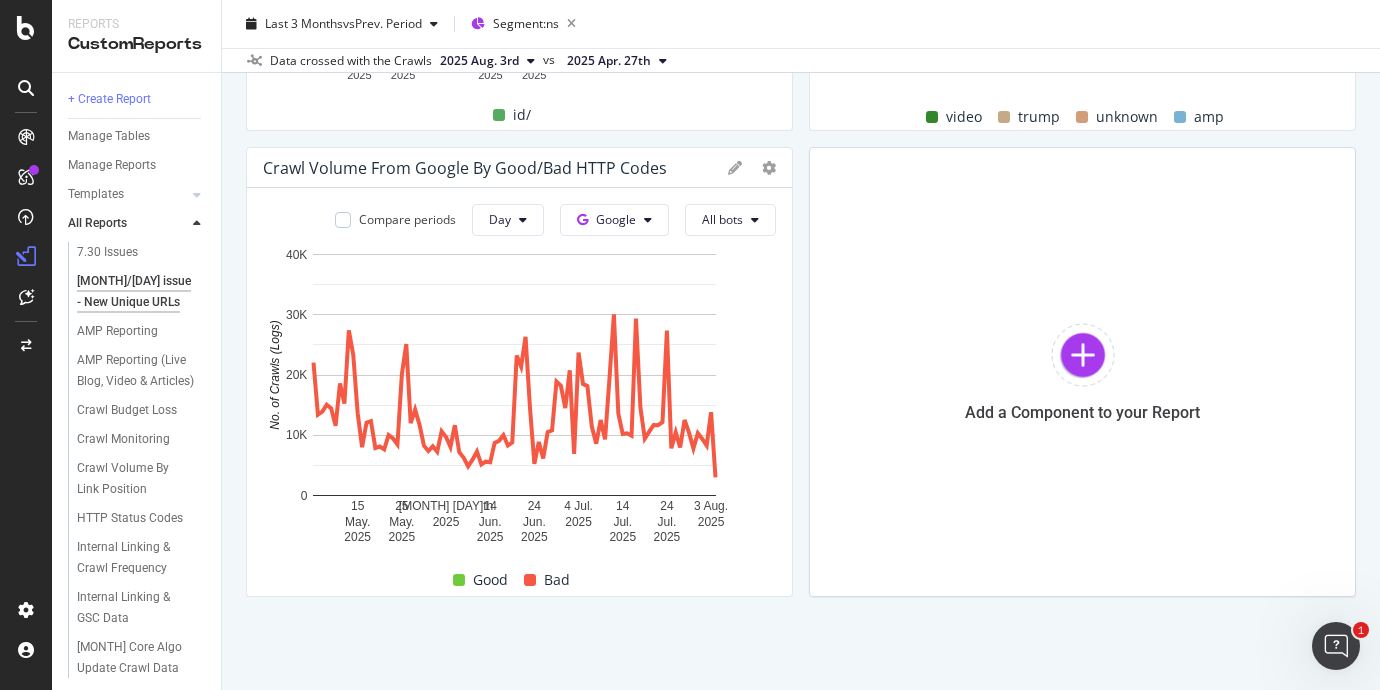 click on "Bad" at bounding box center (557, 580) 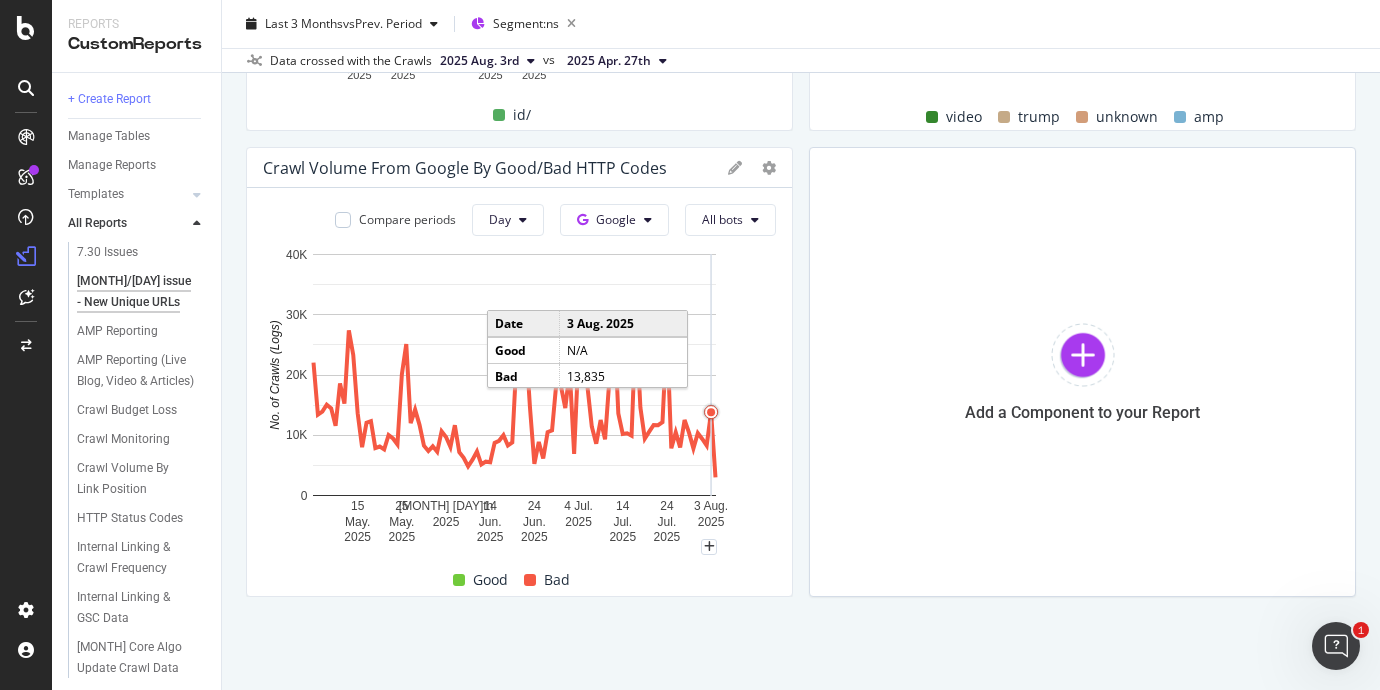 click 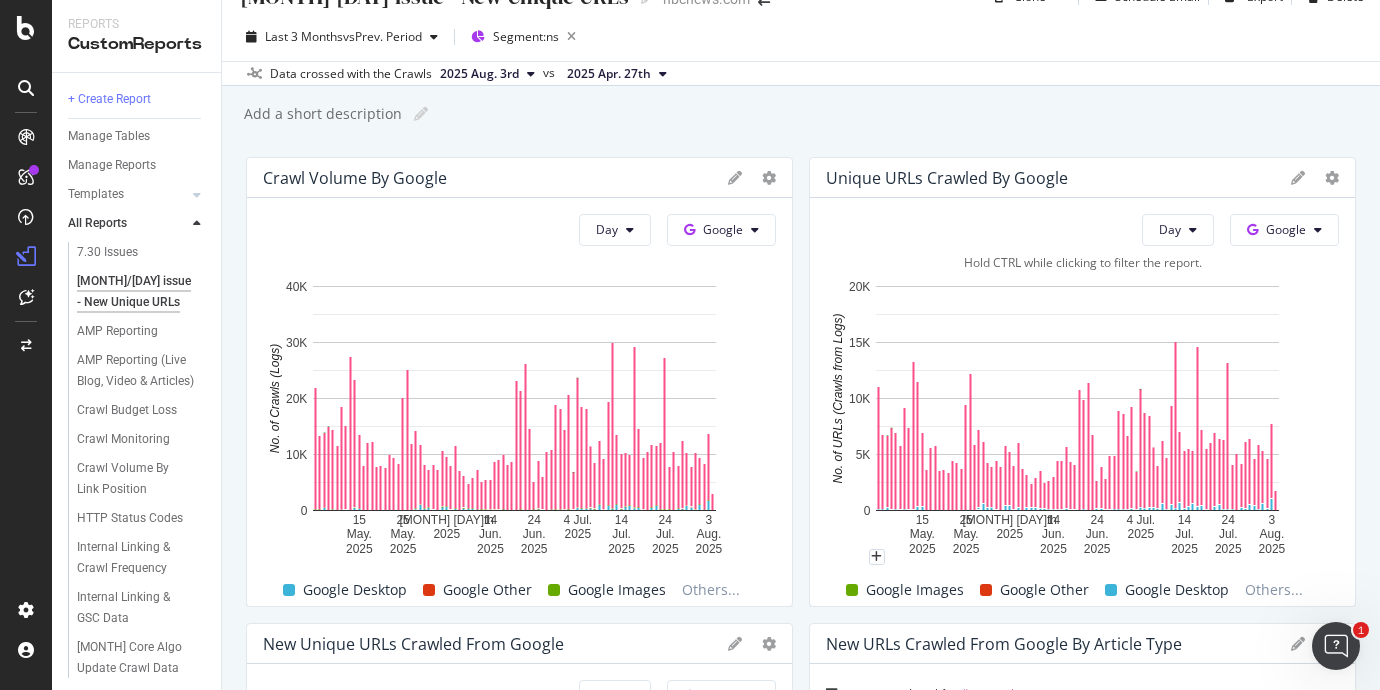 scroll, scrollTop: 0, scrollLeft: 0, axis: both 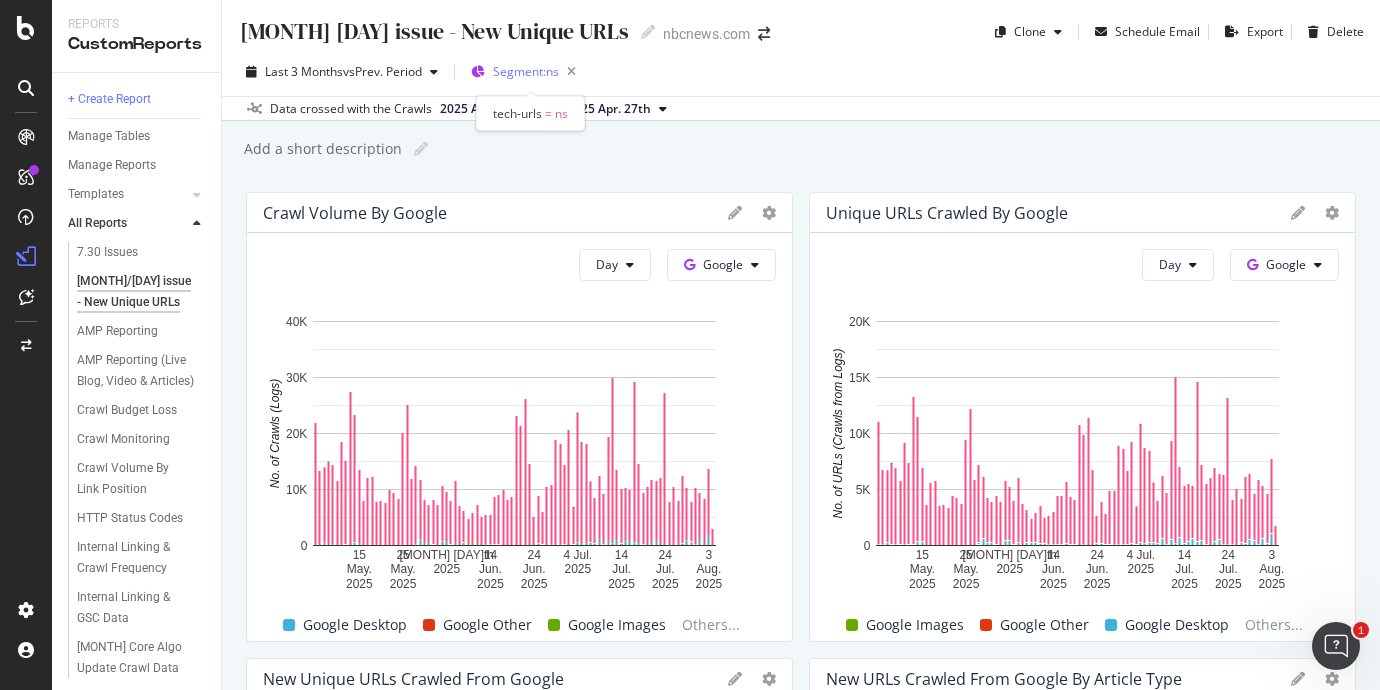 click on "Segment:  ns" at bounding box center (526, 71) 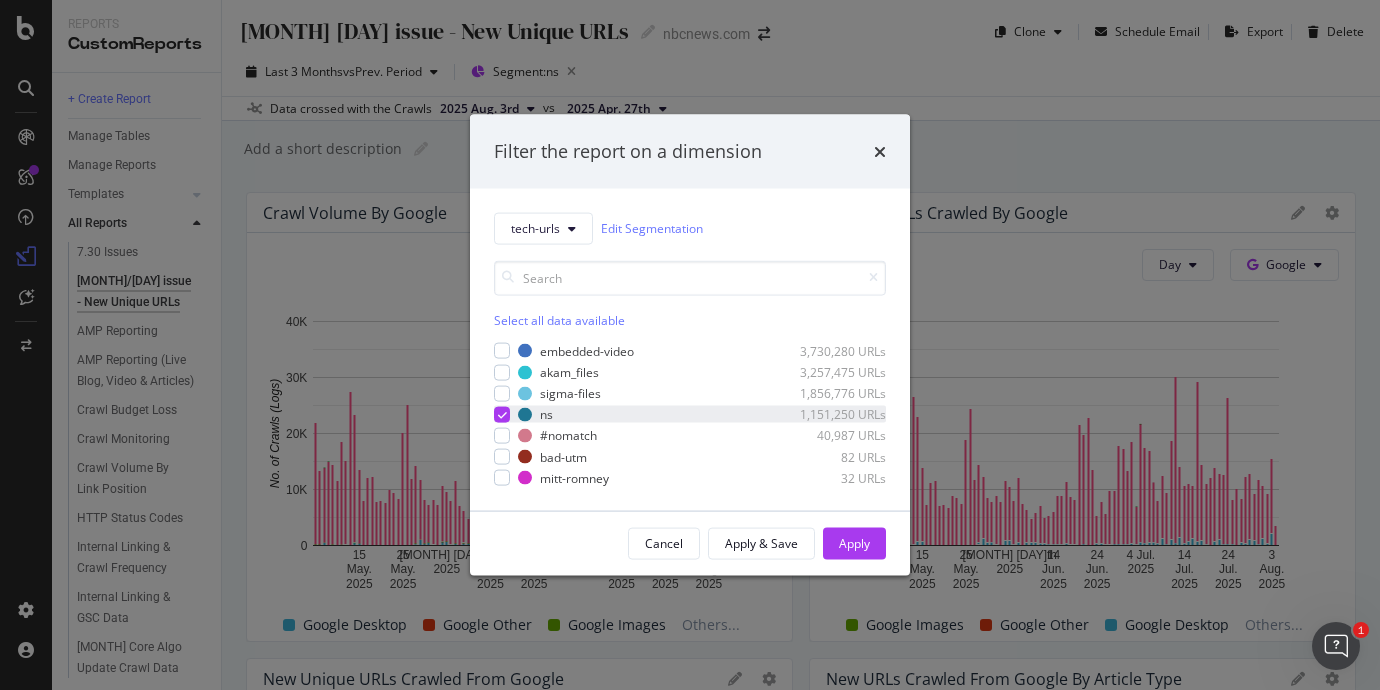 click at bounding box center (502, 414) 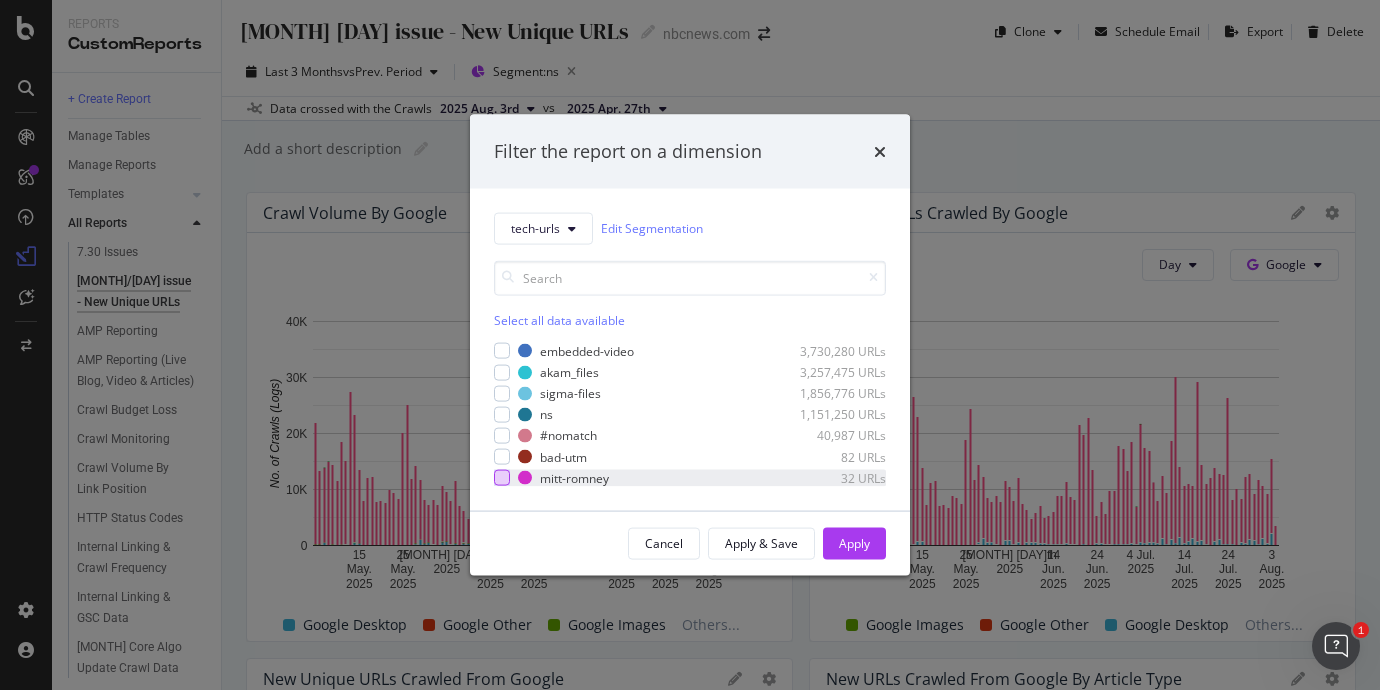 click at bounding box center [502, 478] 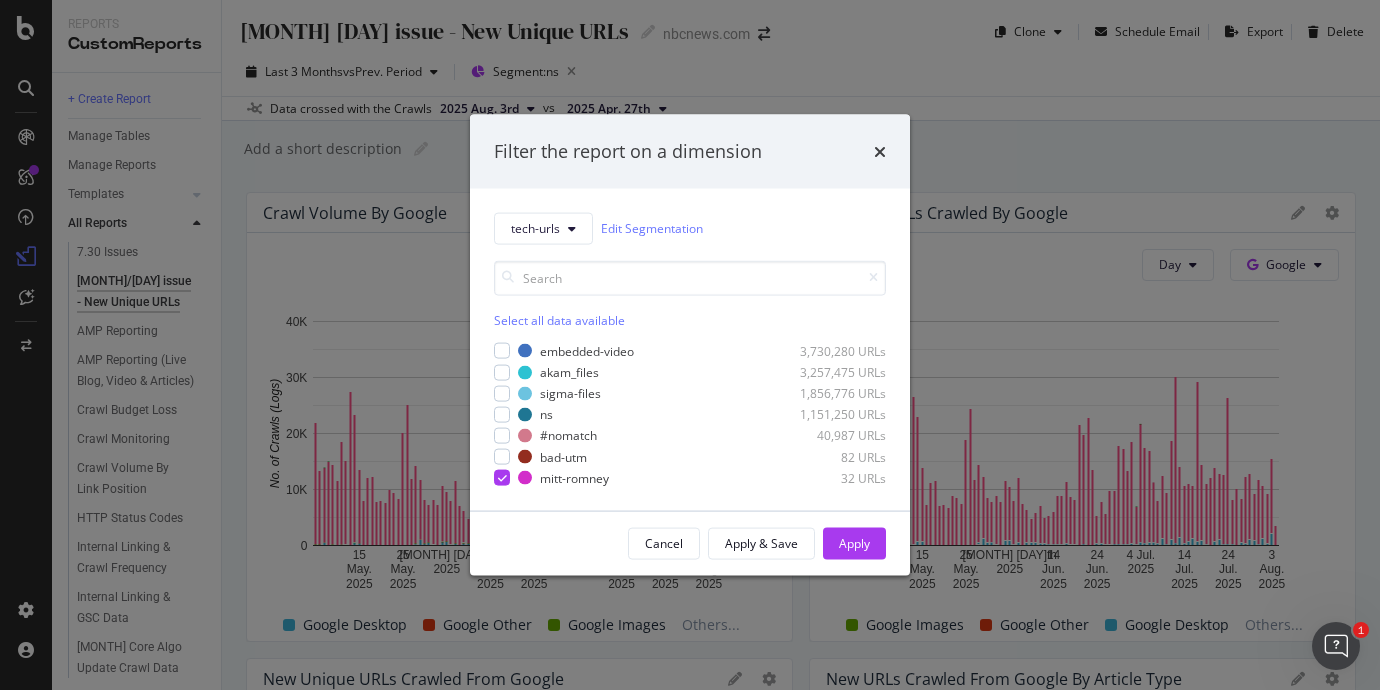 click on "Cancel Apply & Save Apply" at bounding box center (690, 543) 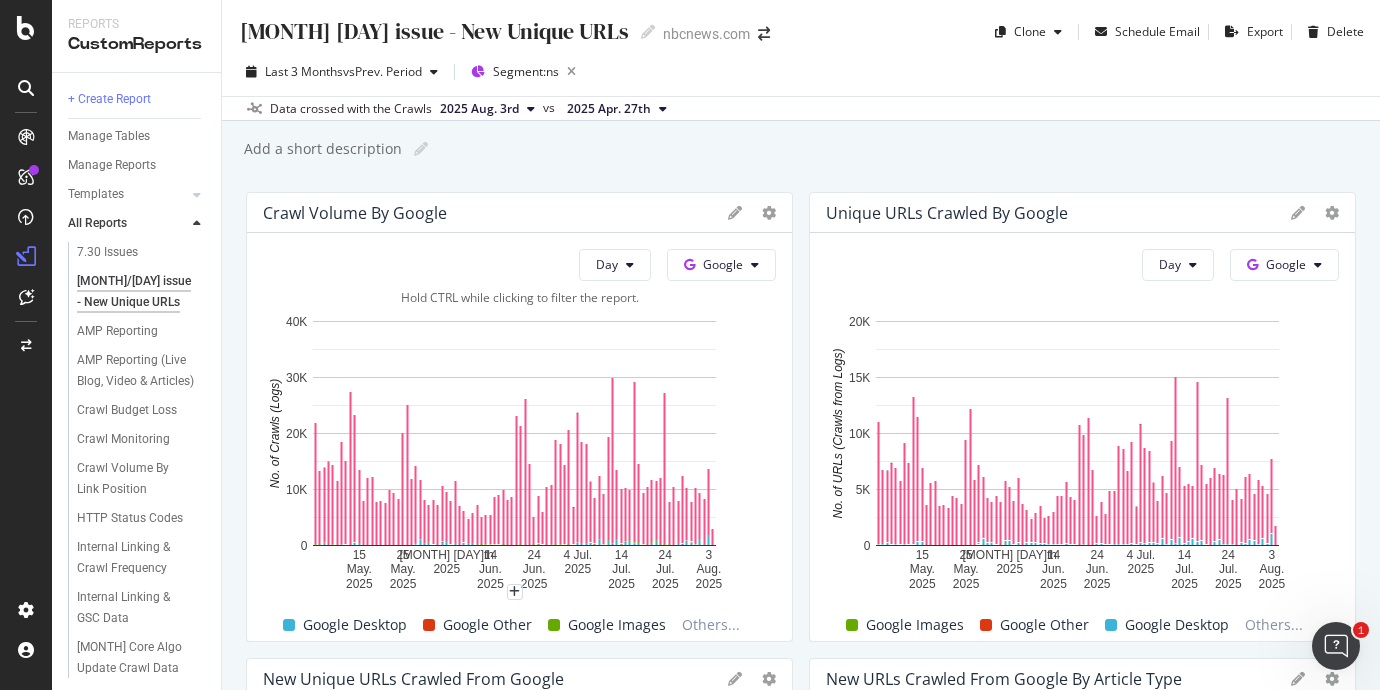 scroll, scrollTop: 375, scrollLeft: 0, axis: vertical 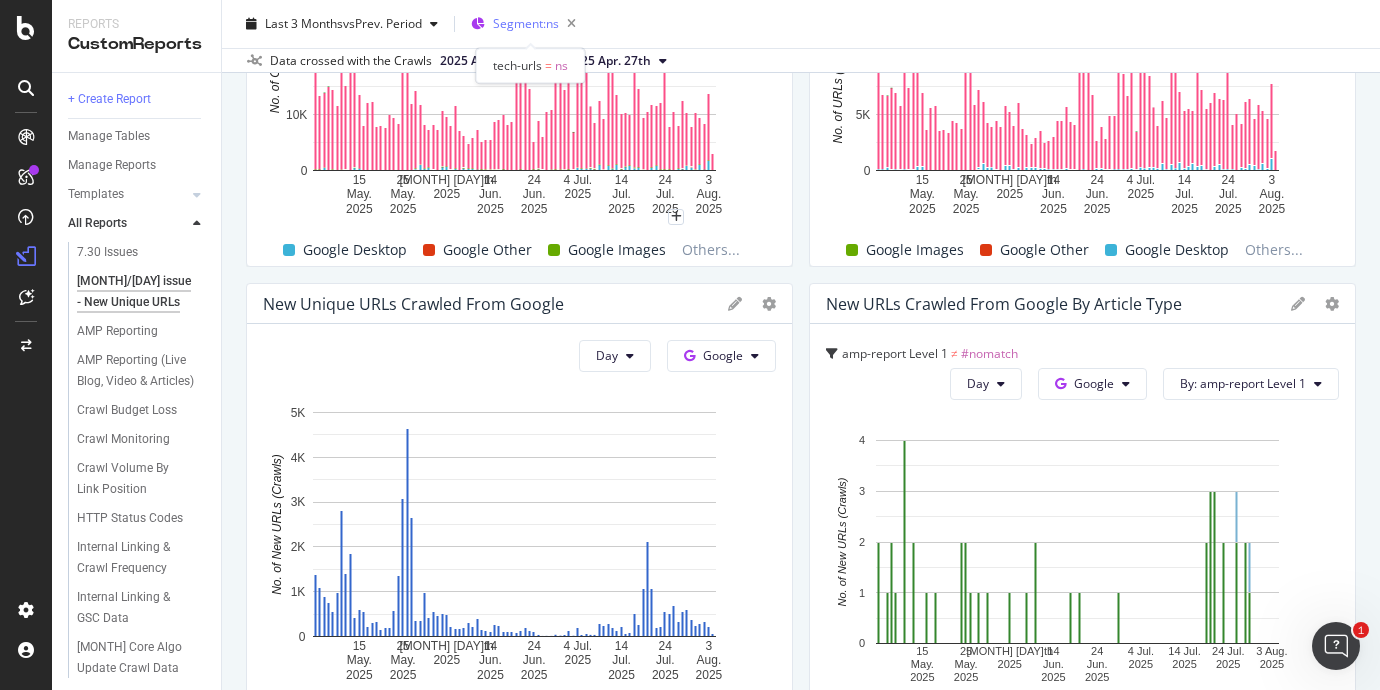 click on "Segment:  ns" at bounding box center [526, 23] 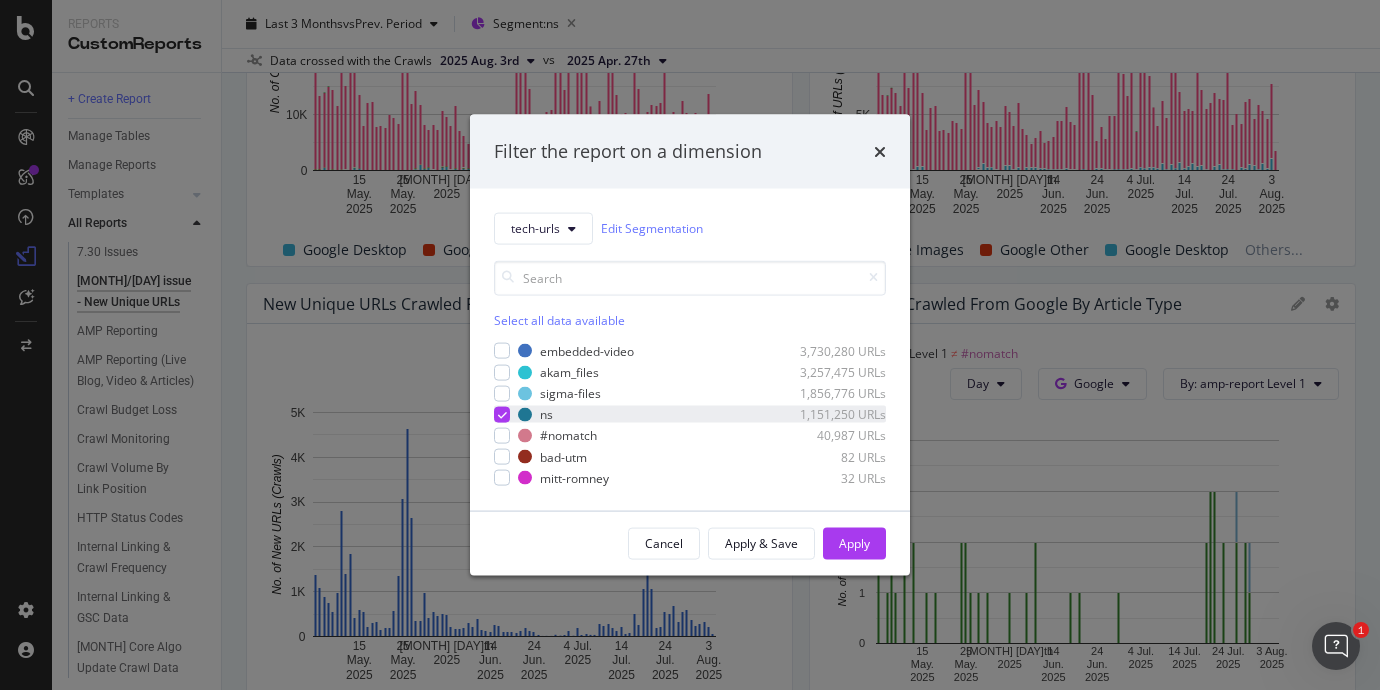 click at bounding box center (502, 414) 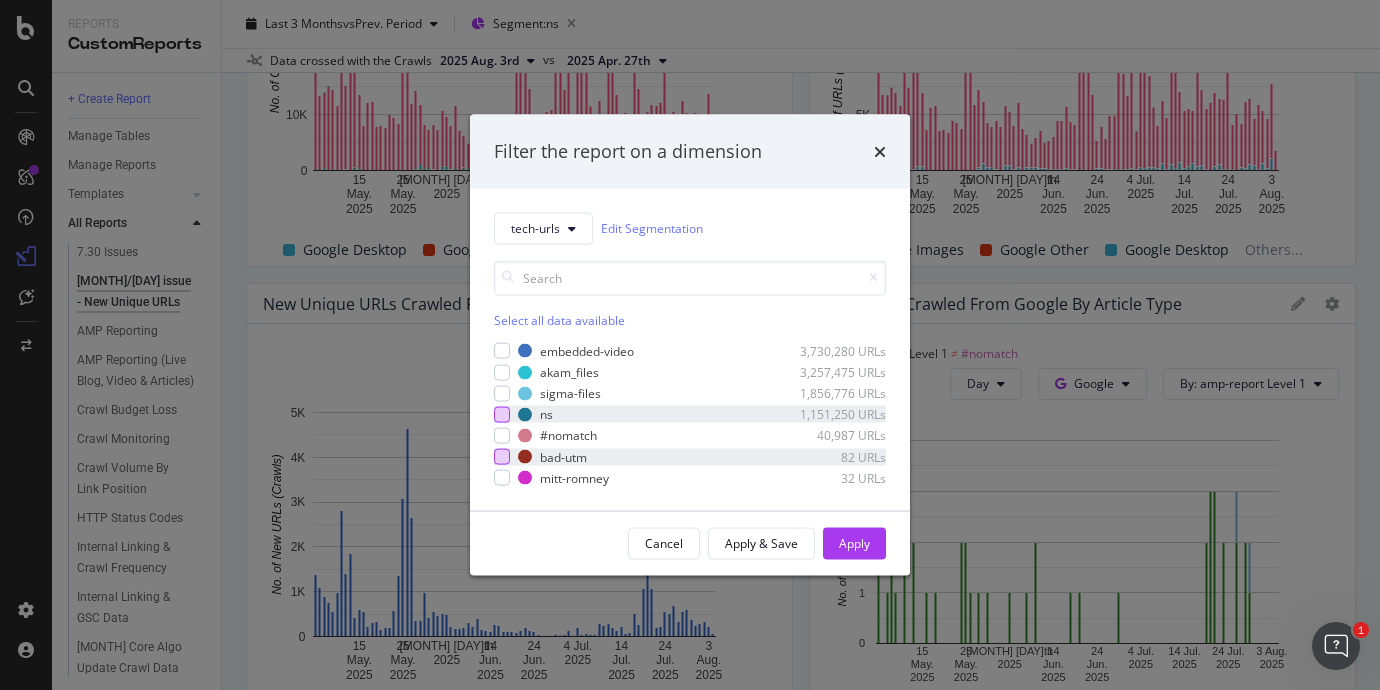 click at bounding box center (502, 457) 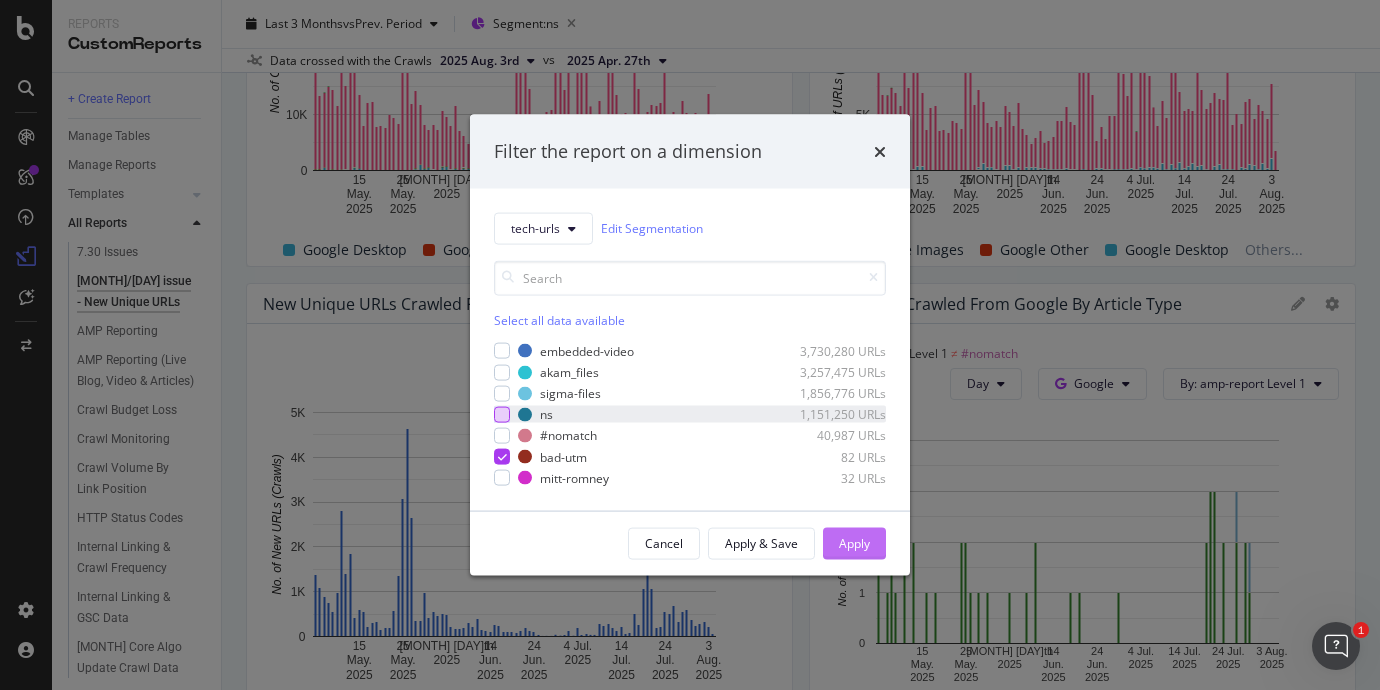 click on "Apply" at bounding box center [854, 543] 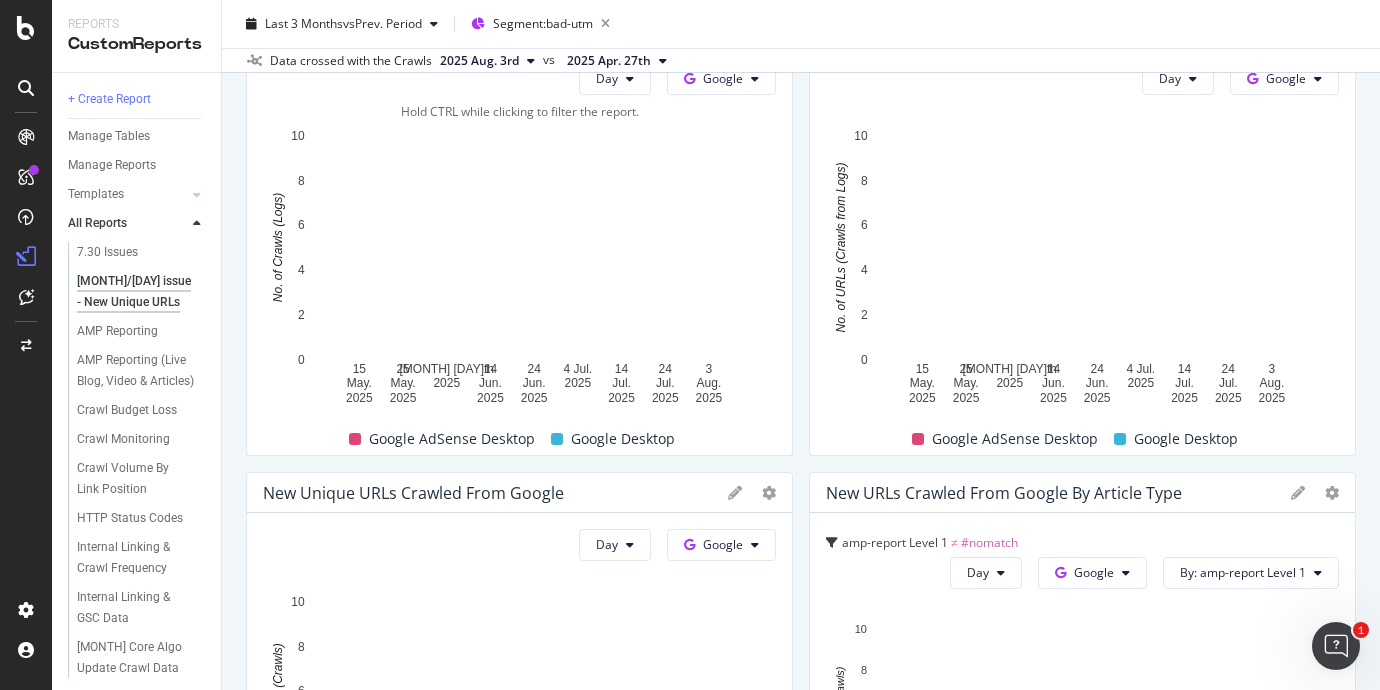 scroll, scrollTop: 249, scrollLeft: 0, axis: vertical 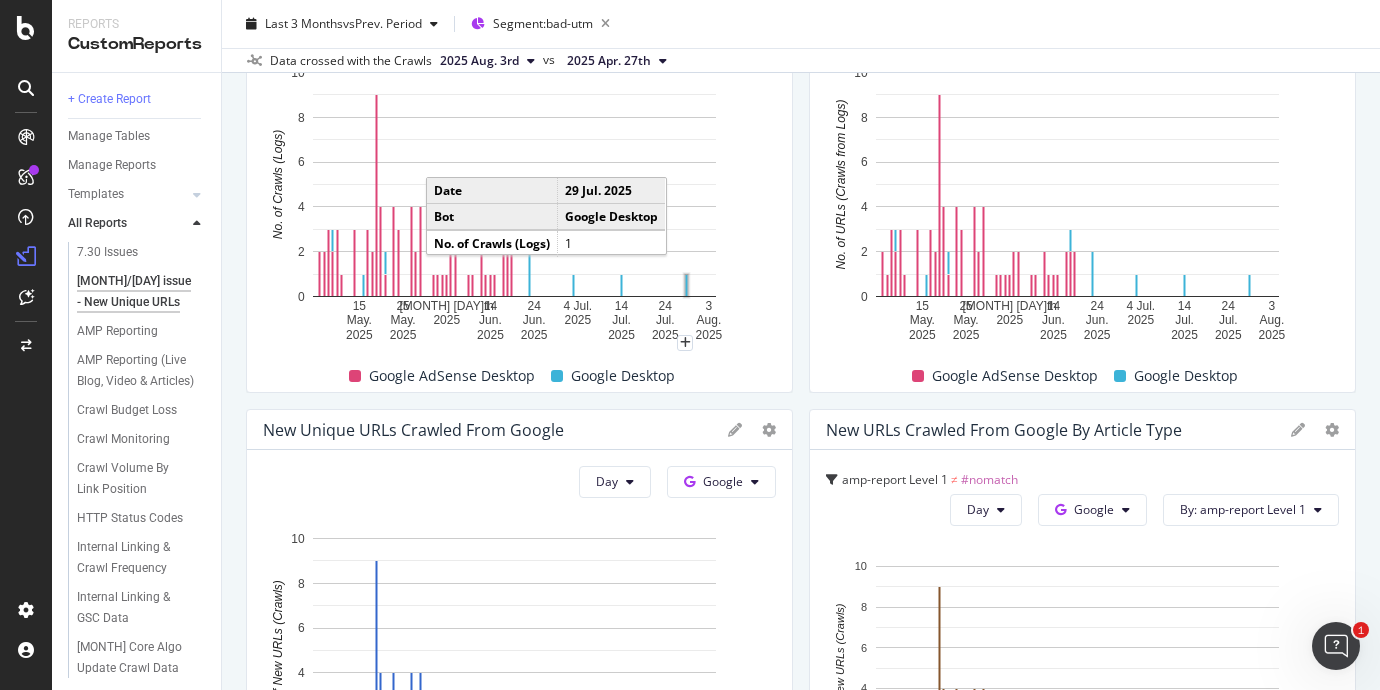 click 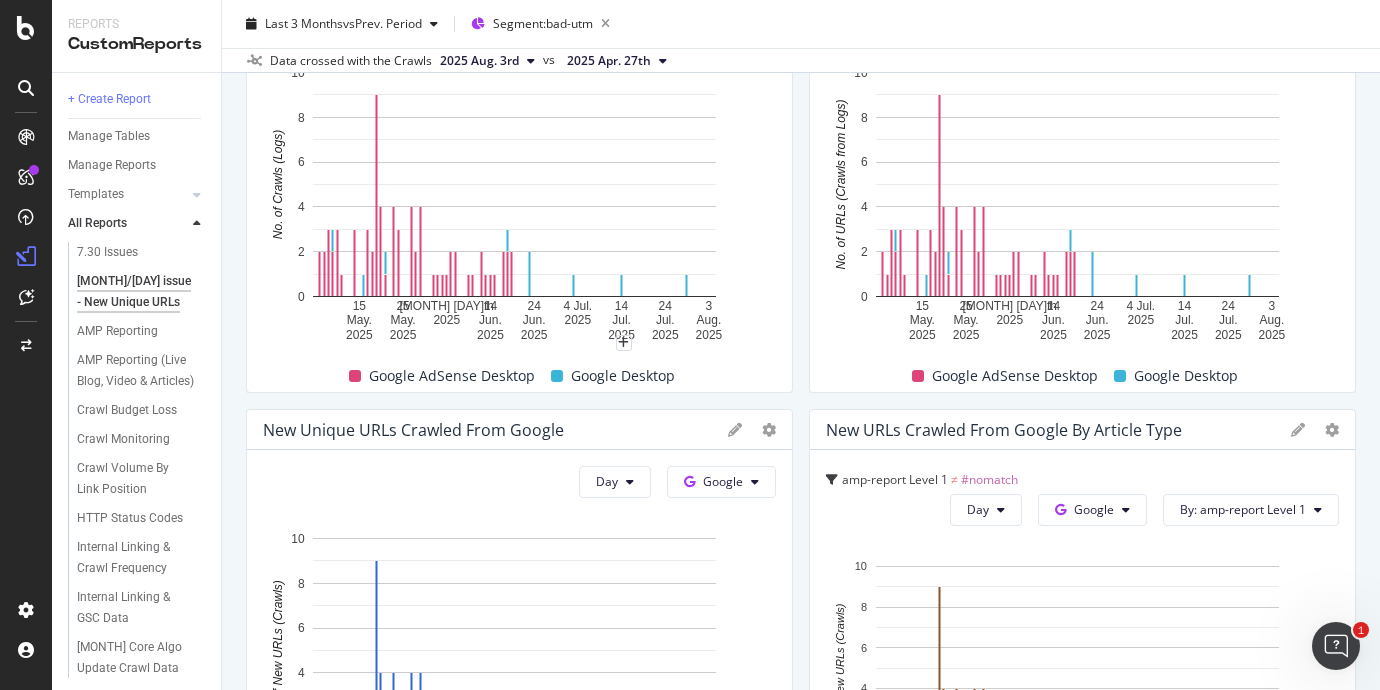 scroll, scrollTop: 0, scrollLeft: 0, axis: both 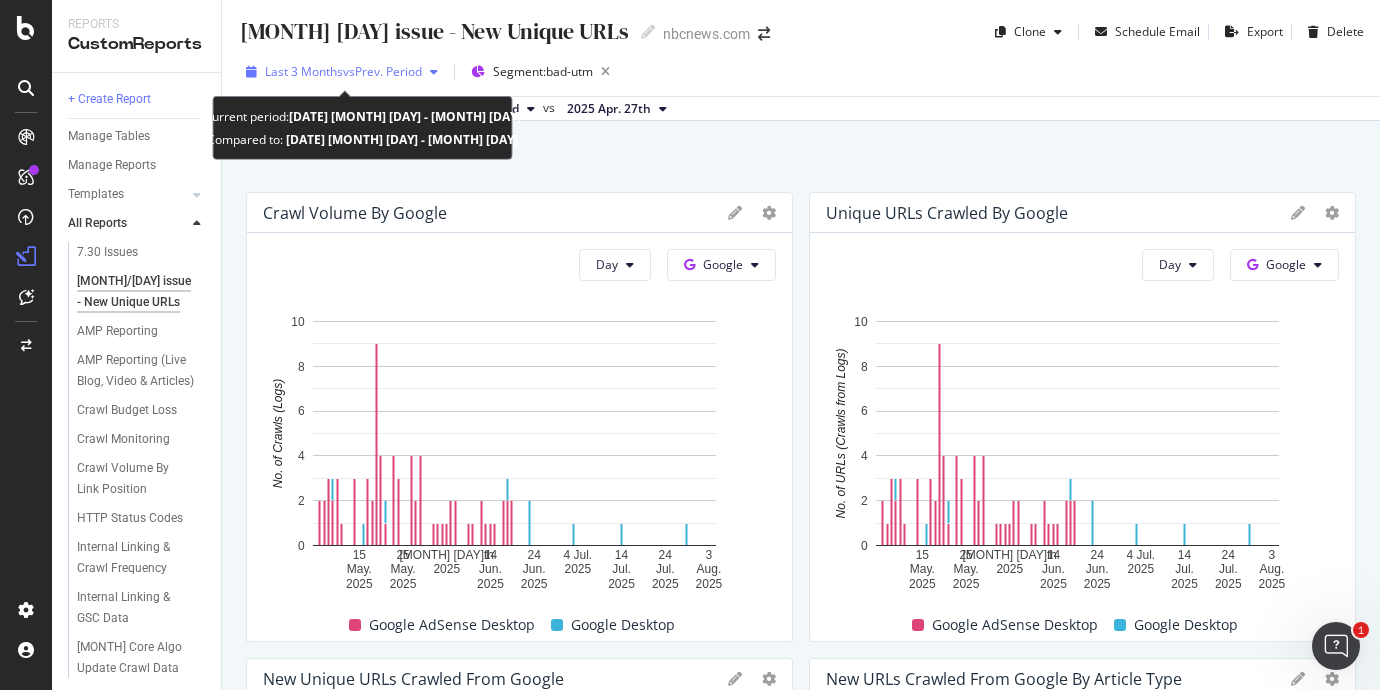 click on "vs  Prev. Period" at bounding box center (382, 71) 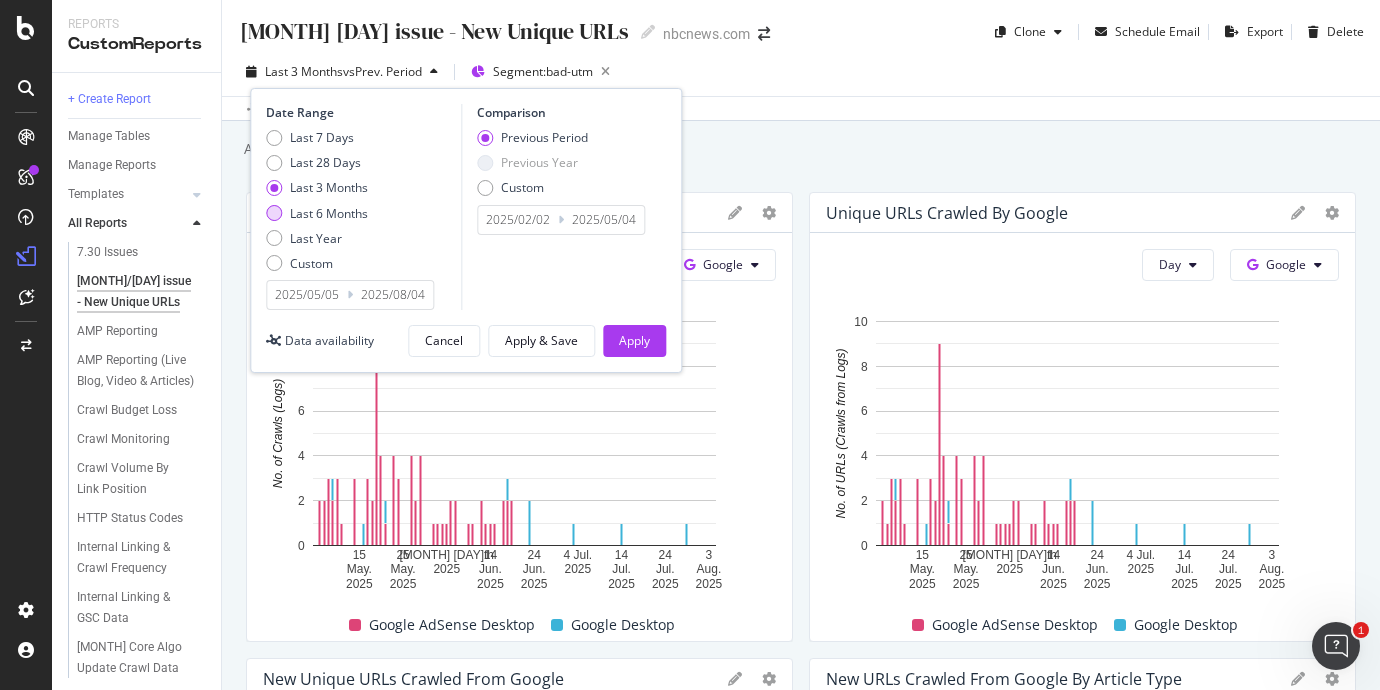 click at bounding box center [274, 213] 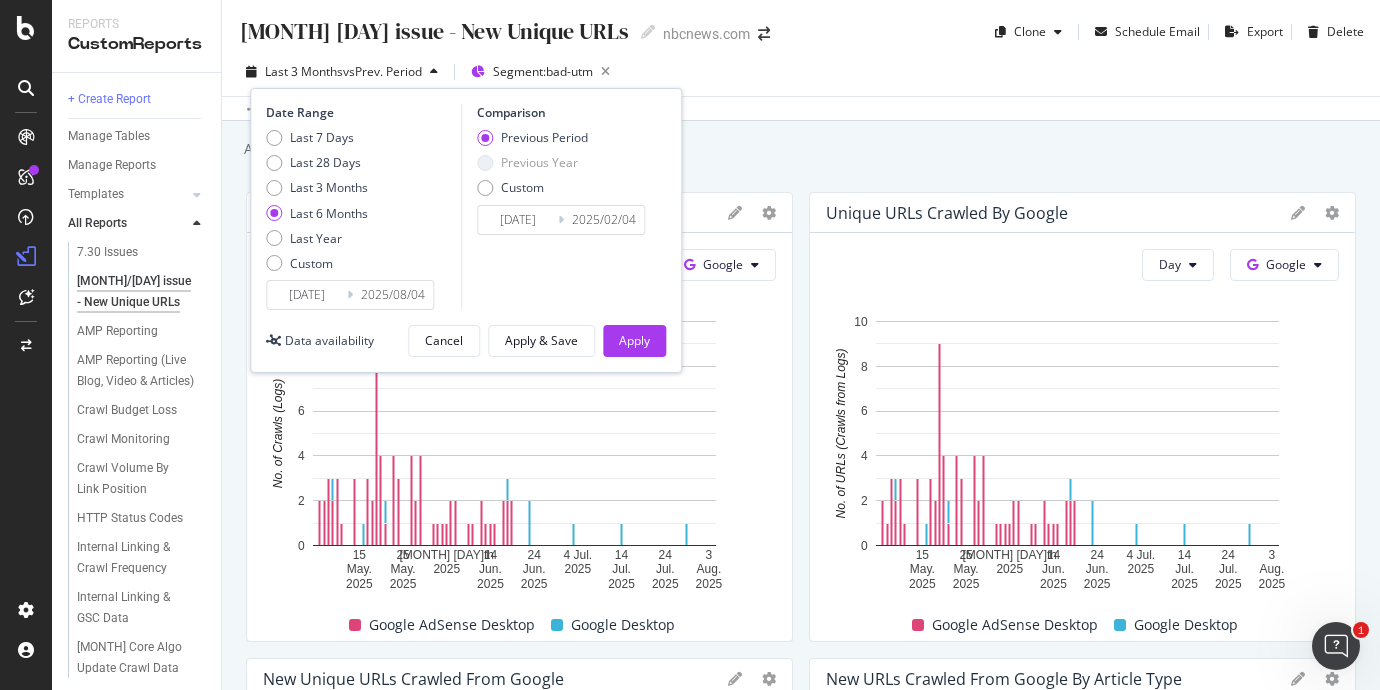 click on "7/15 issue - New Unique URLs 7/15 issue - New Unique URLs nbcnews.com Clone Schedule Email Export Delete" at bounding box center (801, 24) 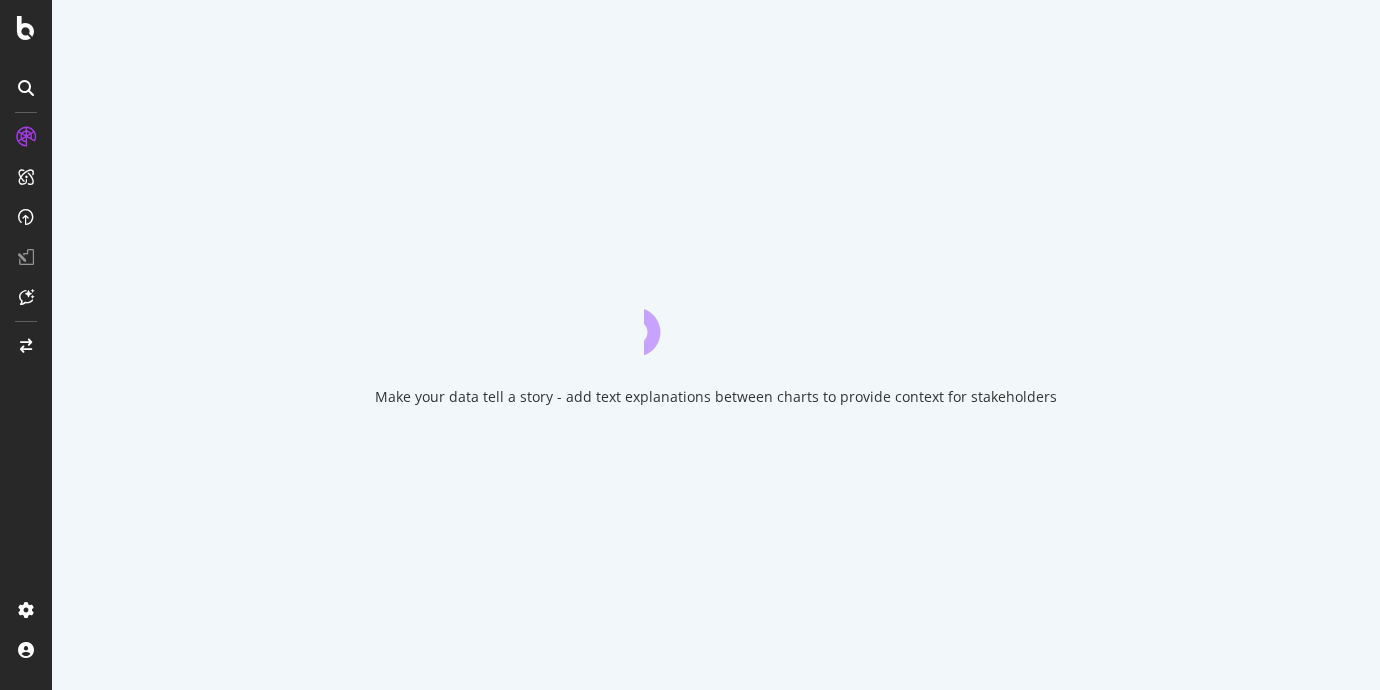 scroll, scrollTop: 0, scrollLeft: 0, axis: both 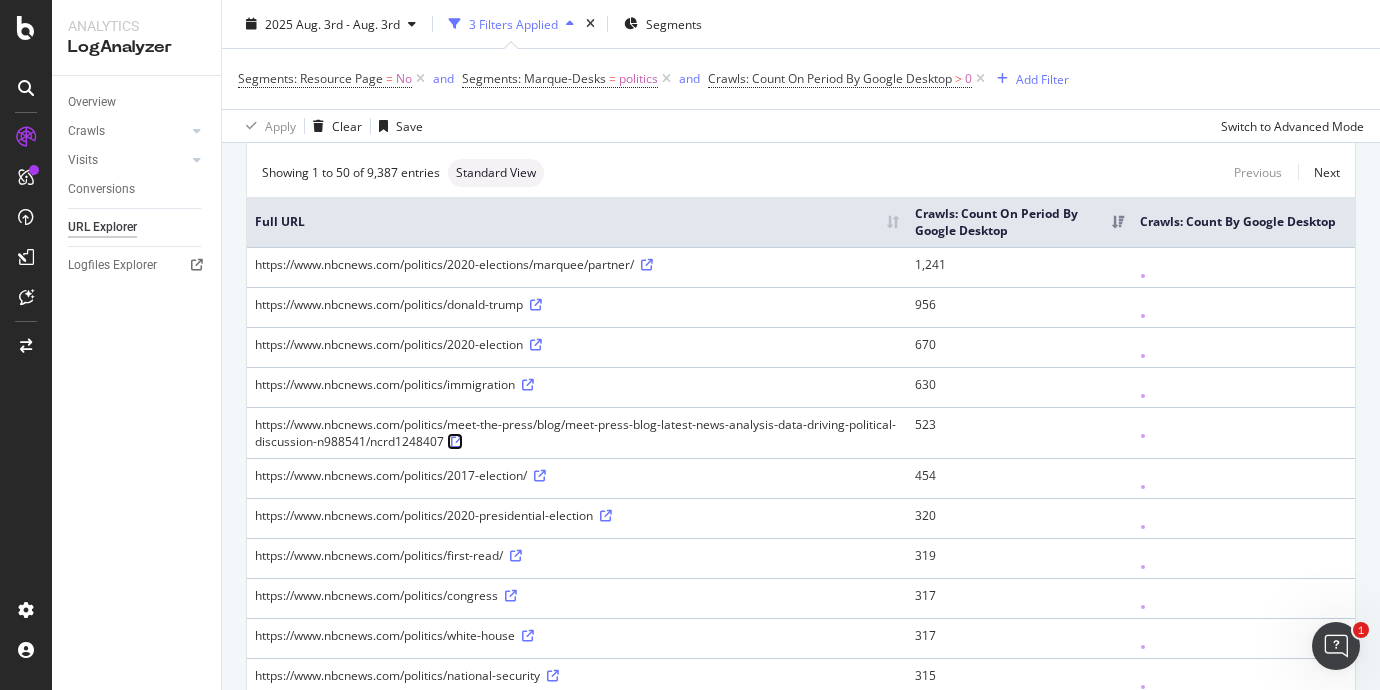 click at bounding box center [457, 442] 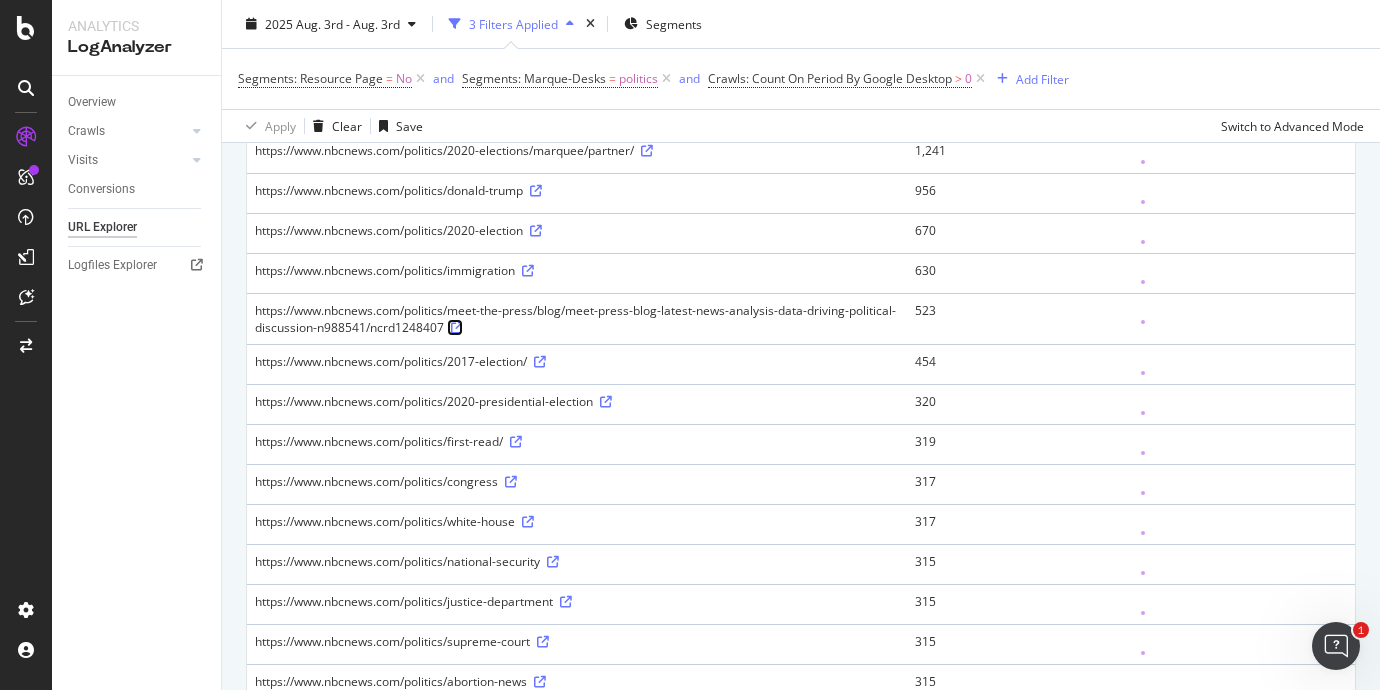 scroll, scrollTop: 0, scrollLeft: 0, axis: both 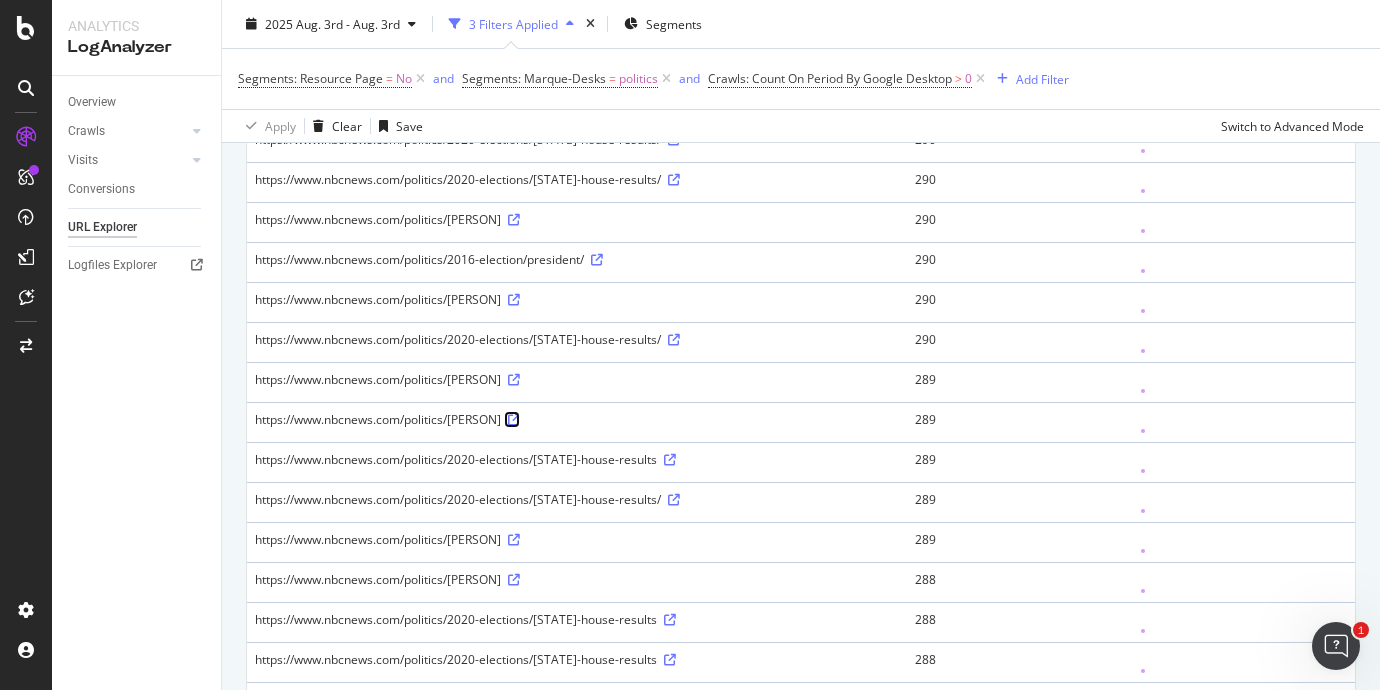 click at bounding box center (514, 420) 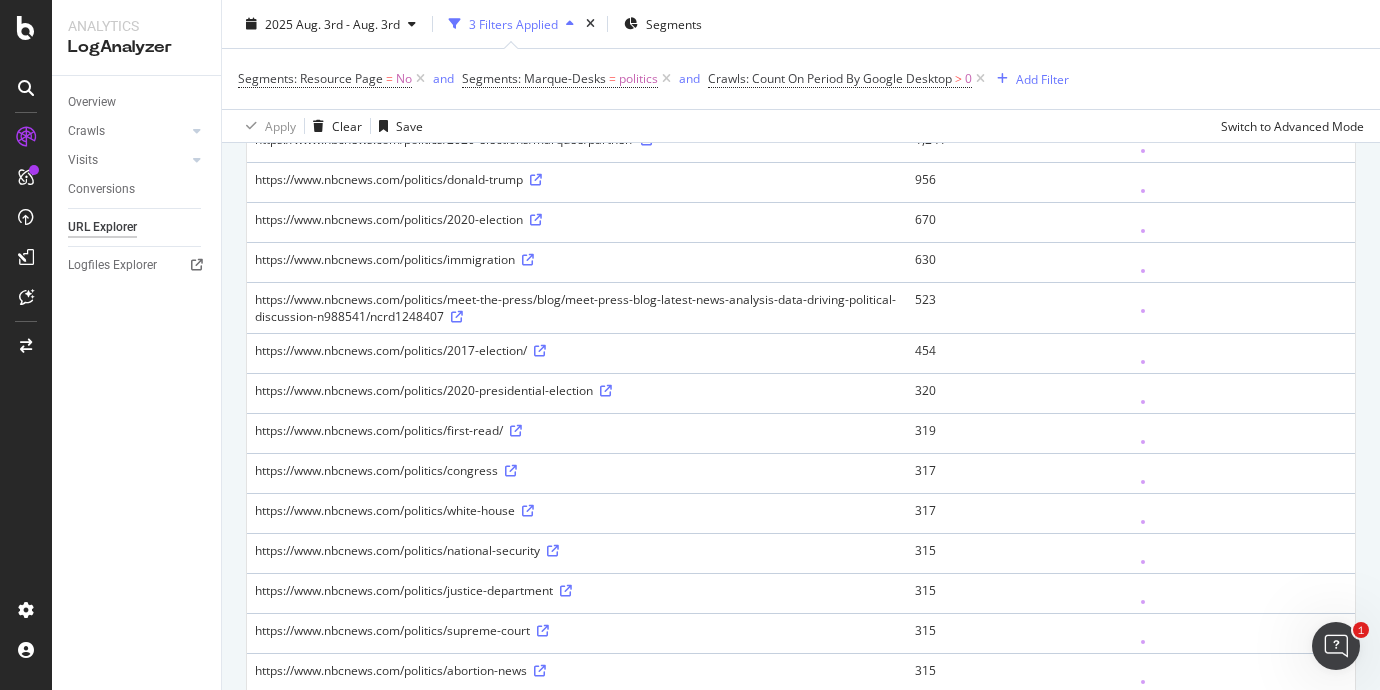 scroll, scrollTop: 0, scrollLeft: 0, axis: both 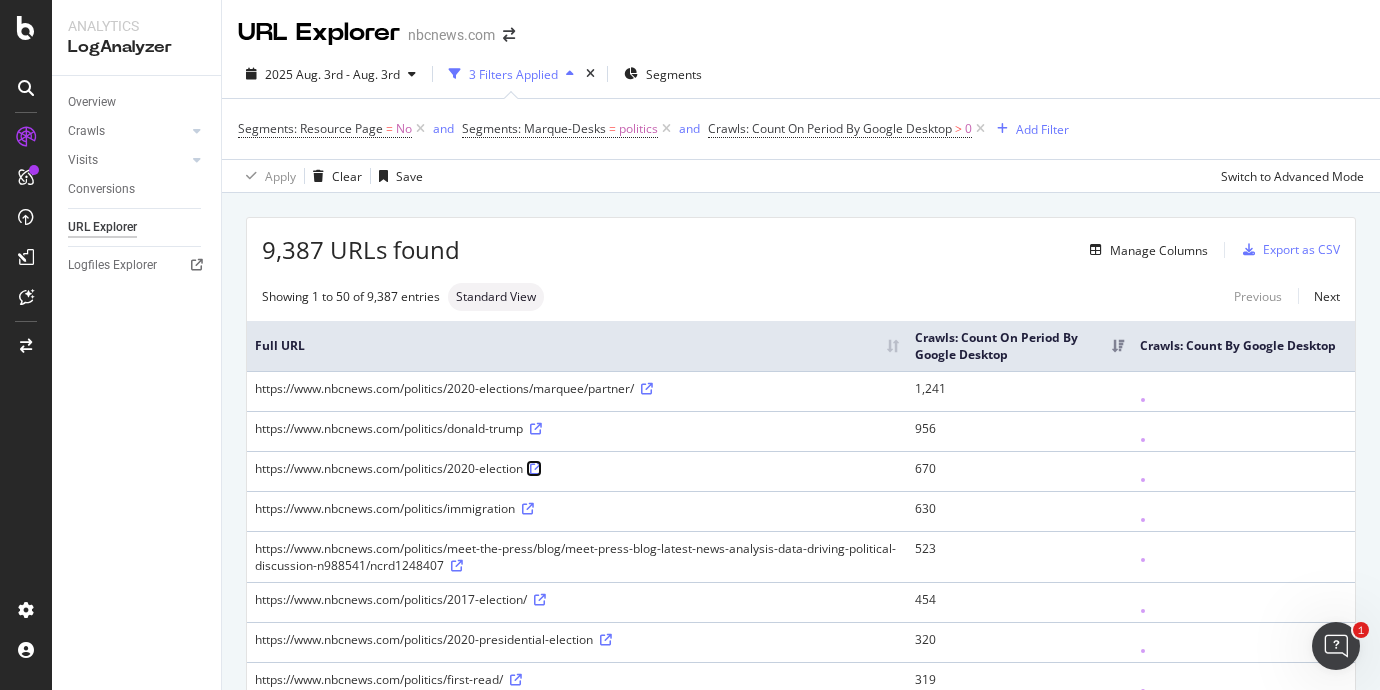 click at bounding box center (536, 469) 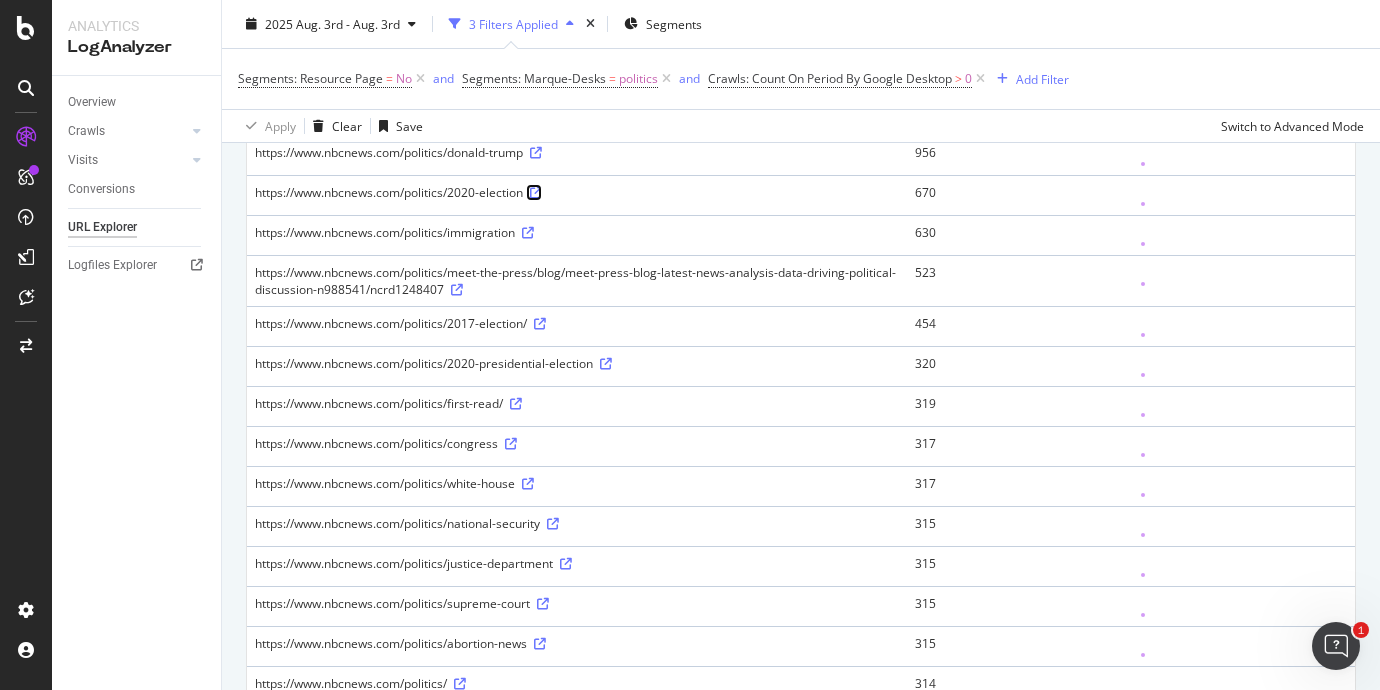 scroll, scrollTop: 499, scrollLeft: 0, axis: vertical 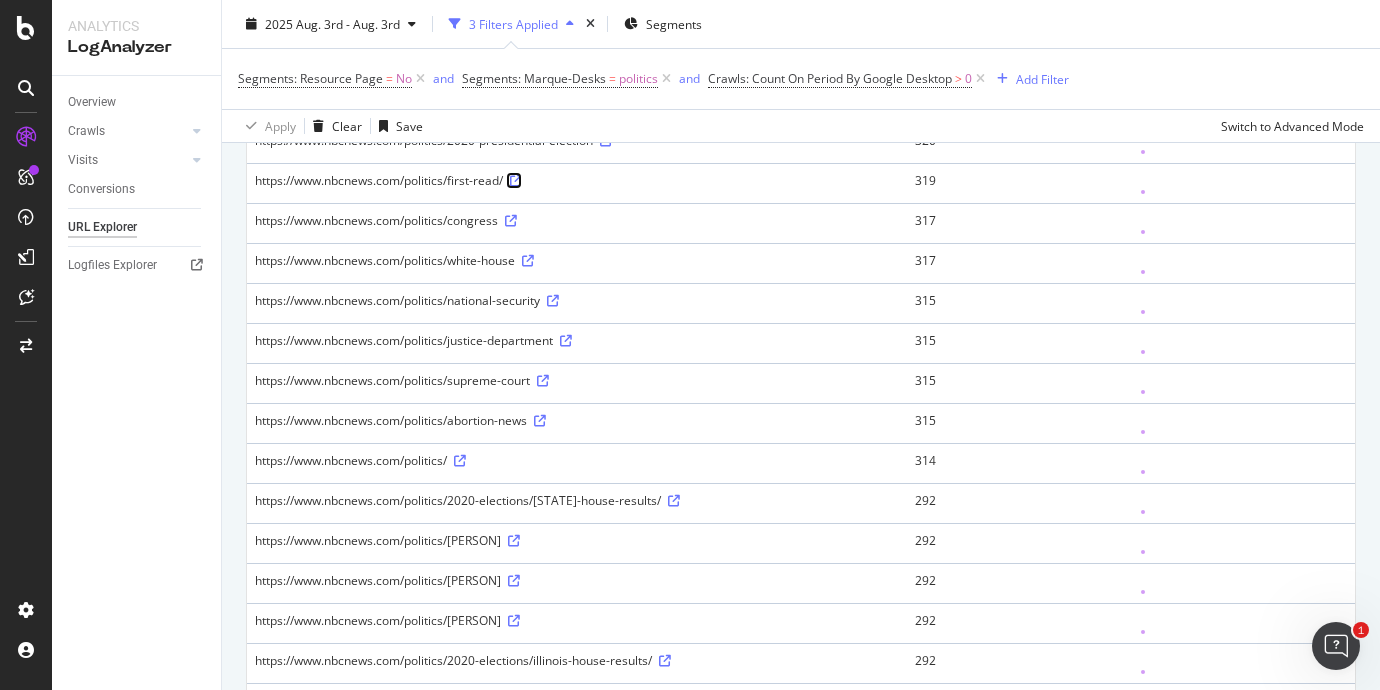 click at bounding box center (516, 181) 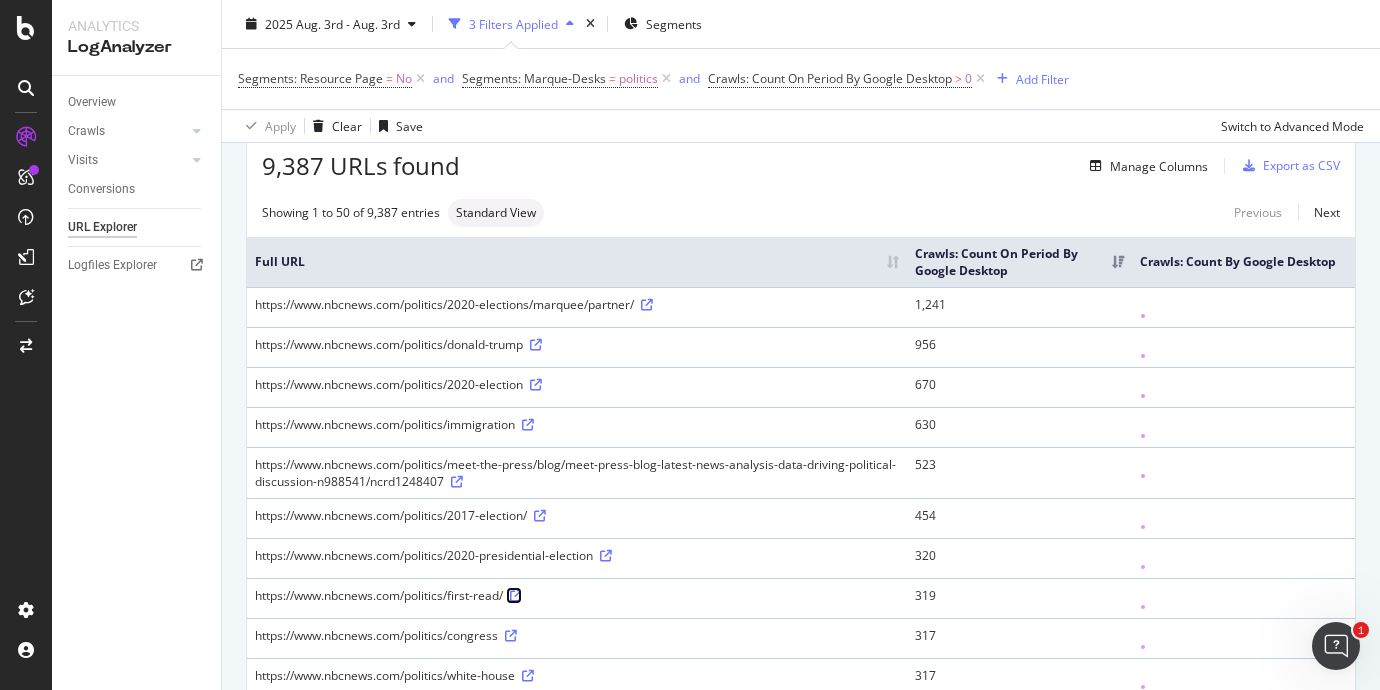 scroll, scrollTop: 0, scrollLeft: 0, axis: both 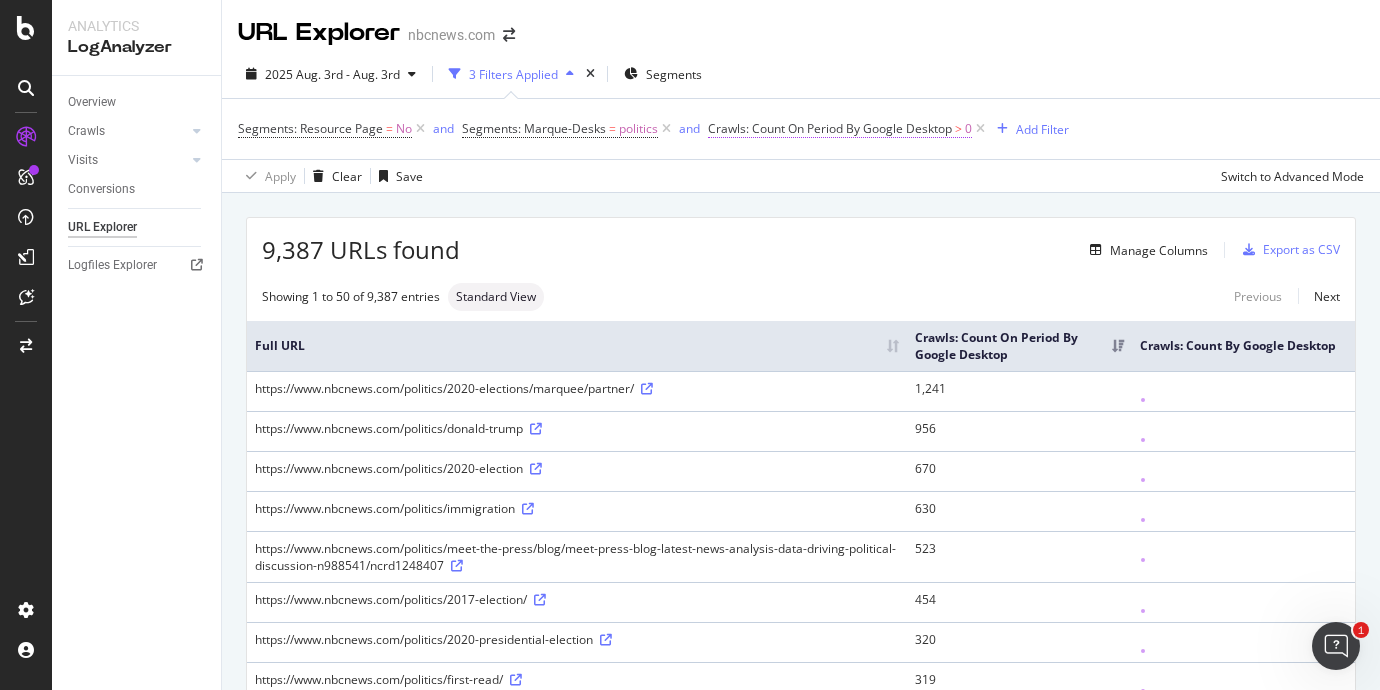 click on "Crawls: Count On Period By Google Desktop" at bounding box center [830, 128] 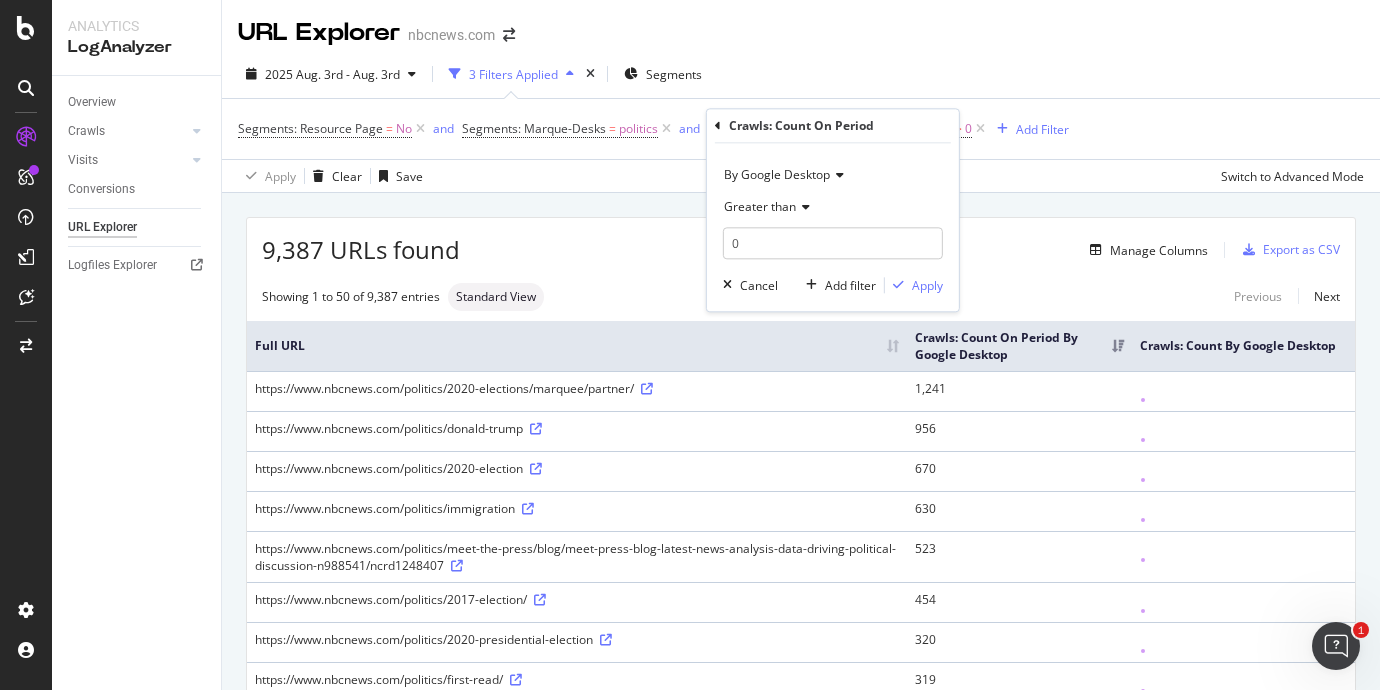 click on "By Google Desktop" at bounding box center [833, 175] 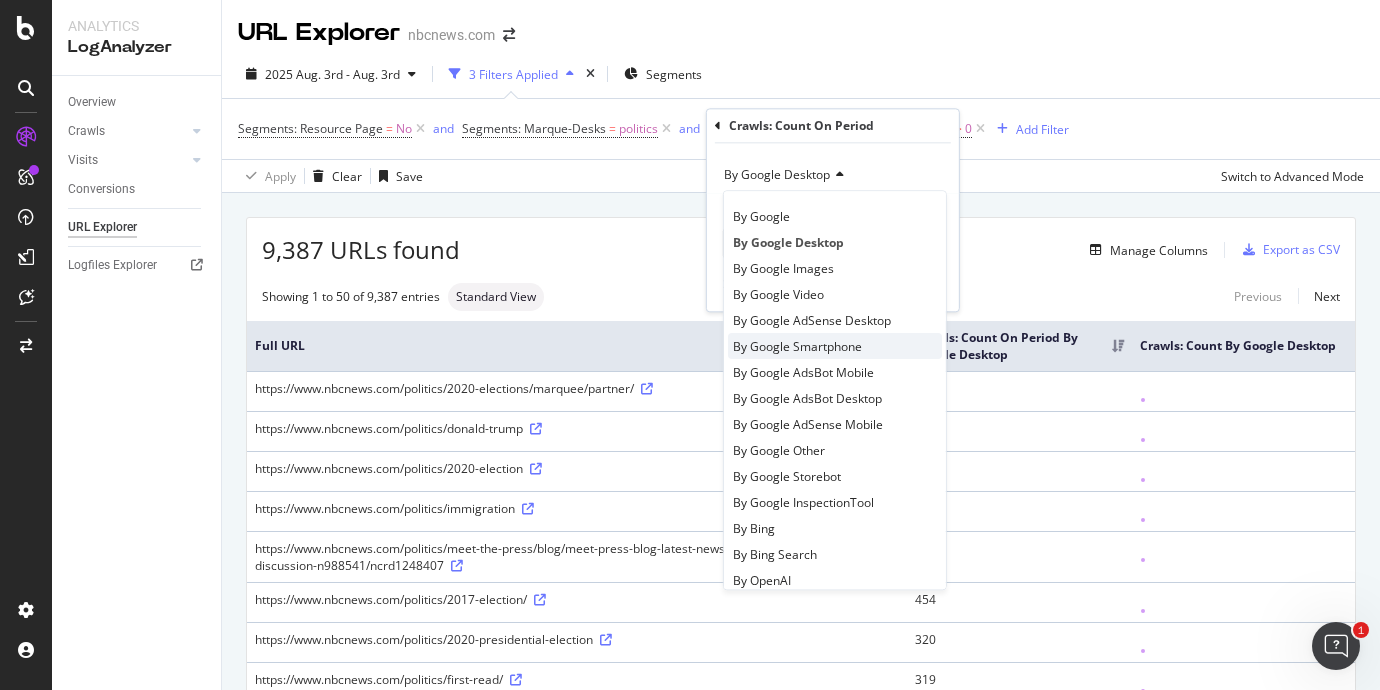 click on "By Google Smartphone" at bounding box center [797, 346] 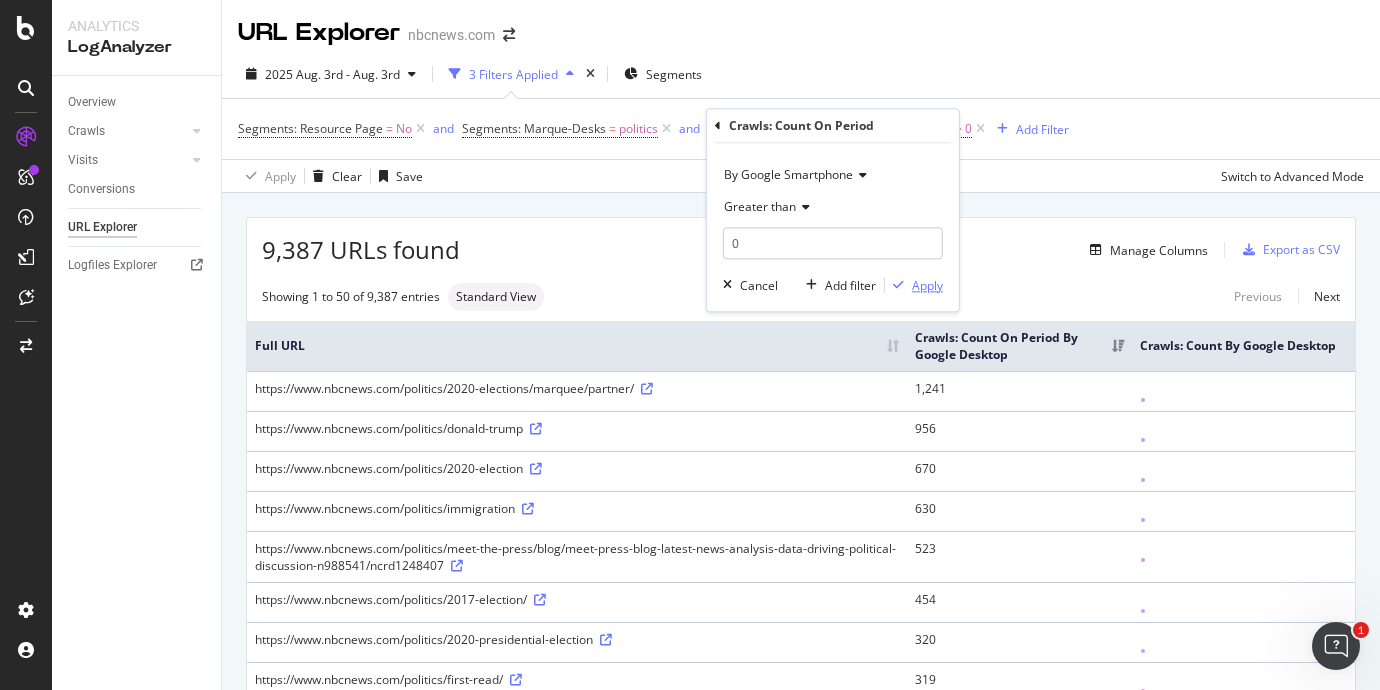 click on "Apply" at bounding box center (927, 285) 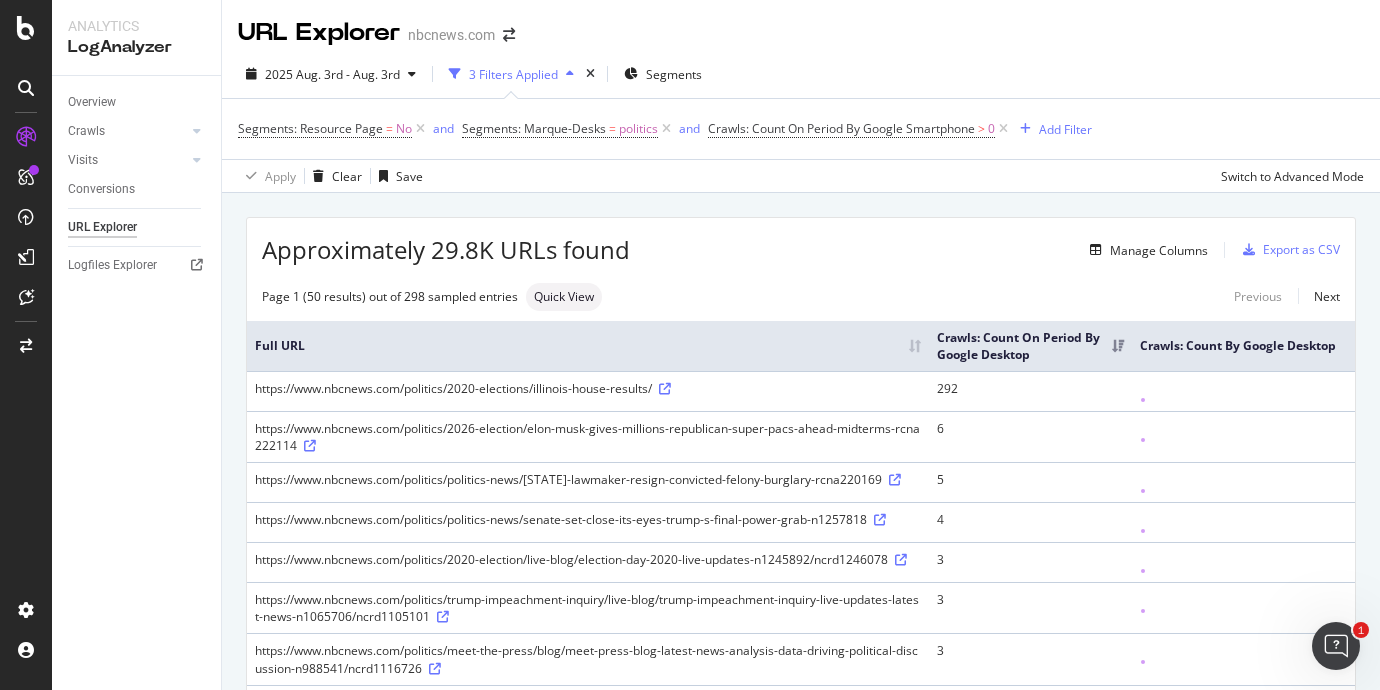 scroll, scrollTop: 0, scrollLeft: 0, axis: both 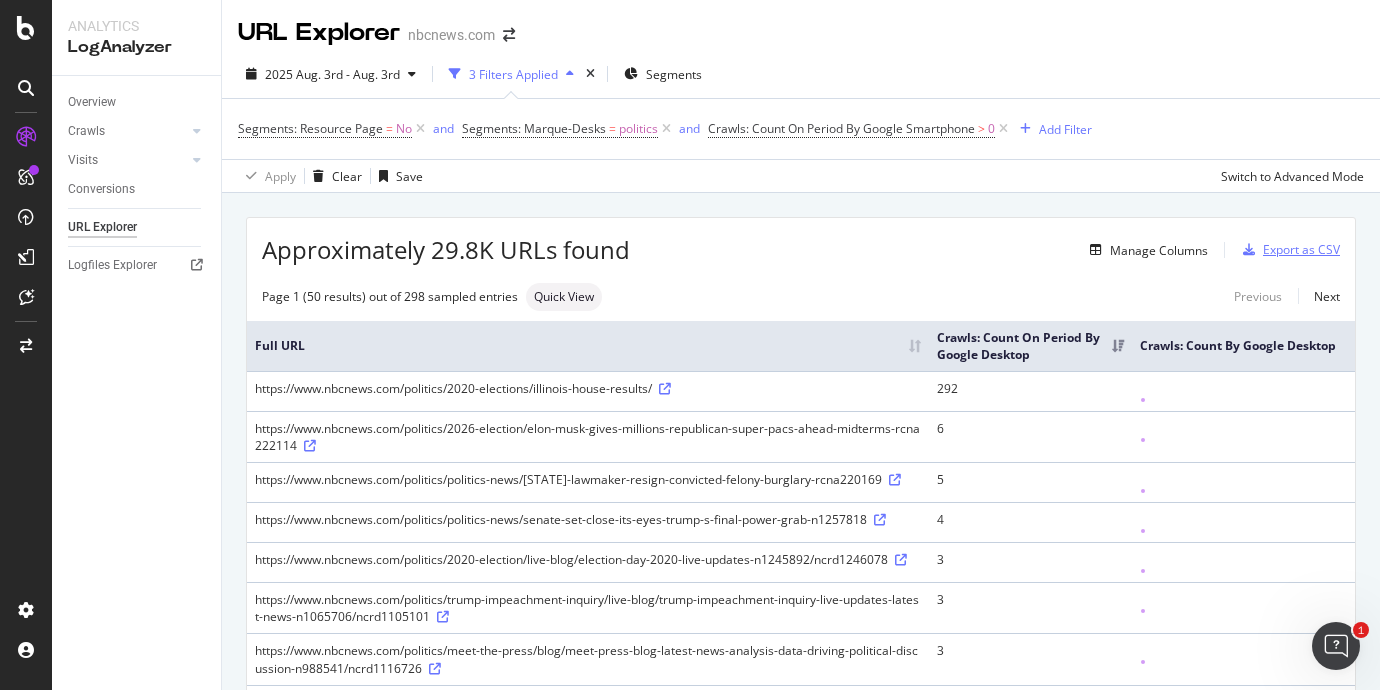 click on "Export as CSV" at bounding box center [1301, 249] 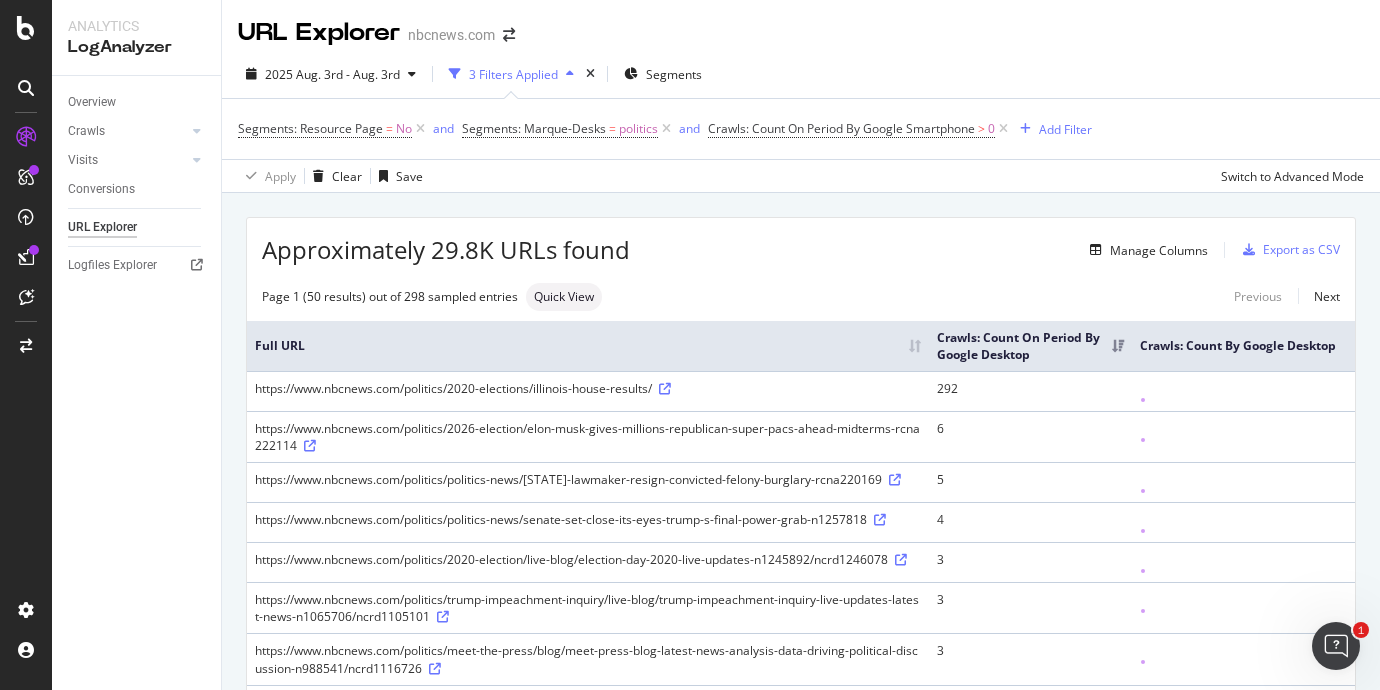click on "Overview Crawls Daily Distribution Segments Distribution HTTP Codes Resources Visits Daily Distribution Segments Distribution HTTP Codes Conversions URL Explorer Logfiles Explorer" at bounding box center (136, 383) 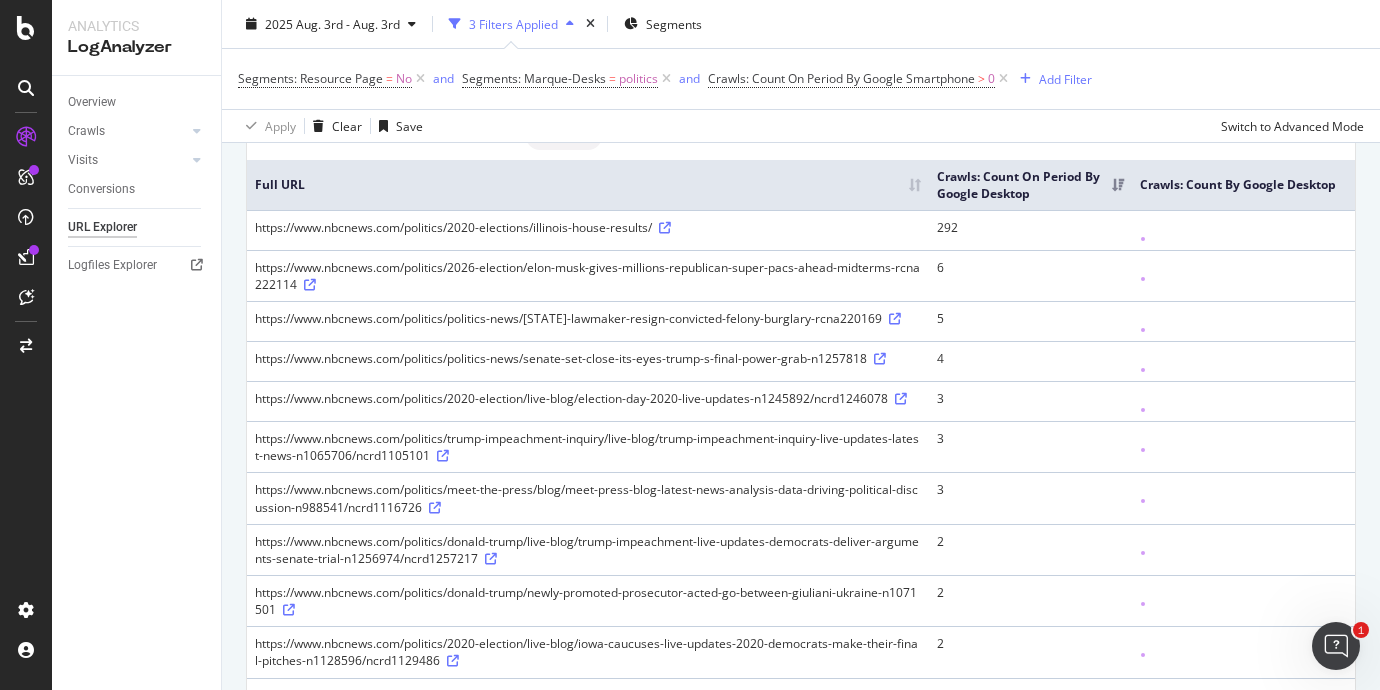 scroll, scrollTop: 0, scrollLeft: 0, axis: both 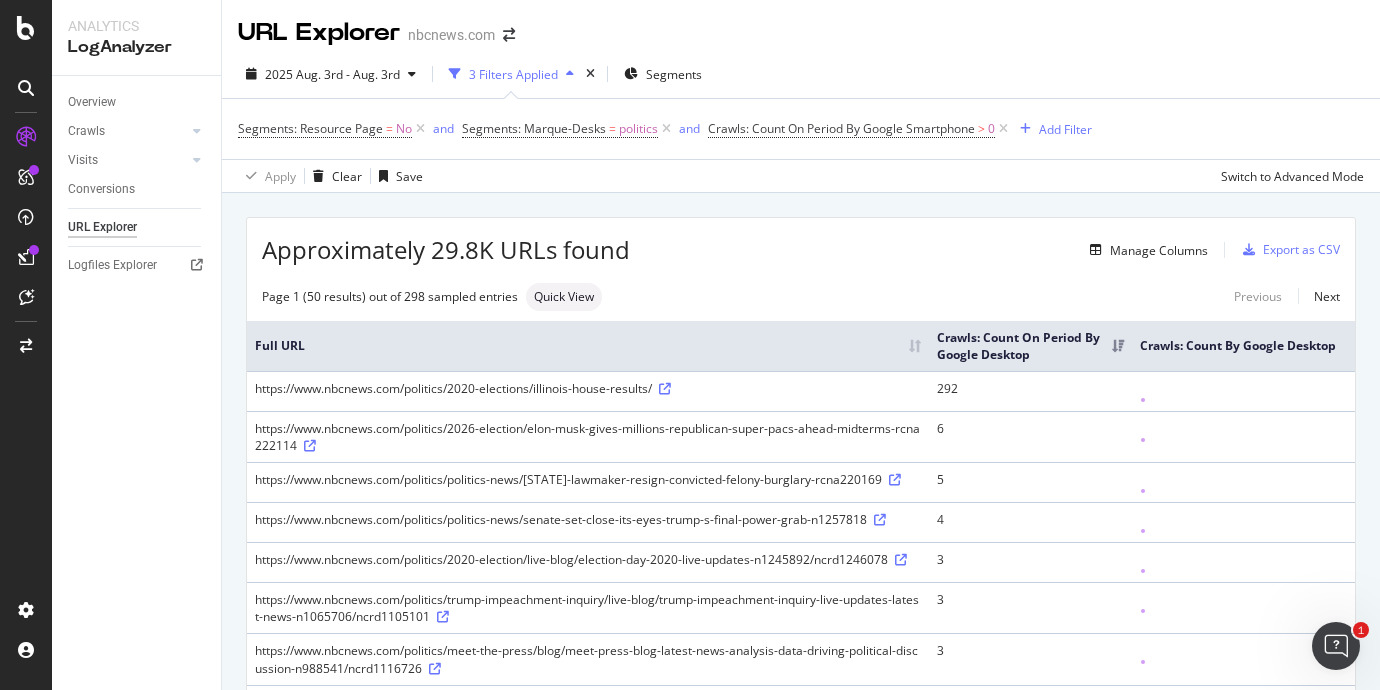click on "Overview Crawls Daily Distribution Segments Distribution HTTP Codes Resources Visits Daily Distribution Segments Distribution HTTP Codes Conversions URL Explorer Logfiles Explorer" at bounding box center [136, 383] 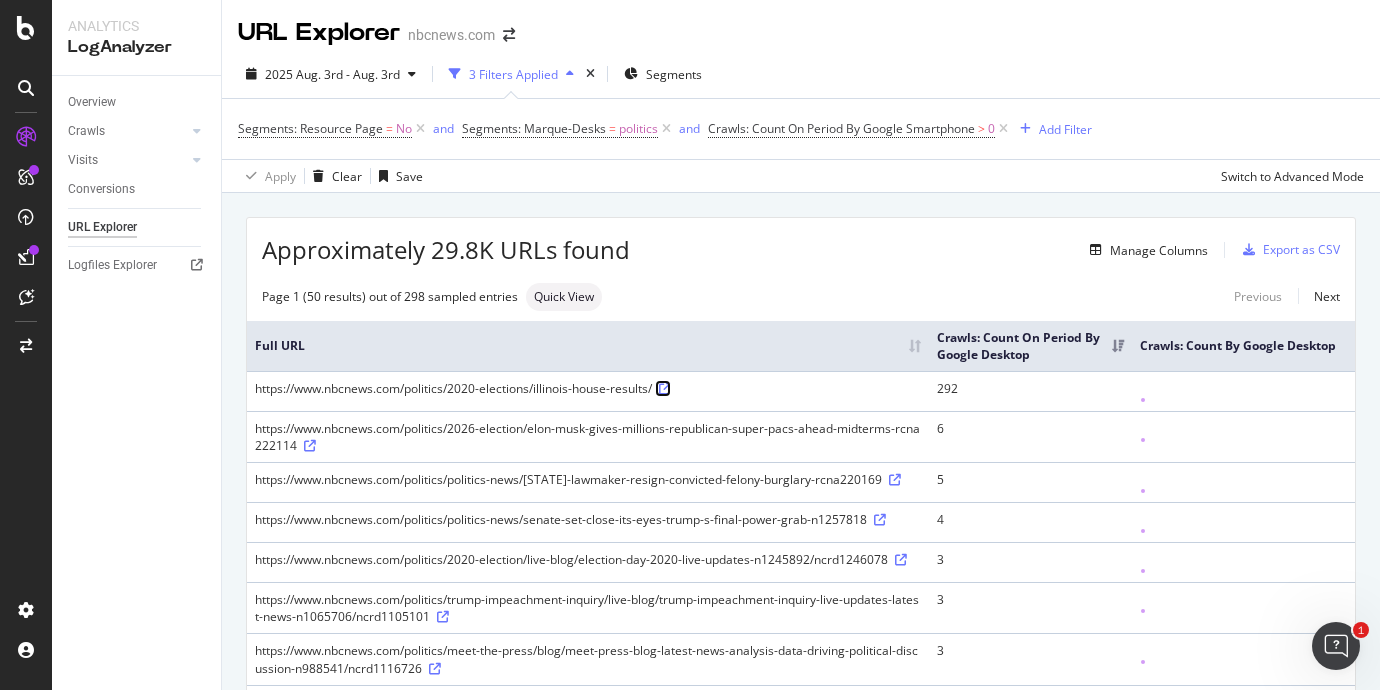 click at bounding box center (665, 389) 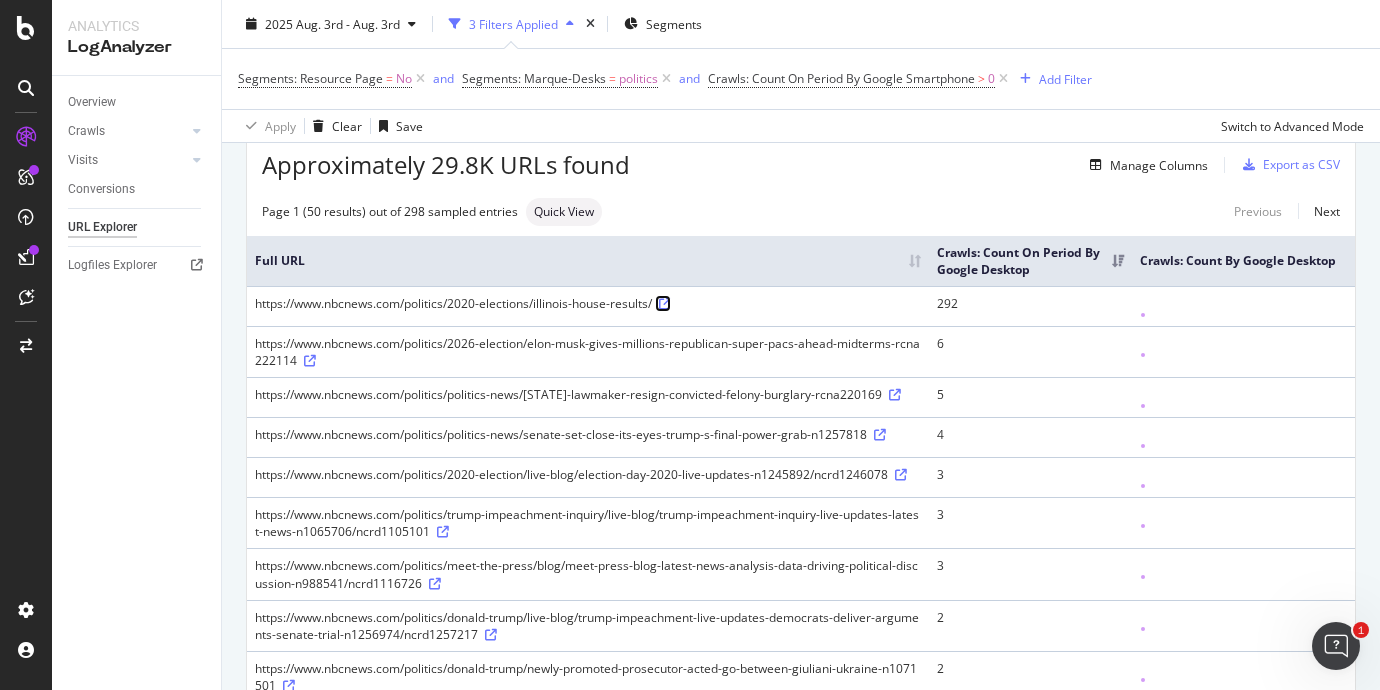 scroll, scrollTop: 124, scrollLeft: 0, axis: vertical 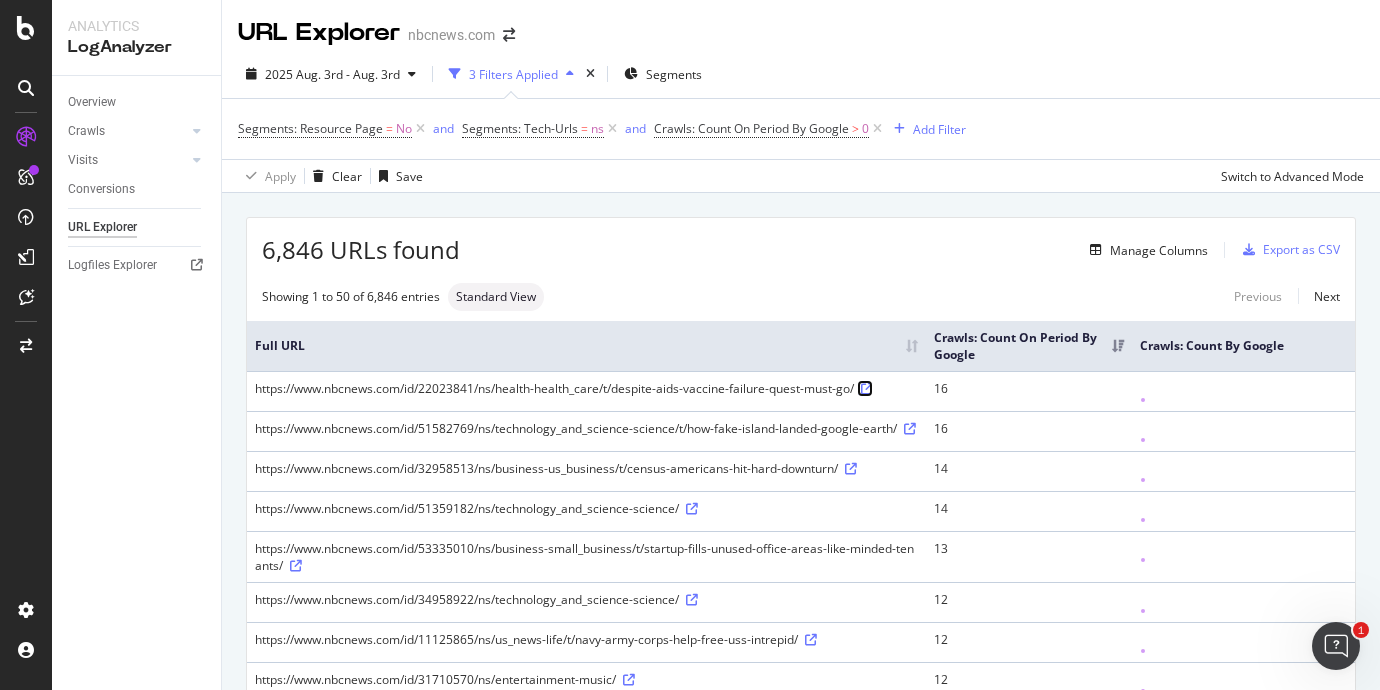 click at bounding box center (867, 389) 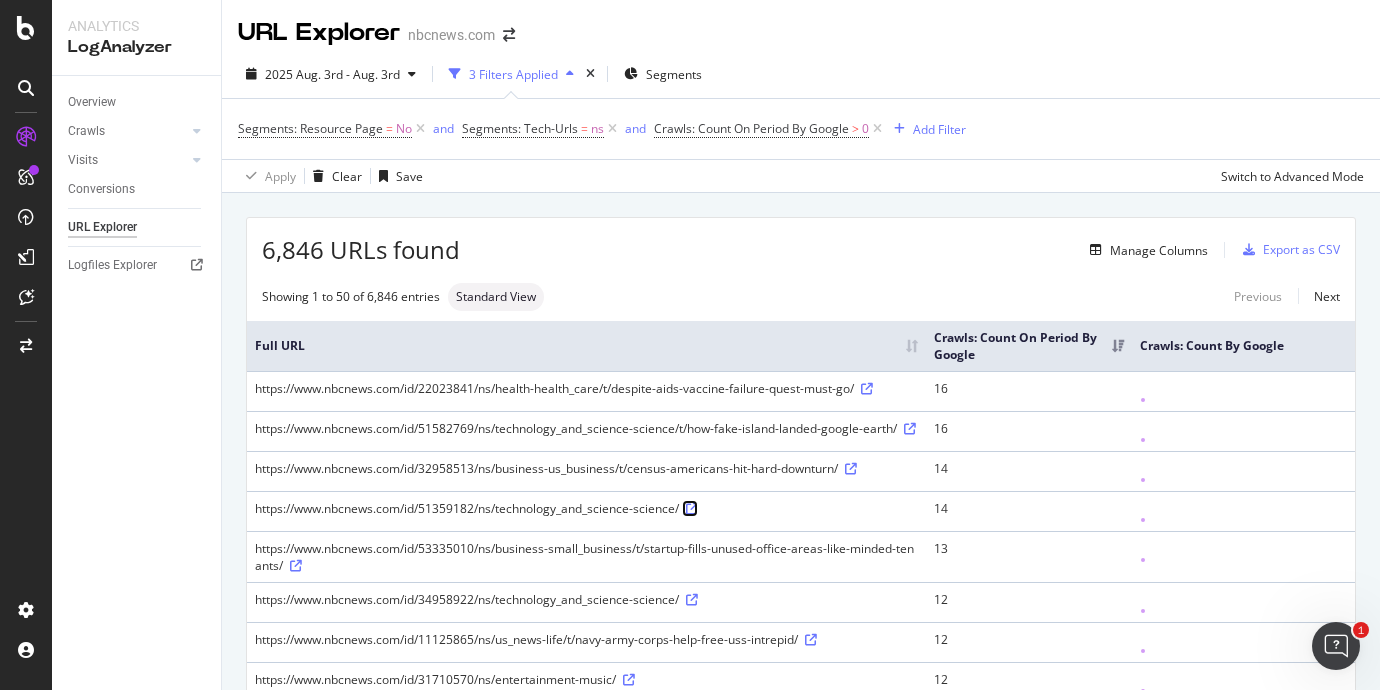 click at bounding box center [692, 509] 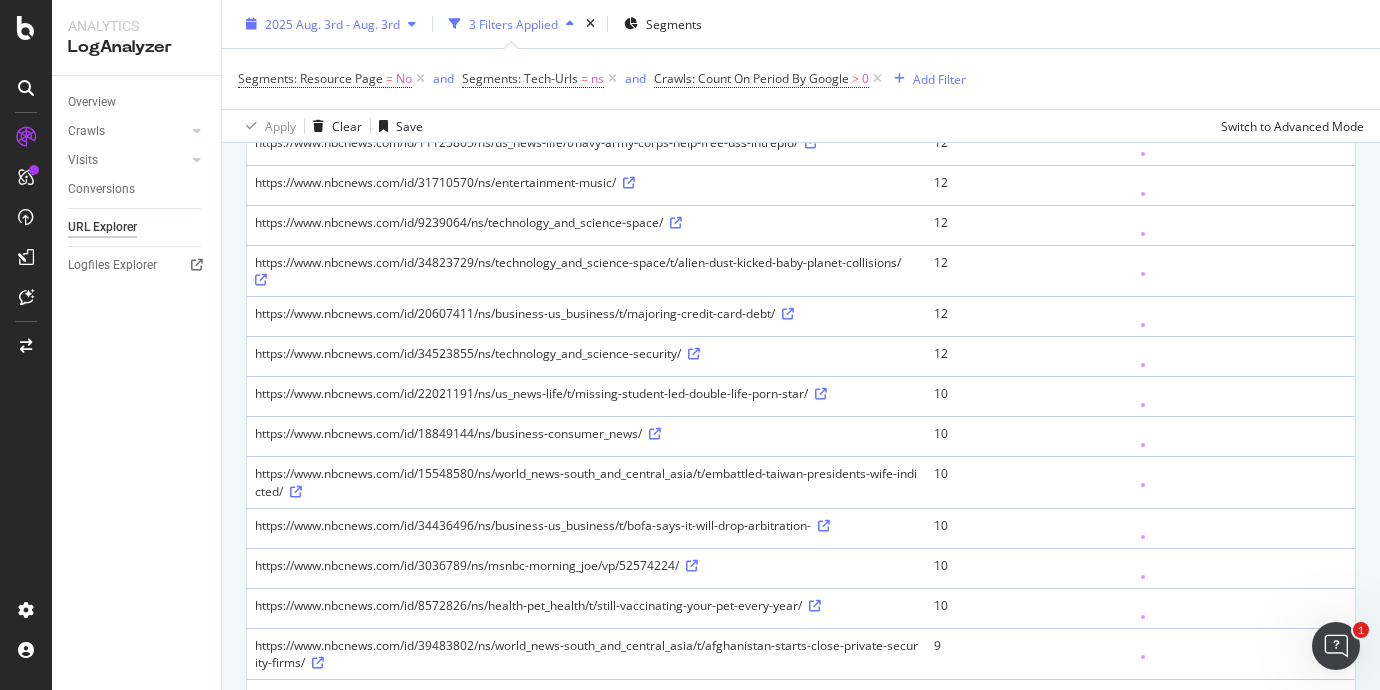 scroll, scrollTop: 499, scrollLeft: 0, axis: vertical 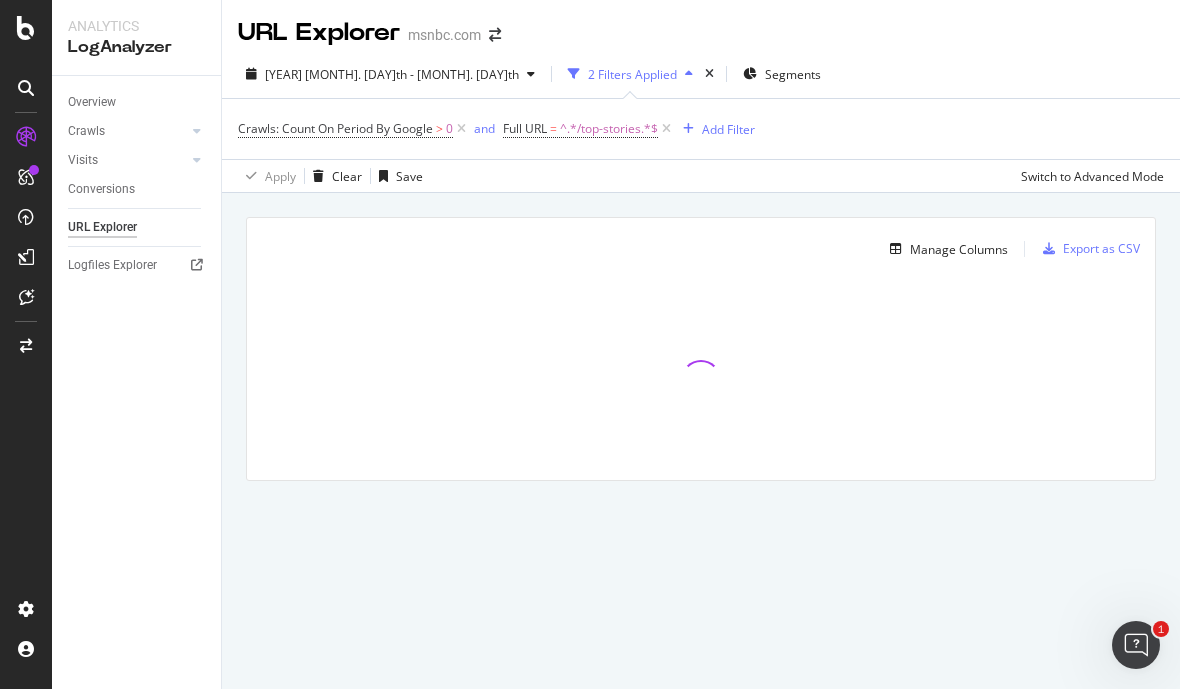 drag, startPoint x: 61, startPoint y: 436, endPoint x: 82, endPoint y: 392, distance: 48.754486 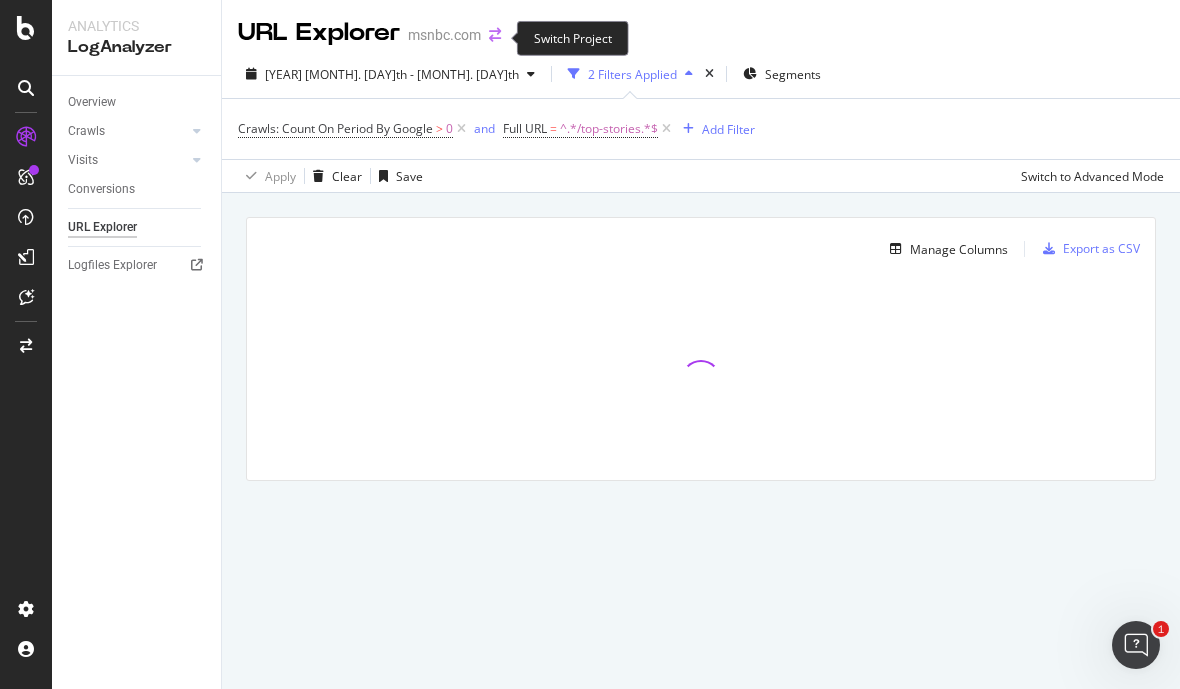 click at bounding box center [495, 35] 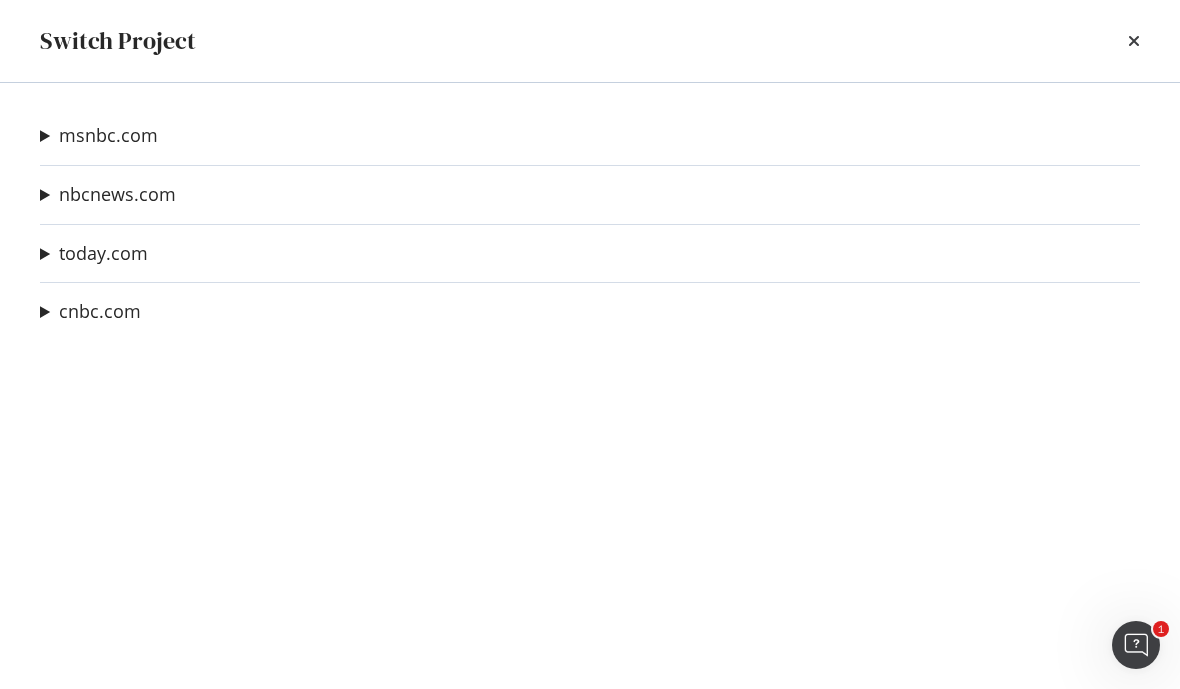 click on "msnbc.com Video-page-LCP Ad-Hoc Project Top Stories Landing Page Ad-Hoc Project Top Stories Landing Page + Articles Ad-Hoc Project nbcnews.com Node Assets Ad-Hoc Project Video pg errors Ad-Hoc Project Nodeasset pages Ad-Hoc Project LiBRA on Dev Ad-Hoc Project ad hoc test Ad-Hoc Project World Fronts Ad-Hoc Project AIO tracking Ad-Hoc Project Curation-redirects Ad-Hoc Project Sections Ad-Hoc Project Indexed Pages Ad-Hoc Project Specials Ad-Hoc Project Fronts Ad-Hoc Project Paid content Ad-Hoc Project Live Election Result Pages Ad-Hoc Project Election Results Pages on Dev Ad-Hoc Project Dev Env Ad-Hoc Project Prime Day Ad-Hoc Project Select BF/CM Crawl Ad-Hoc Project NBC Select Ad-Hoc Project today.com Quill URLs Ad-Hoc Project Prime Day Ad Hoc Ad-Hoc Project BF/CM Crawl Ad-Hoc Project Shop Pages Ad-Hoc Project cnbc.com CNBC - pagination fix Ad-Hoc Project Internal Linking Crawl Ad-Hoc Project CNBC Adhoc Ad-Hoc Project" at bounding box center [590, 386] 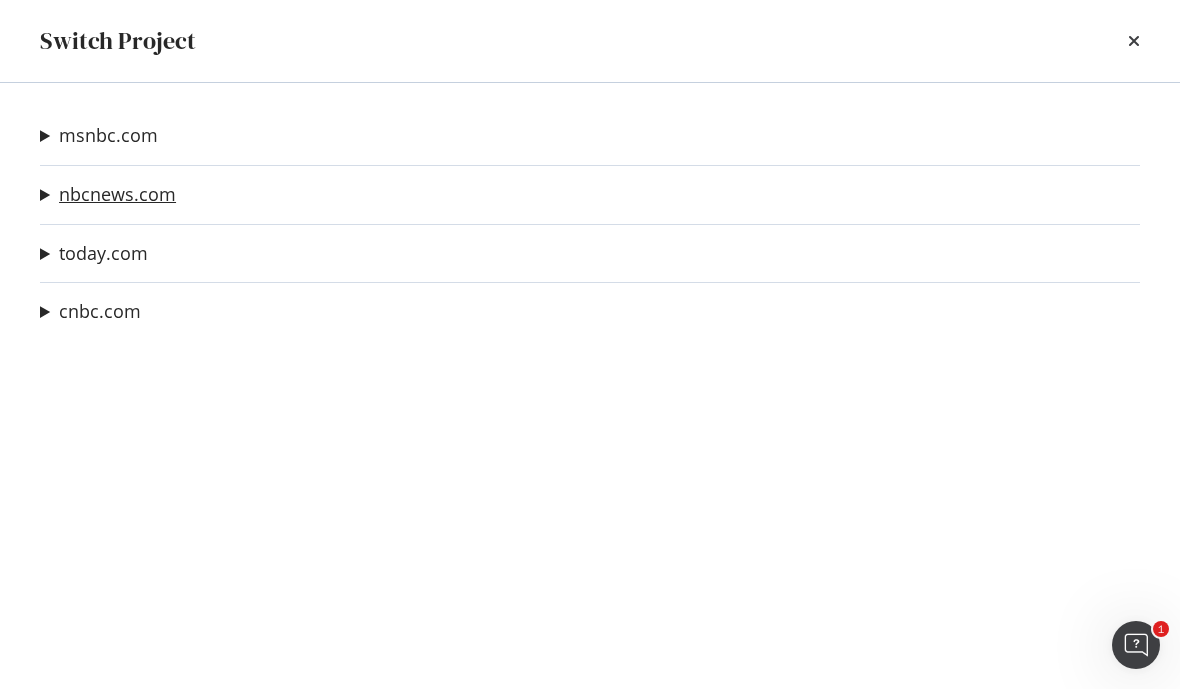 click on "nbcnews.com" at bounding box center [117, 194] 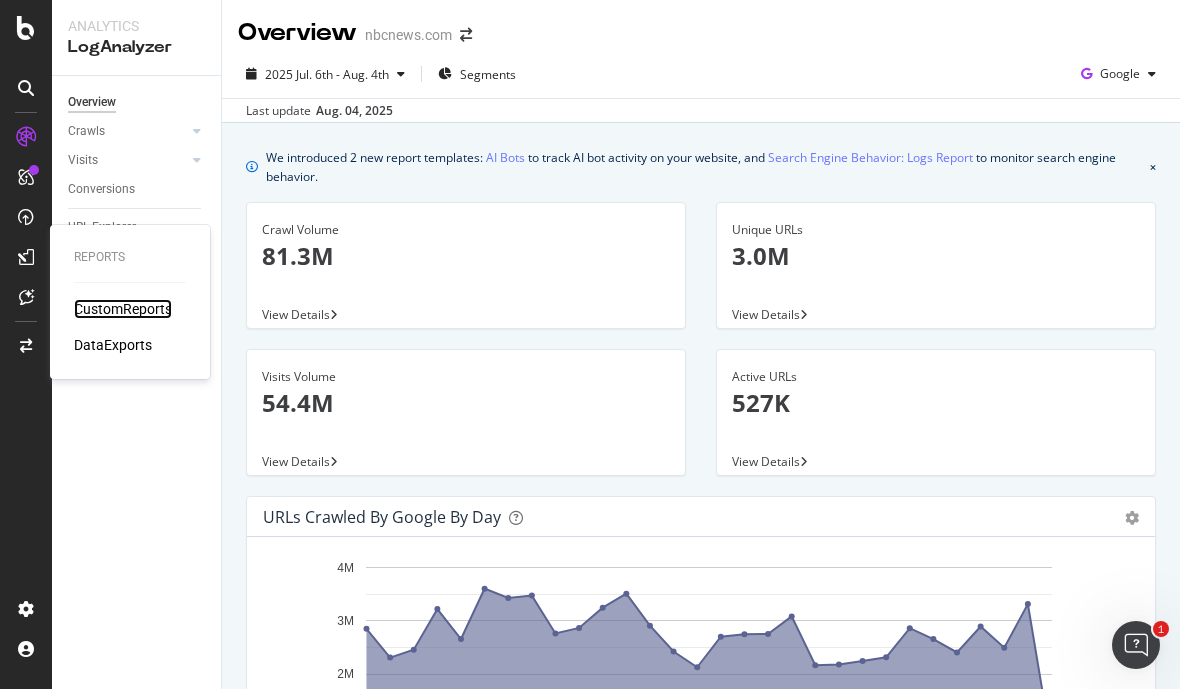 click on "CustomReports" at bounding box center [123, 309] 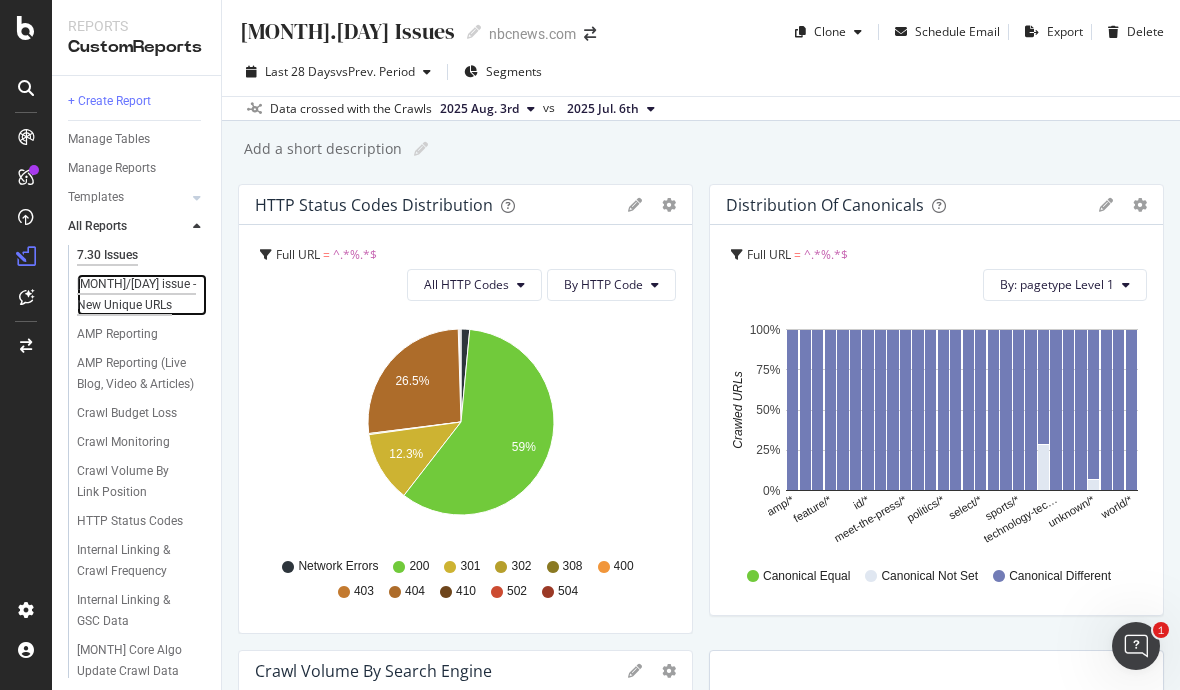 click on "[DATE] issue - New Unique URLs" at bounding box center [136, 295] 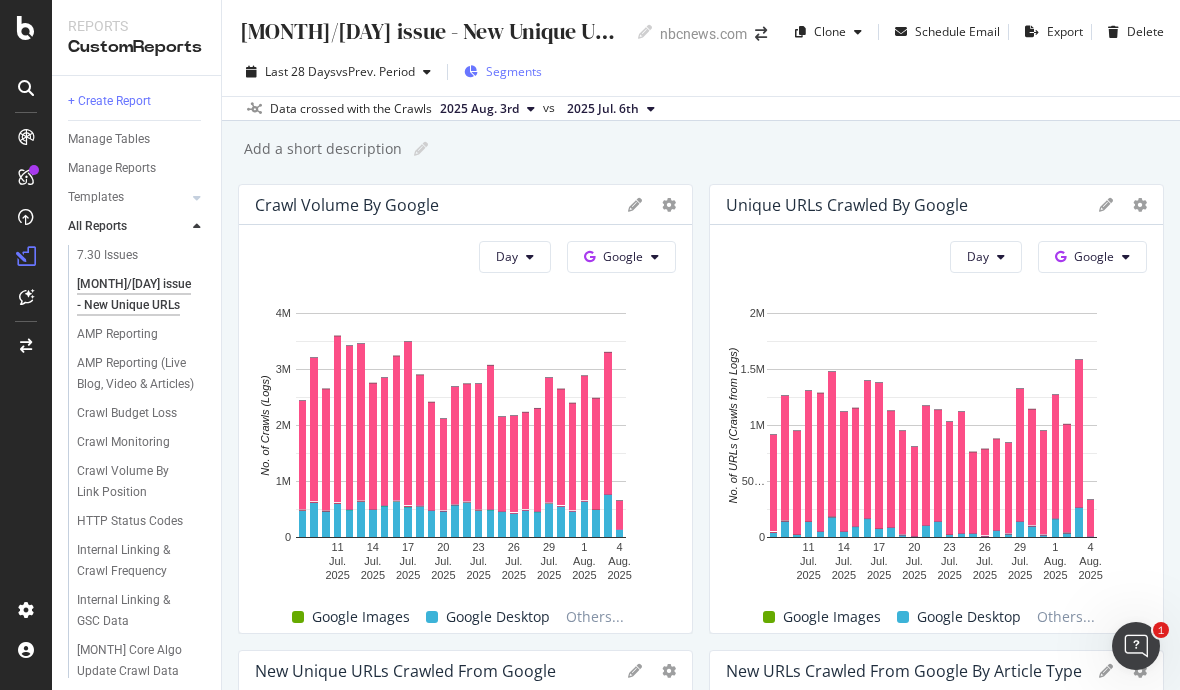 click on "Segments" at bounding box center (514, 71) 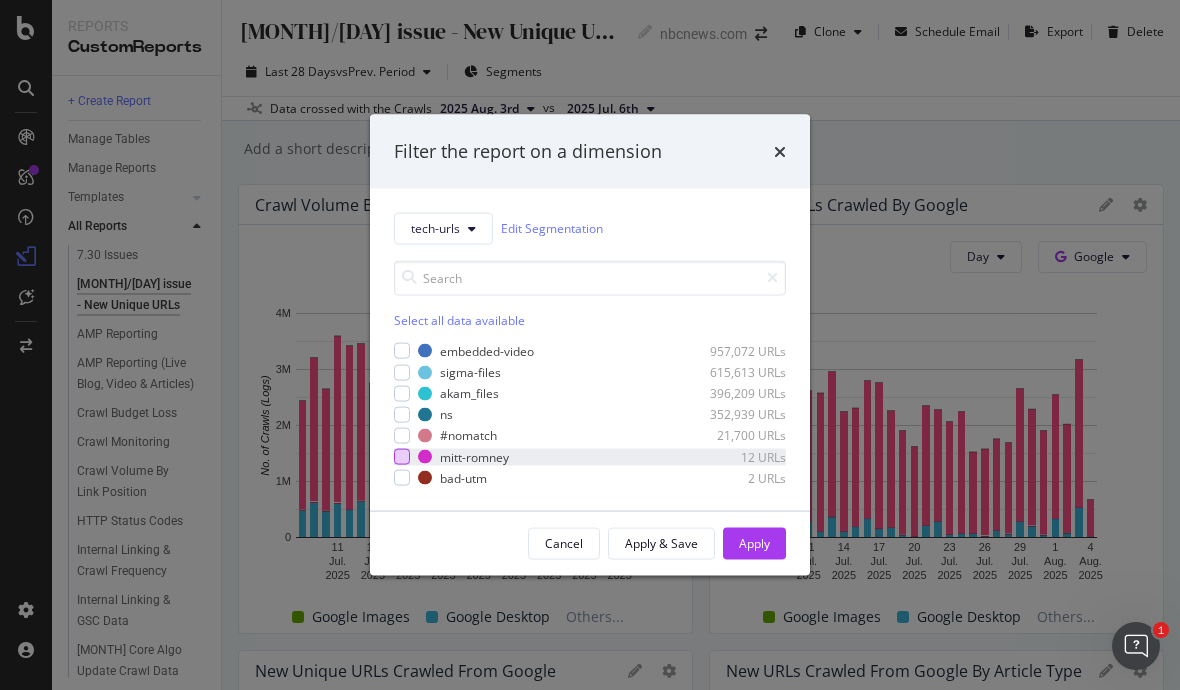 click at bounding box center [402, 457] 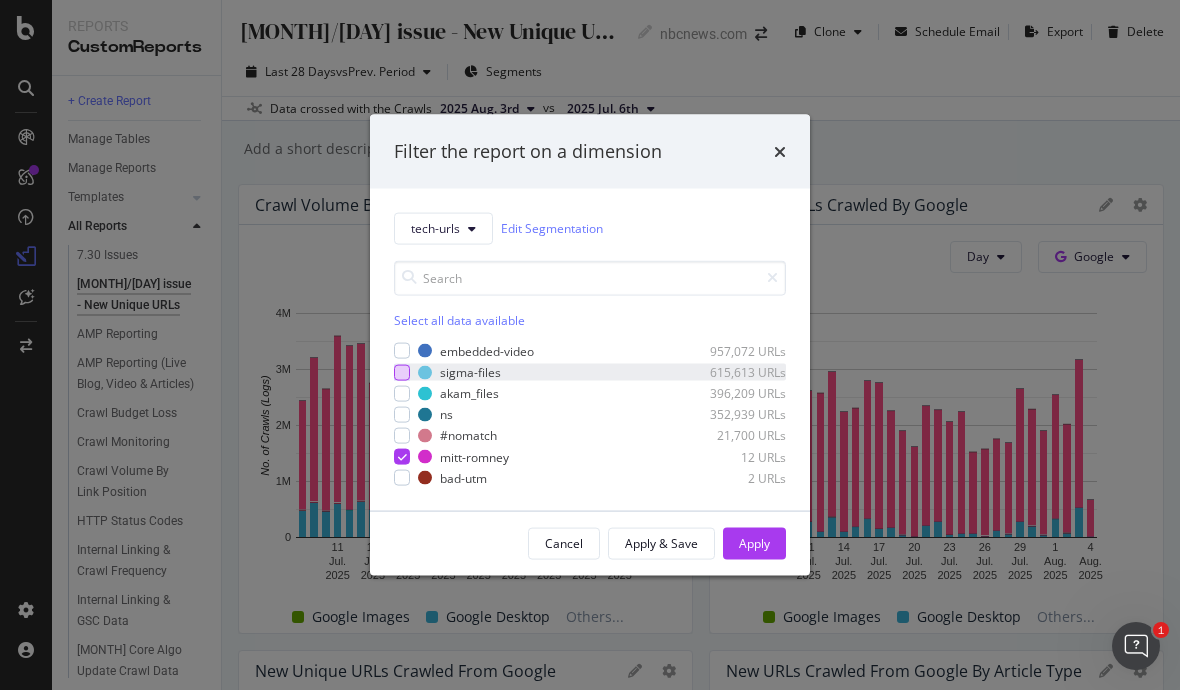 click at bounding box center [402, 372] 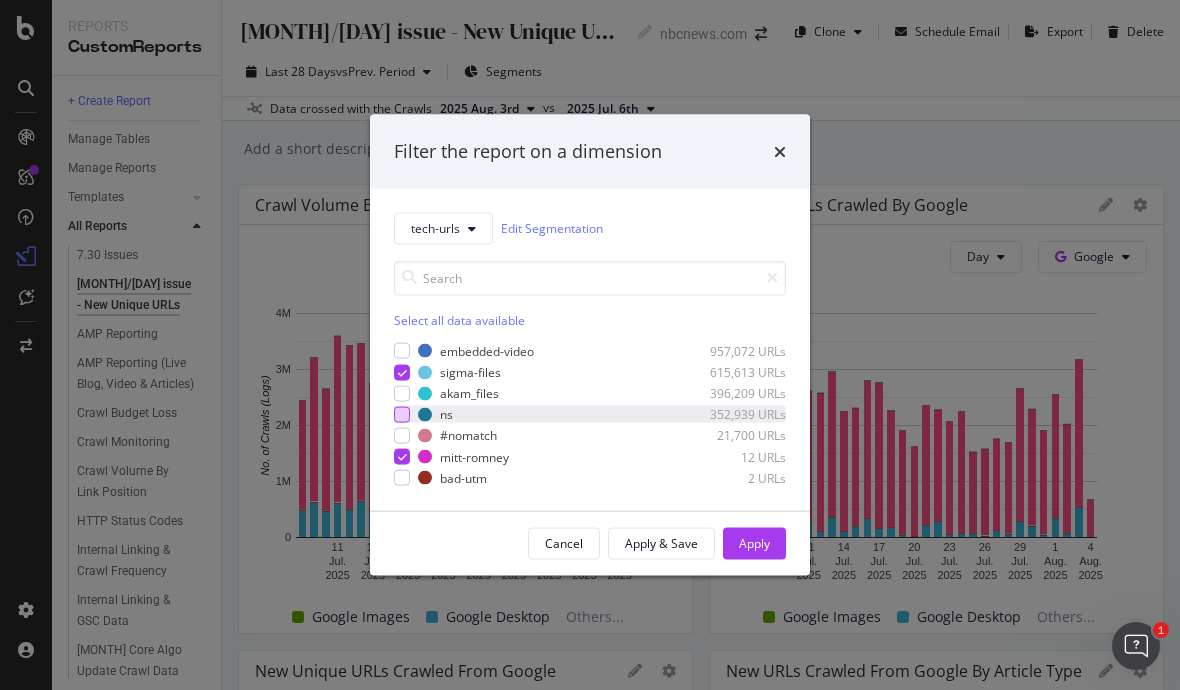 click at bounding box center [402, 414] 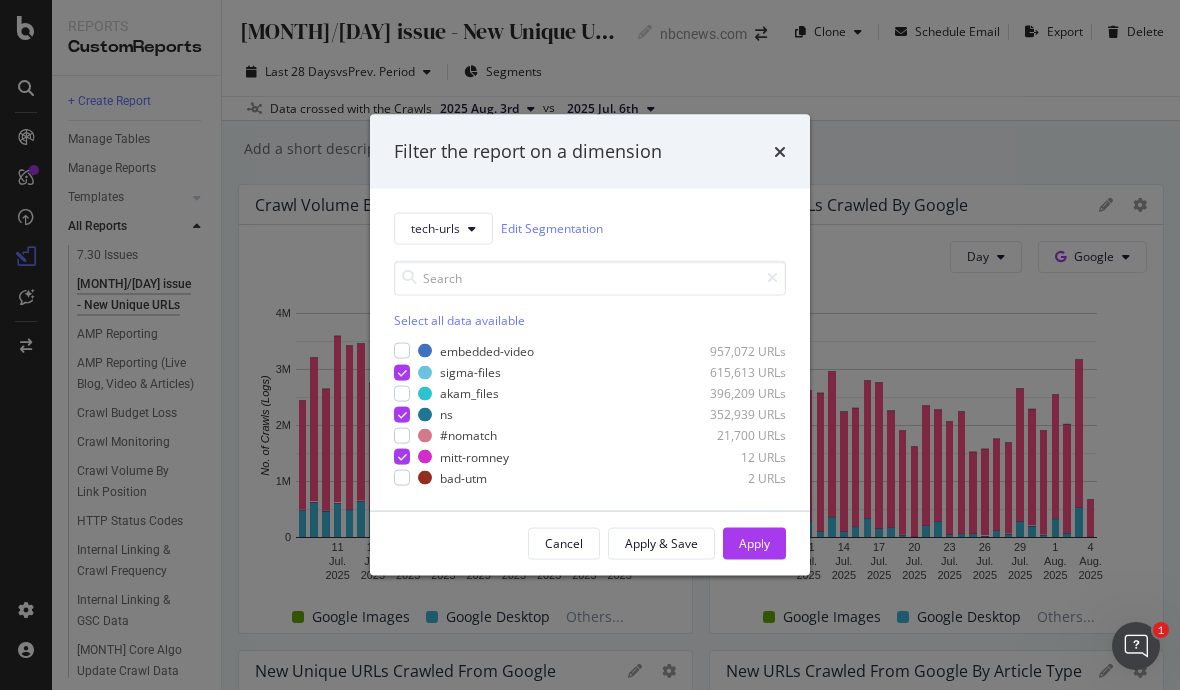 click on "Cancel Apply & Save Apply" at bounding box center (590, 543) 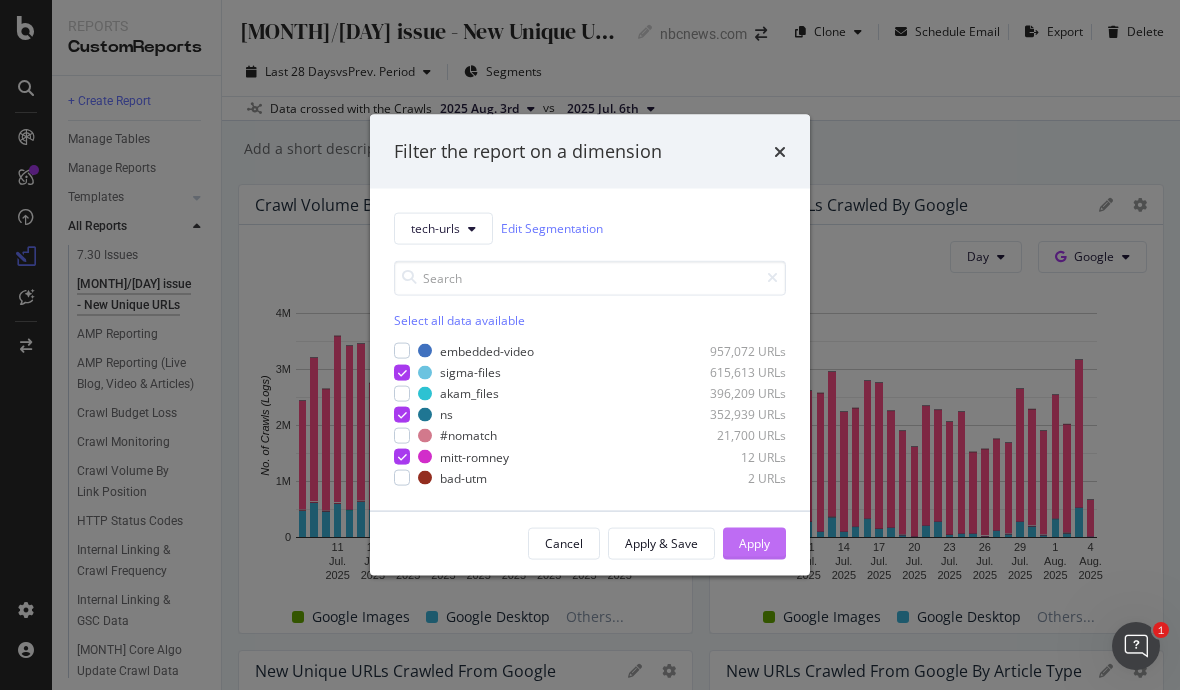 click on "Apply" at bounding box center [754, 543] 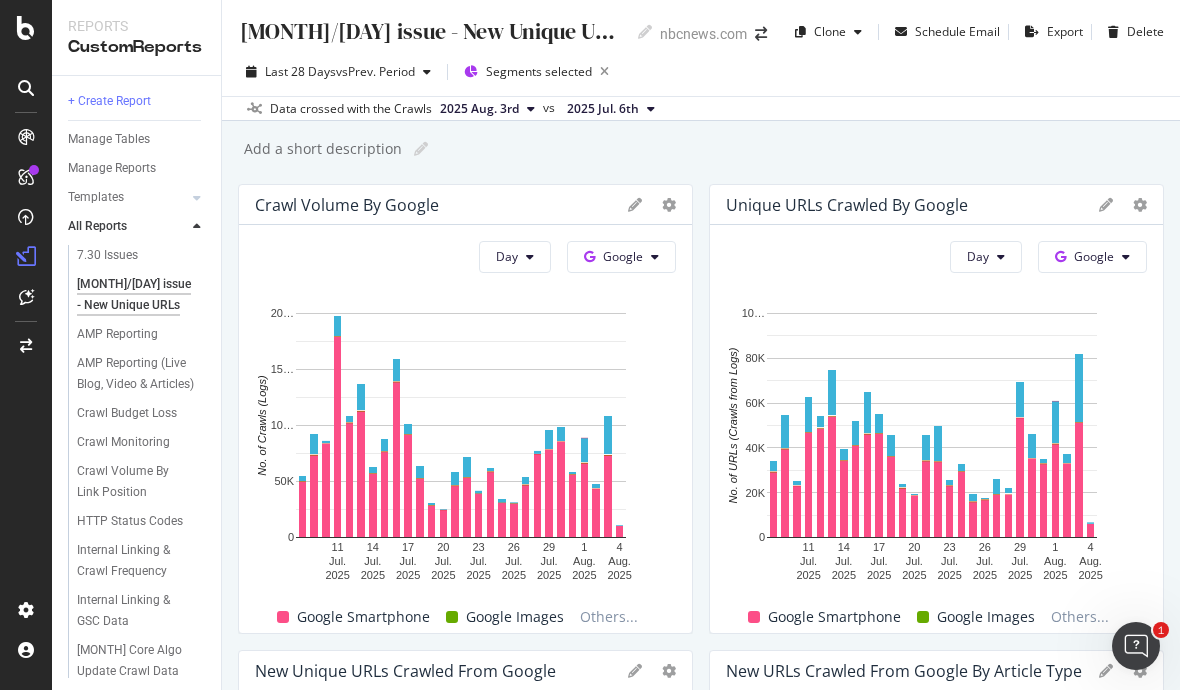 click on "Add a short description Add a short description" at bounding box center (711, 149) 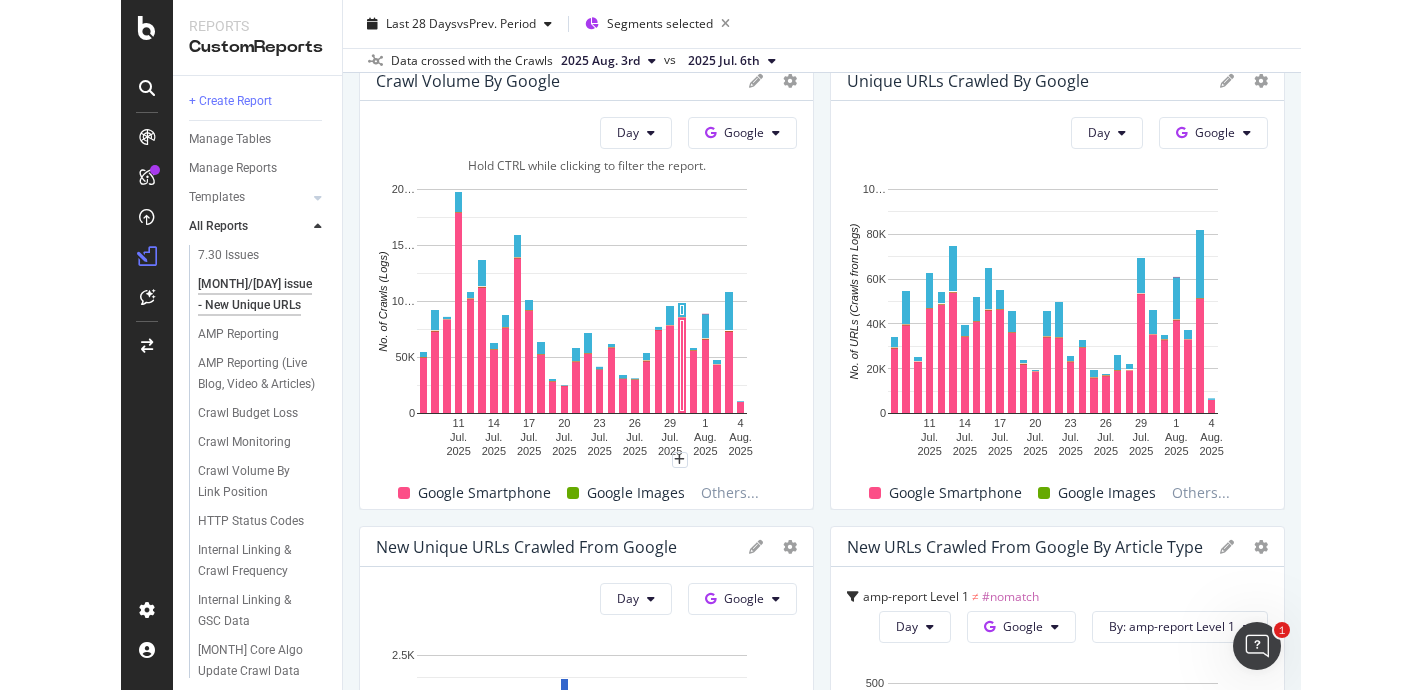 scroll, scrollTop: 0, scrollLeft: 0, axis: both 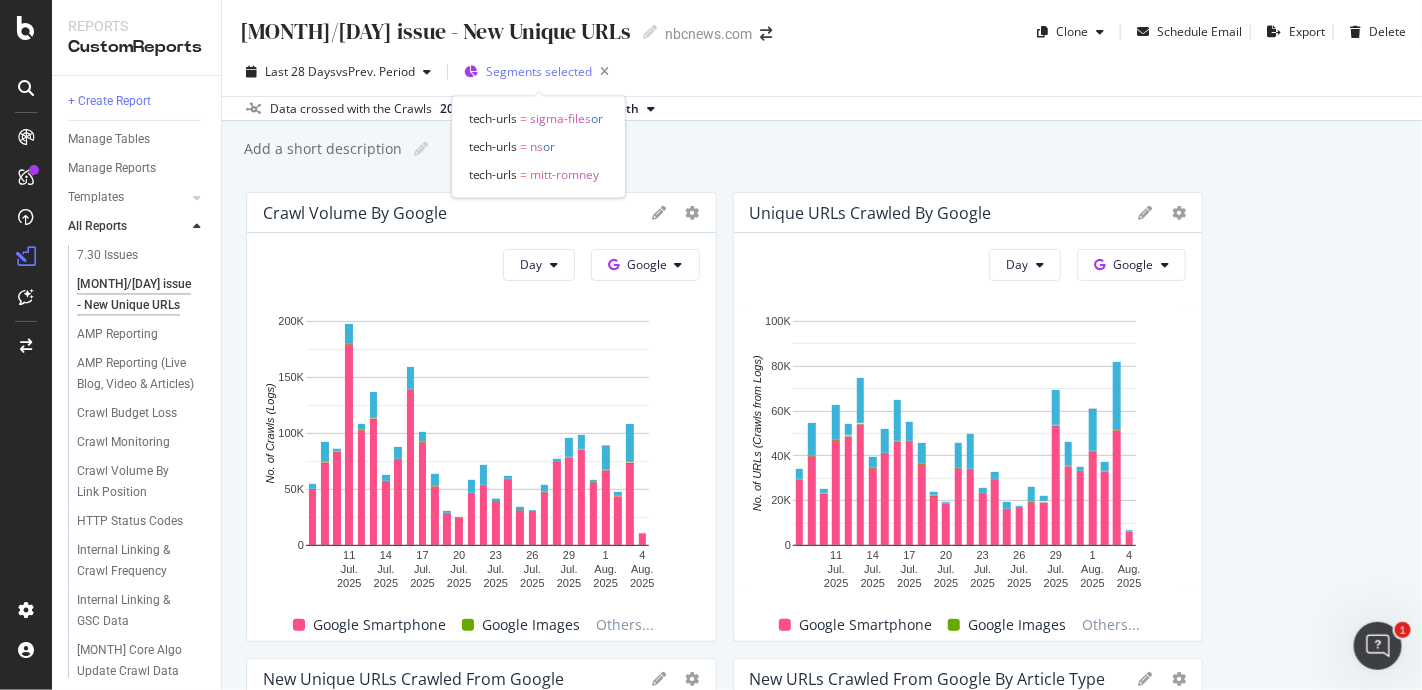 click on "Segments selected" at bounding box center (551, 72) 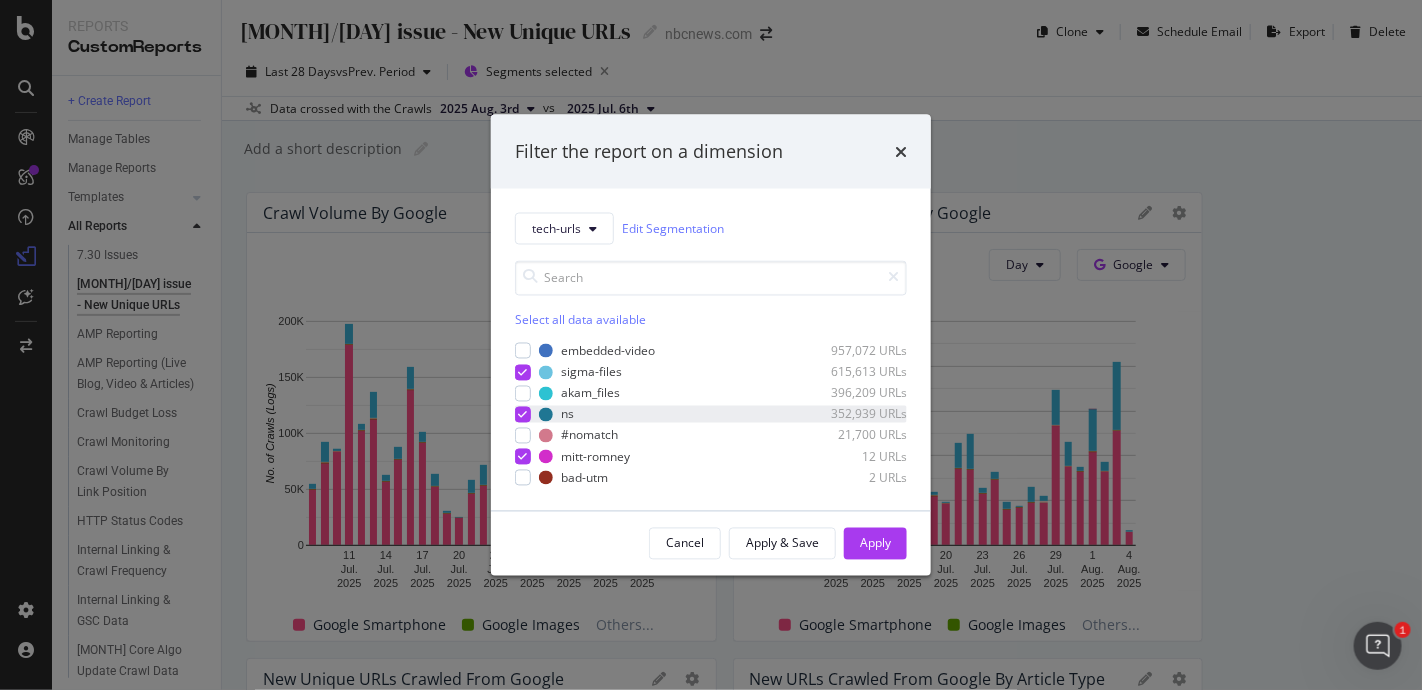 click at bounding box center [523, 414] 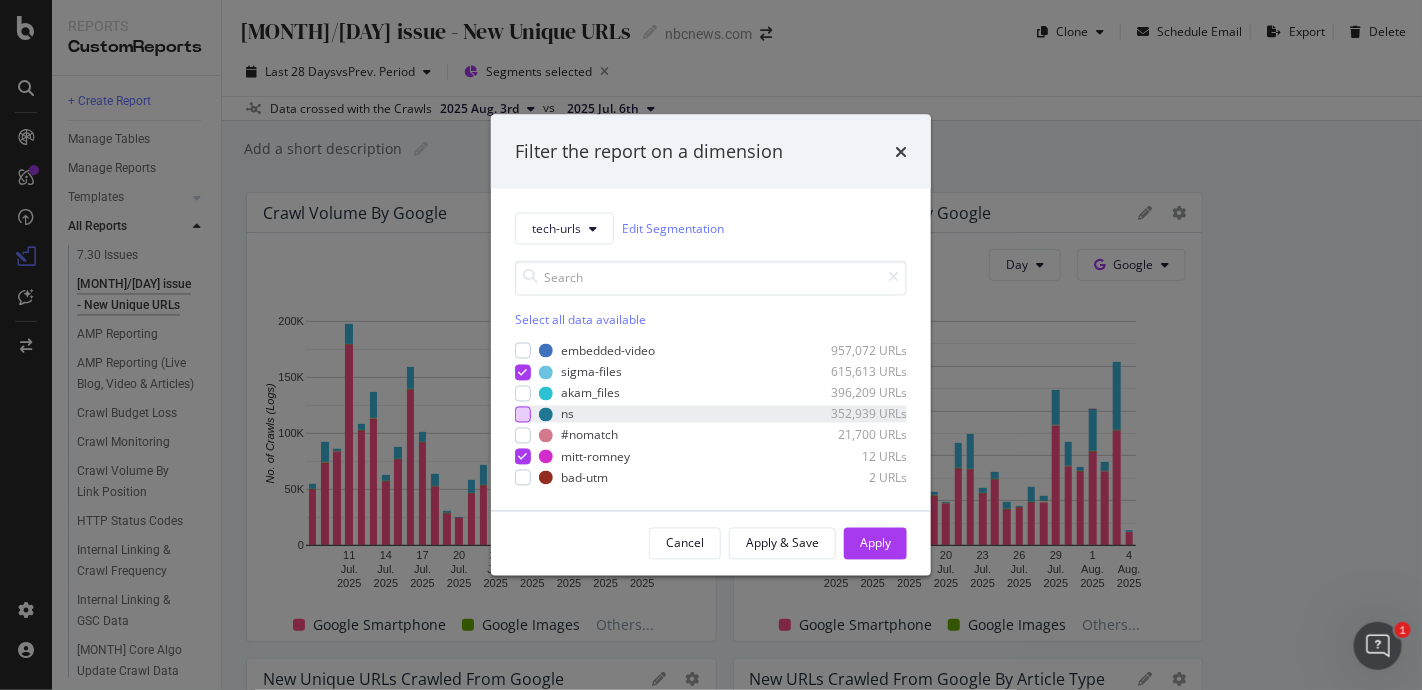 click at bounding box center [523, 414] 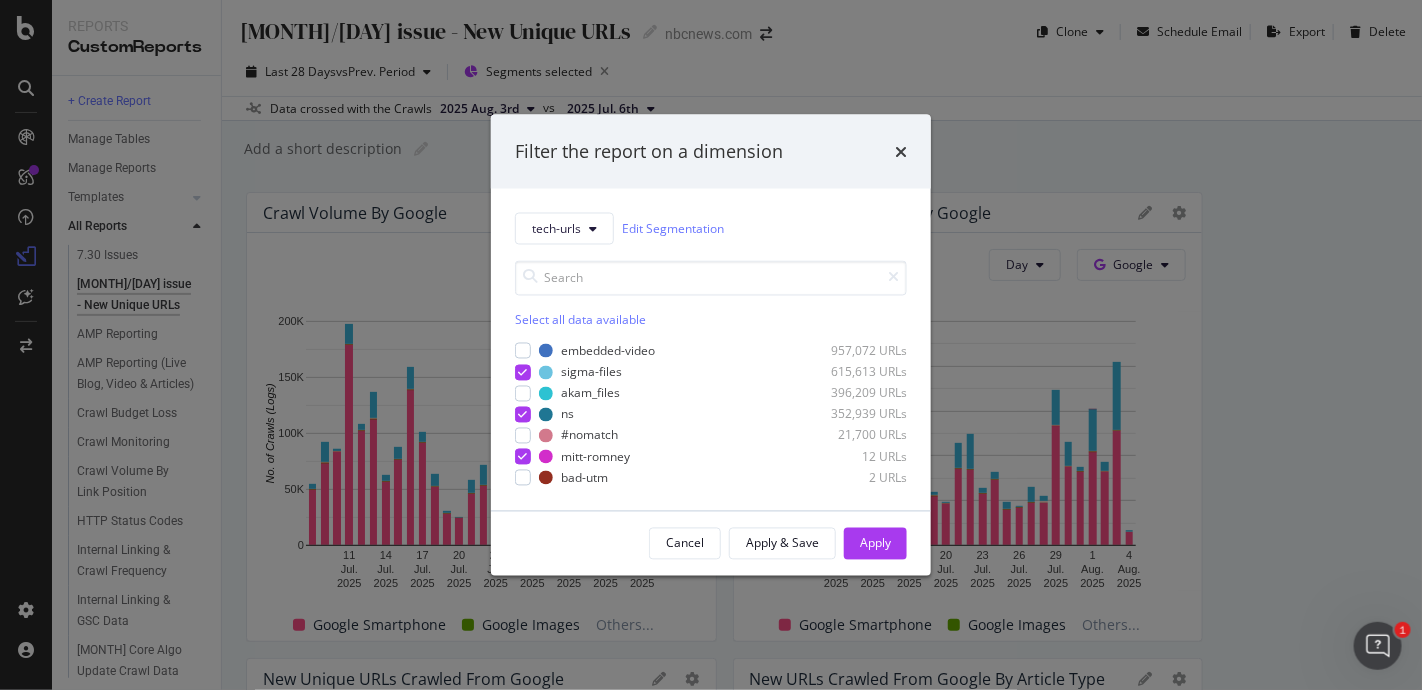 click on "Filter the report on a dimension tech-urls Edit Segmentation Select all data available embedded-video 957,072   URLs sigma-files 615,613   URLs akam_files 396,209   URLs ns 352,939   URLs #nomatch 21,700   URLs mitt-romney 12   URLs bad-utm 2   URLs Cancel Apply & Save Apply" at bounding box center [711, 345] 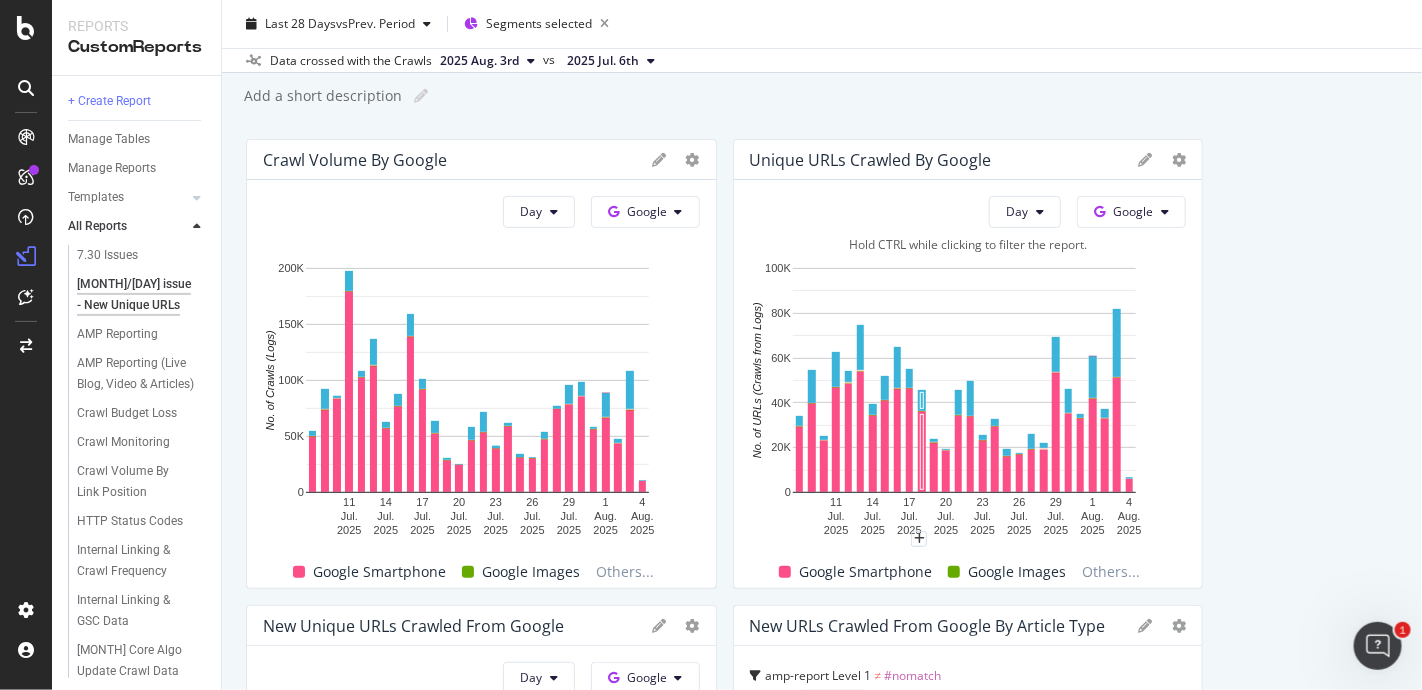 scroll, scrollTop: 0, scrollLeft: 0, axis: both 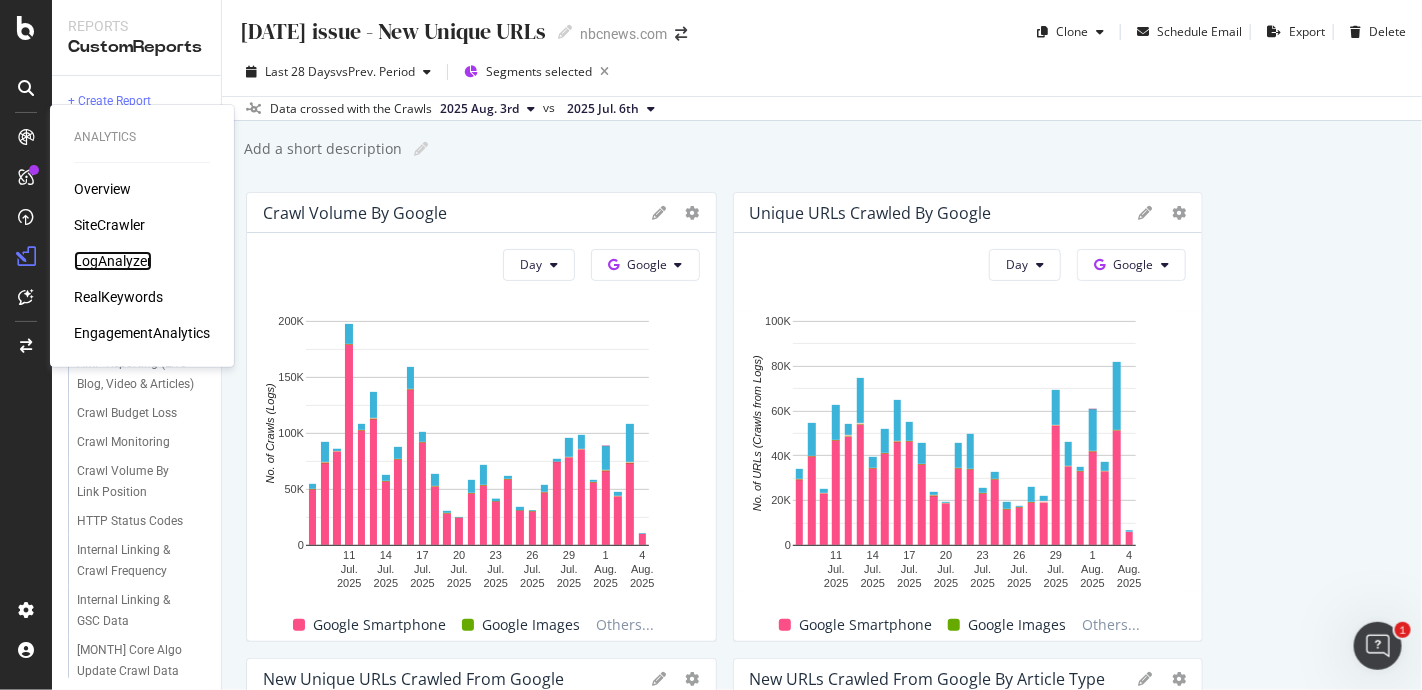 click on "LogAnalyzer" at bounding box center (113, 261) 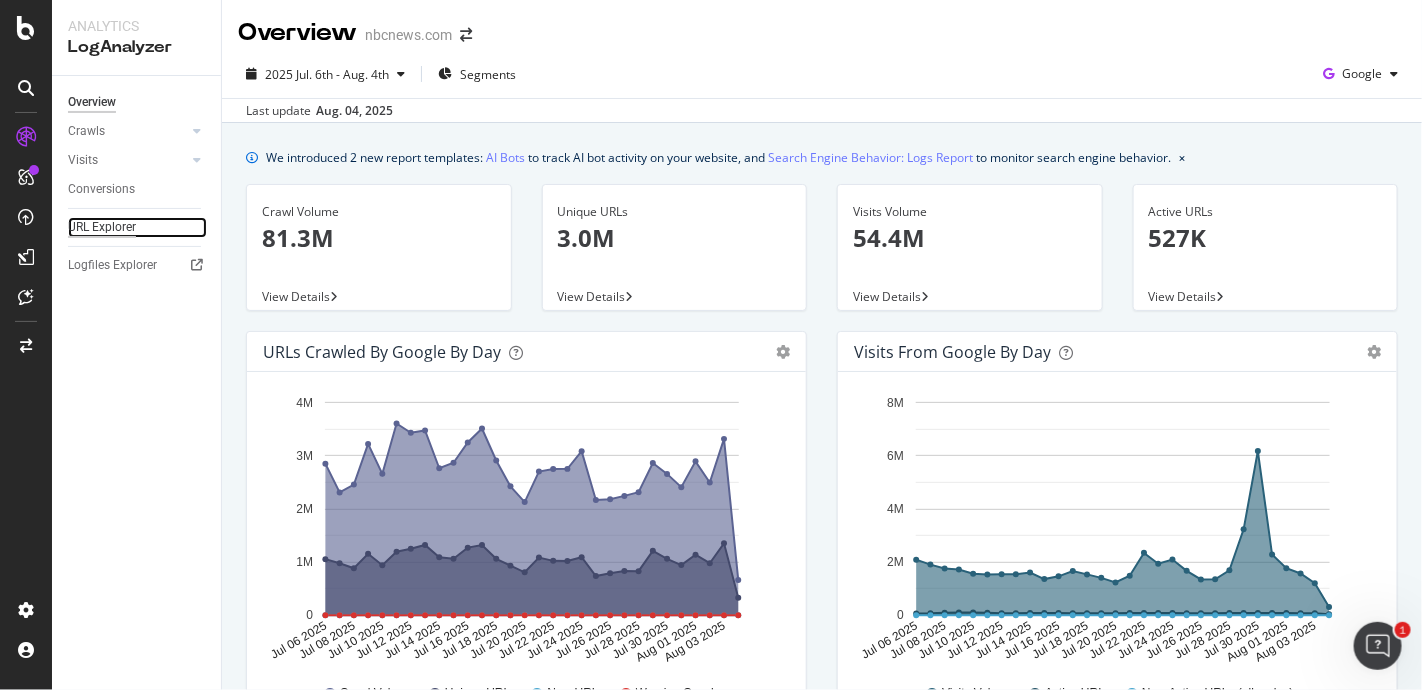 click on "URL Explorer" at bounding box center [102, 227] 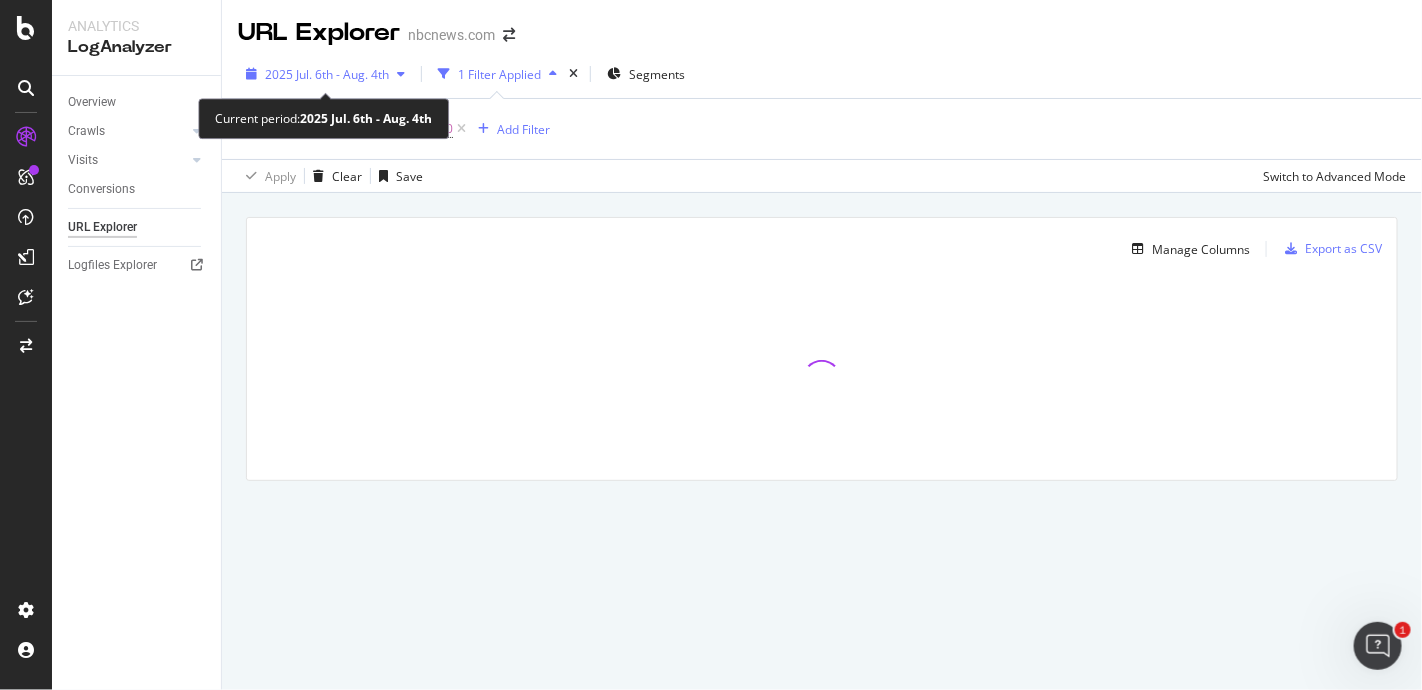 click on "2025 Jul. 6th - Aug. 4th" at bounding box center (327, 74) 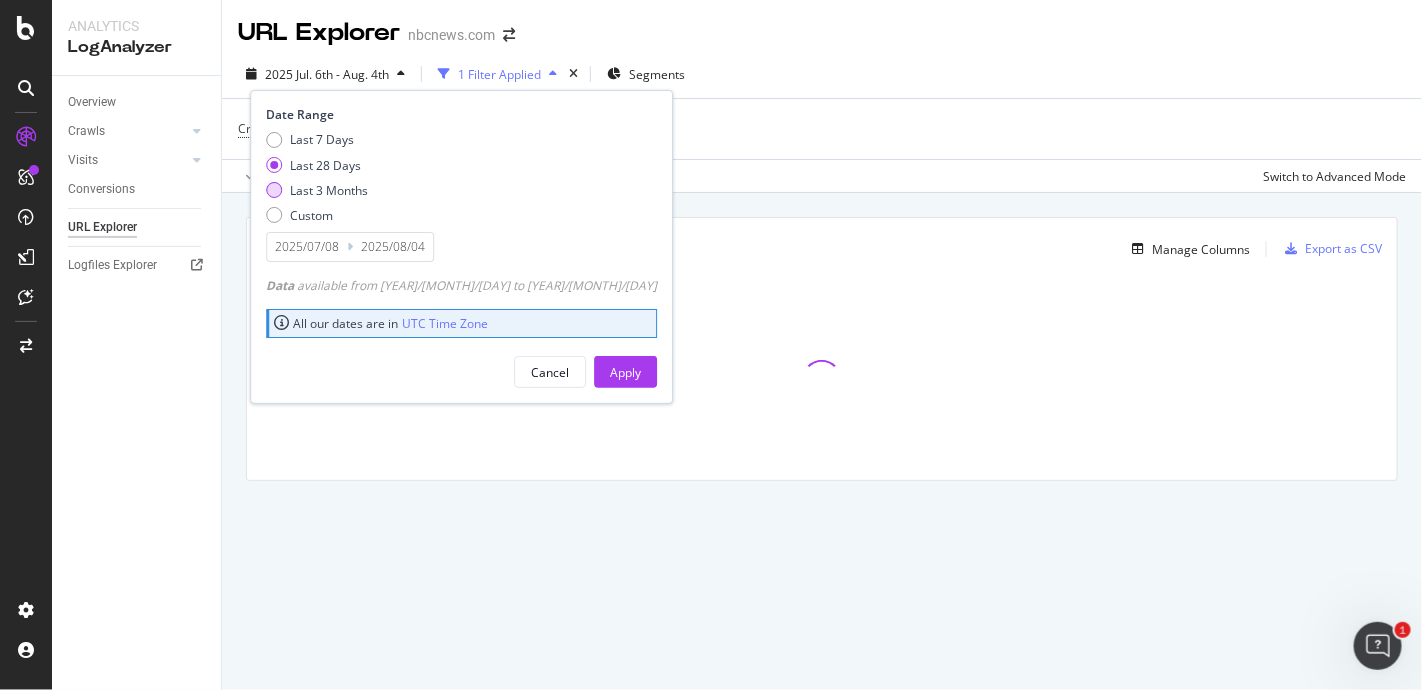 click at bounding box center [274, 190] 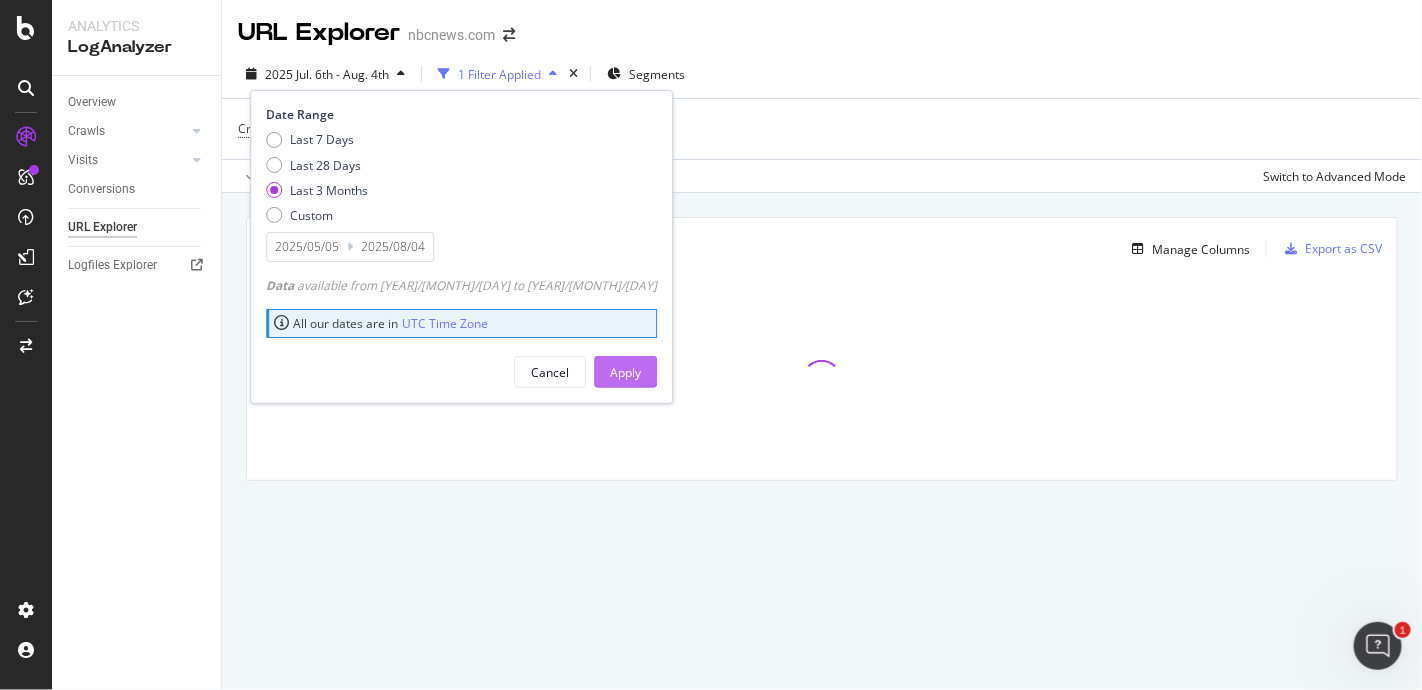 click on "Apply" at bounding box center [625, 372] 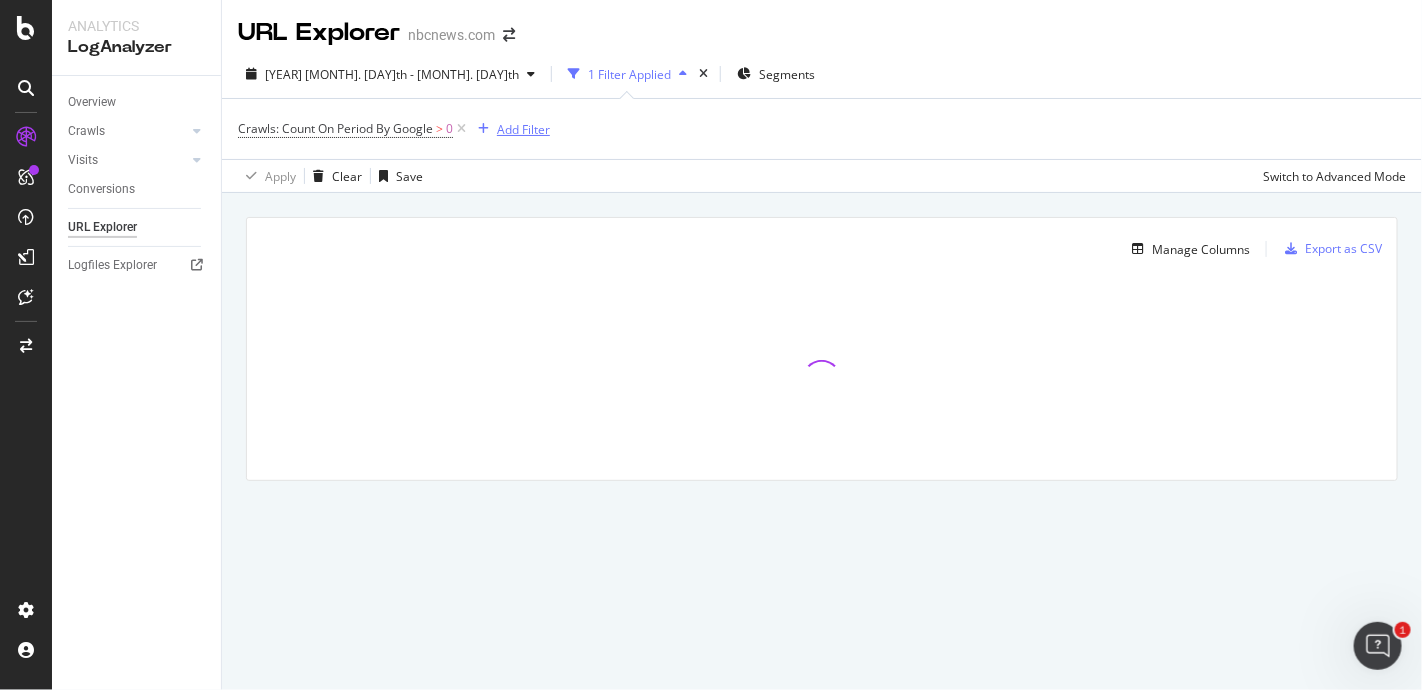 click on "Crawls: Count On Period By Google   >     0 Add Filter" at bounding box center (394, 129) 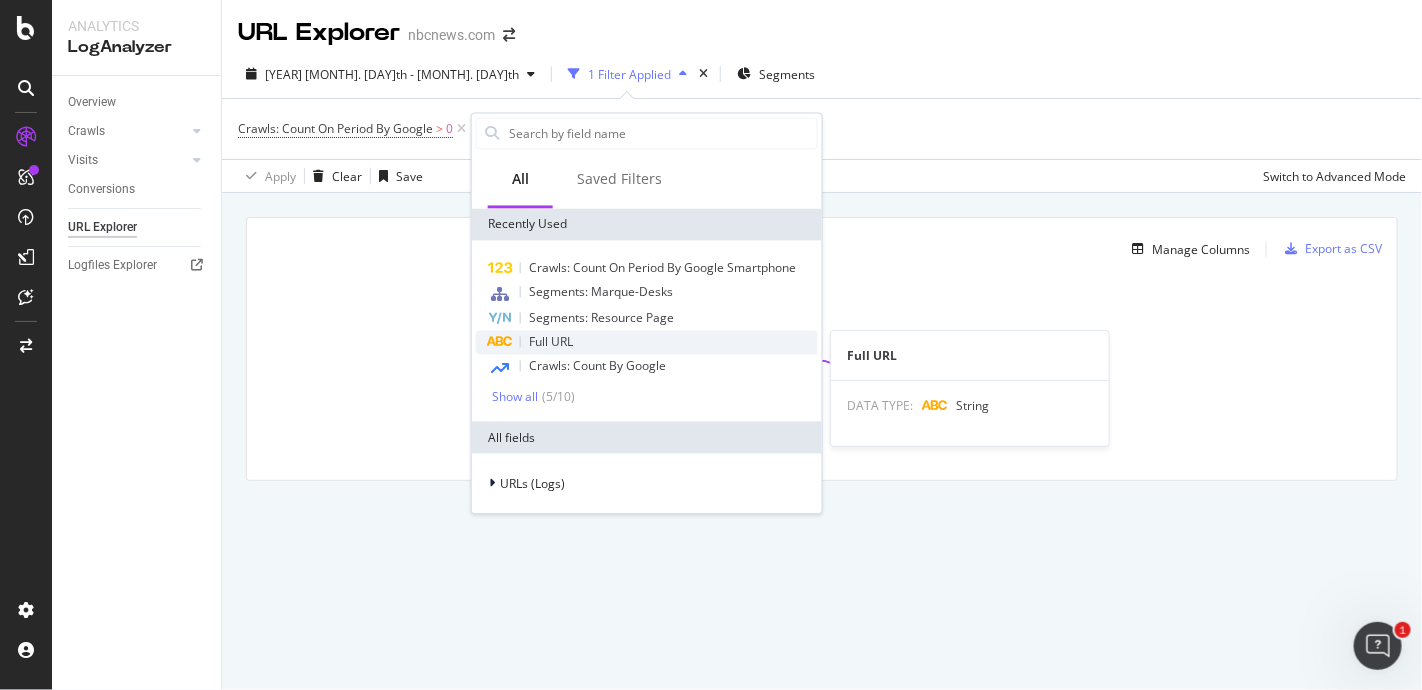 click on "Full URL" at bounding box center (647, 343) 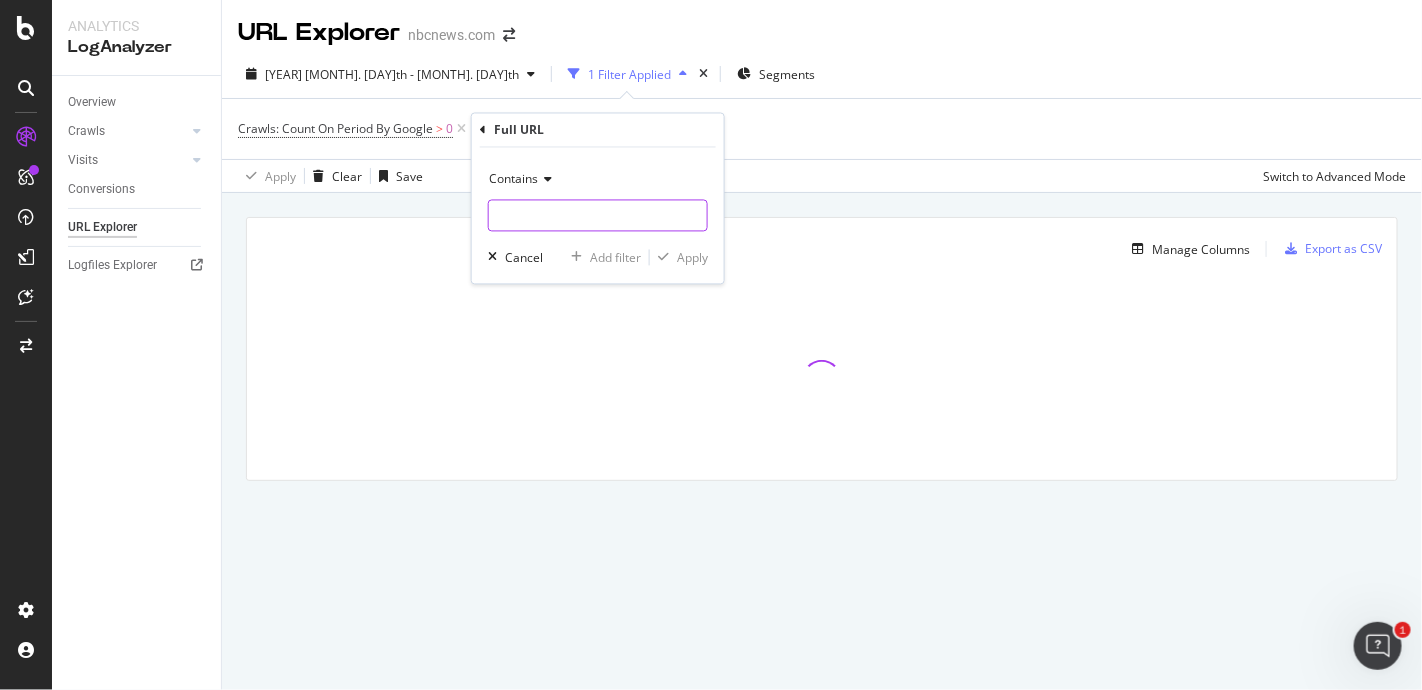 click at bounding box center [598, 216] 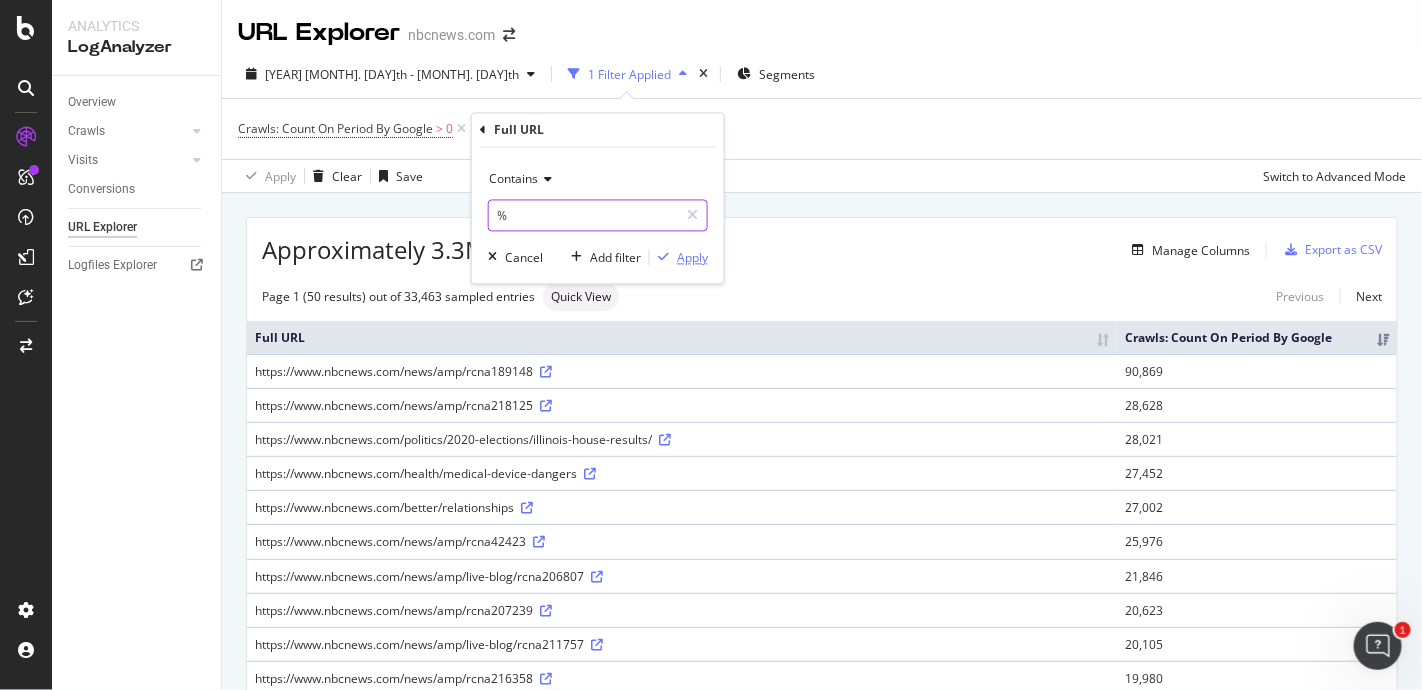 type on "%" 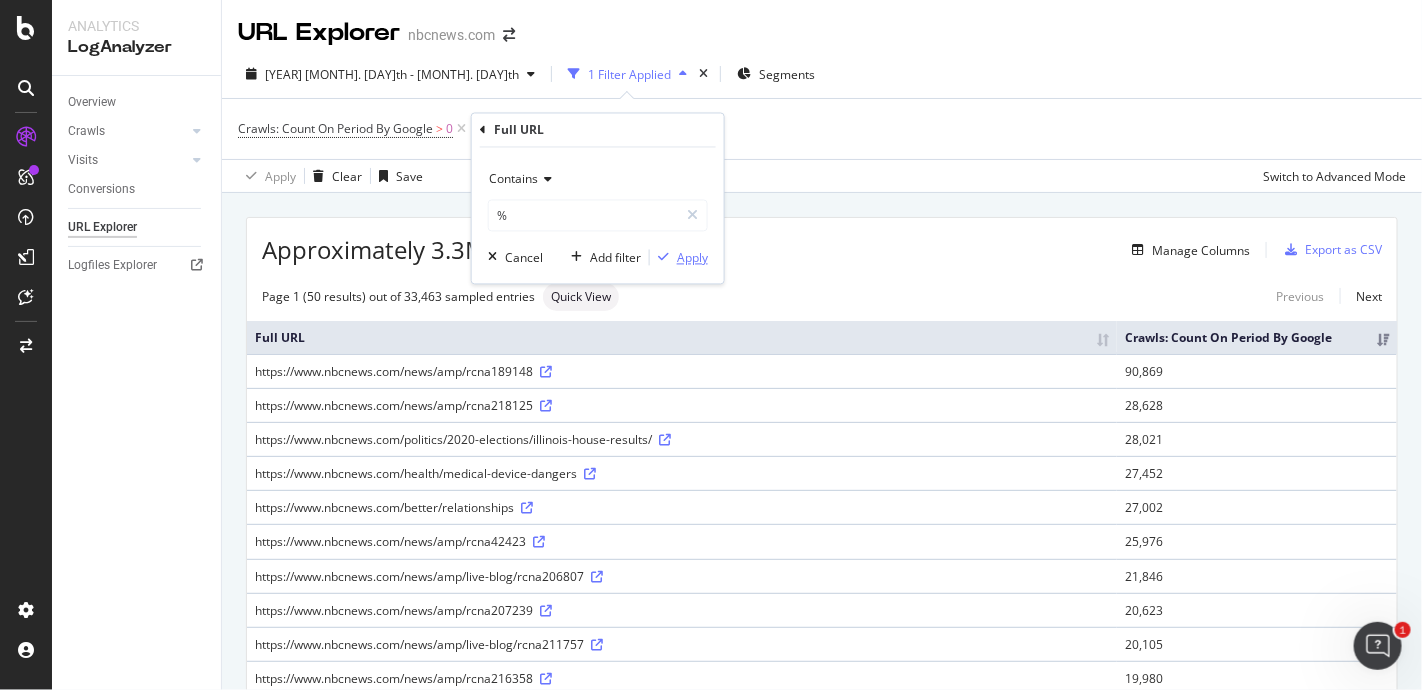 click at bounding box center [663, 258] 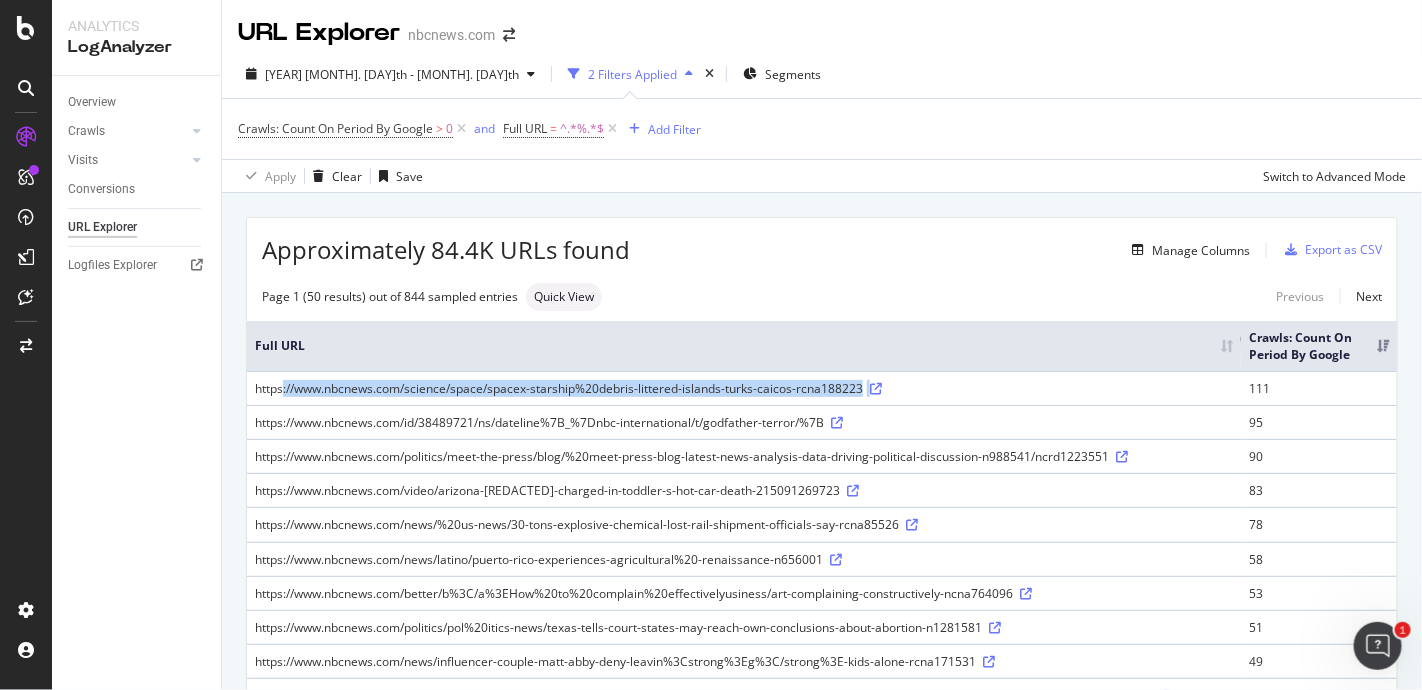 drag, startPoint x: 251, startPoint y: 394, endPoint x: 867, endPoint y: 397, distance: 616.0073 